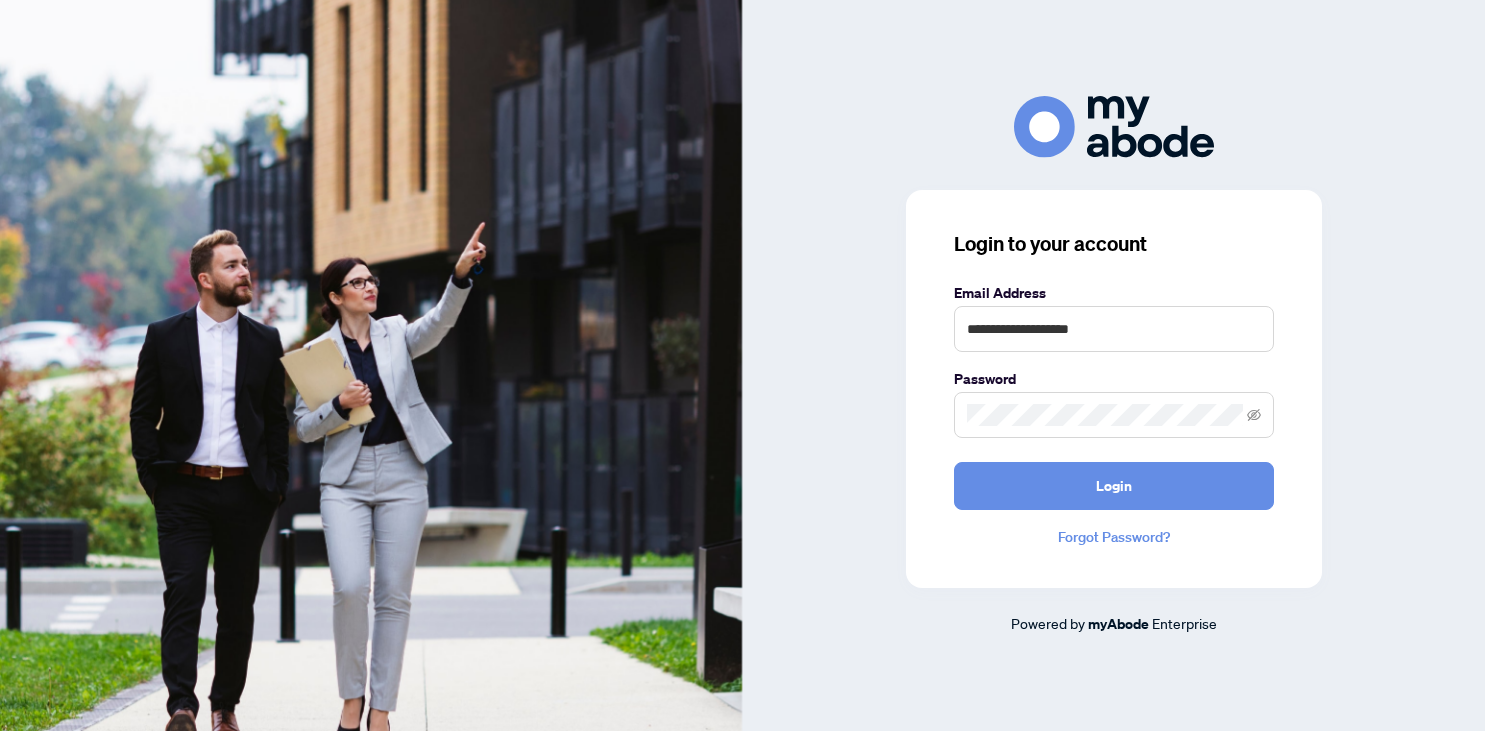 scroll, scrollTop: 0, scrollLeft: 0, axis: both 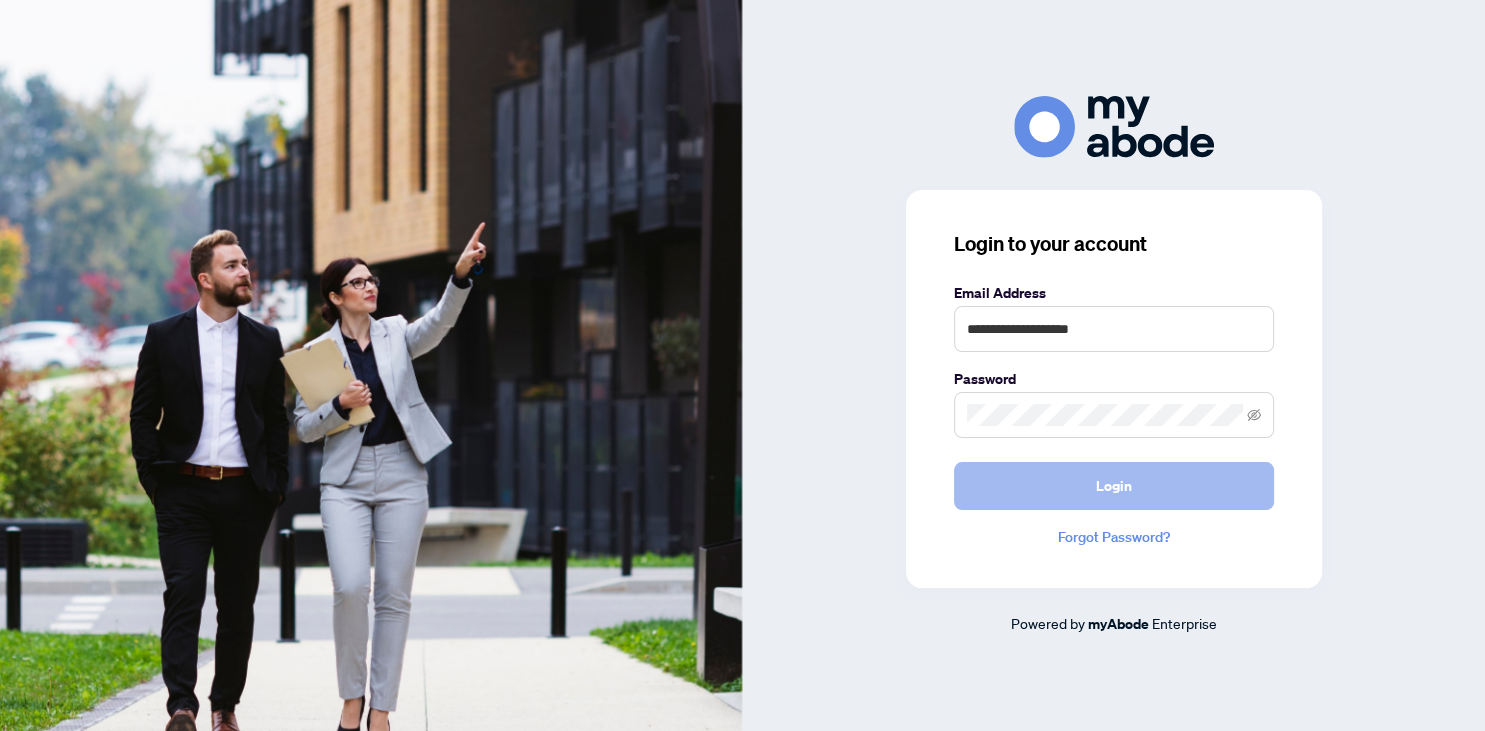 click on "Login" at bounding box center [1114, 486] 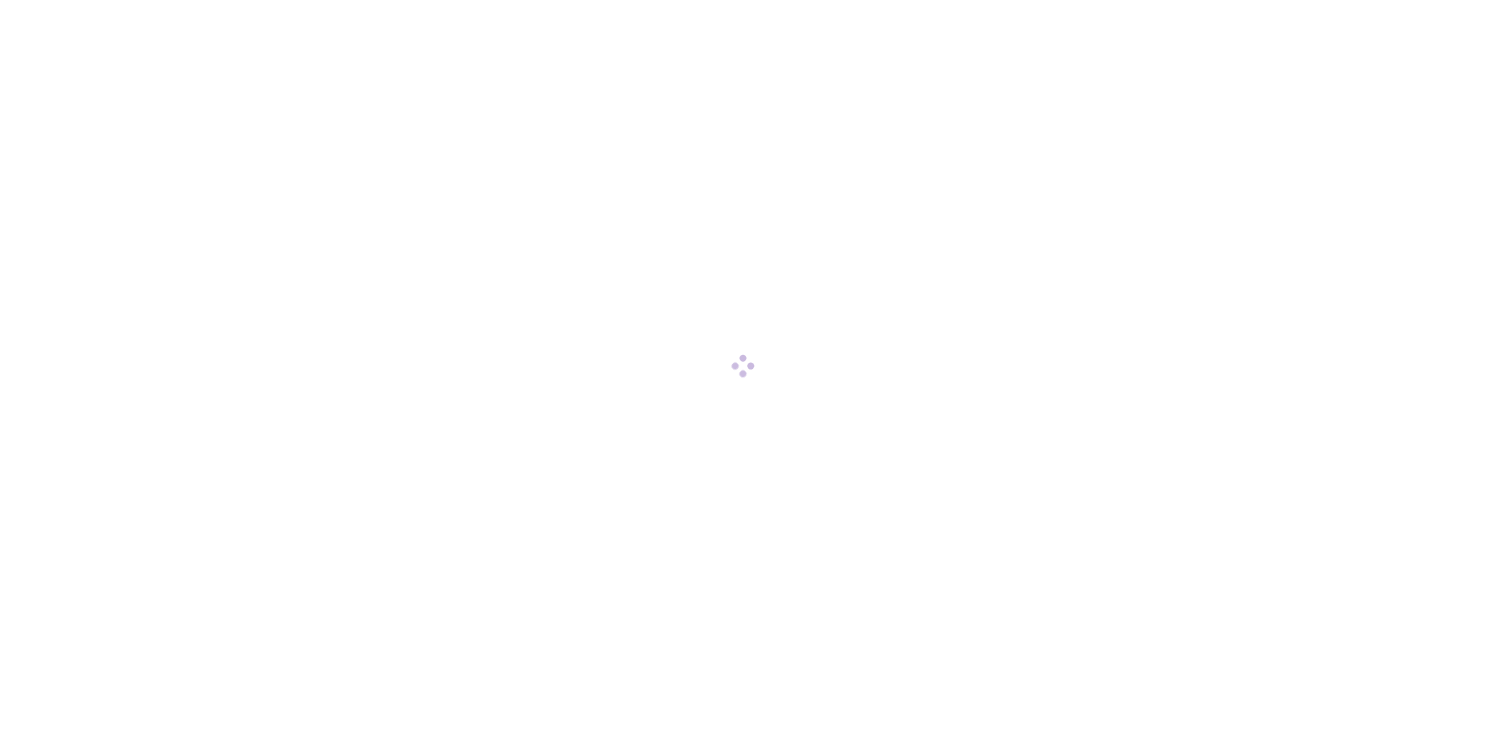scroll, scrollTop: 0, scrollLeft: 0, axis: both 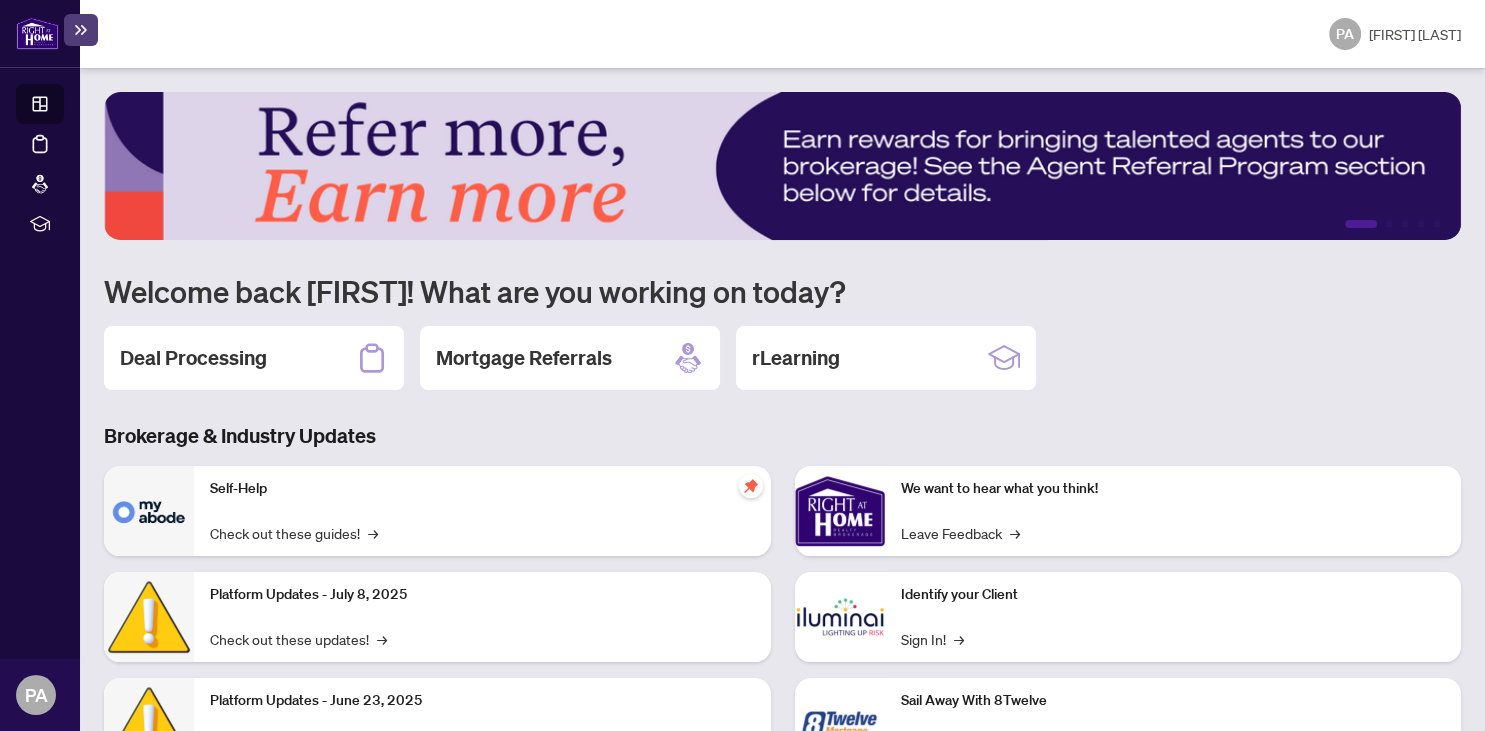 click on "We want to hear what you think! Leave Feedback →" at bounding box center [1173, 511] 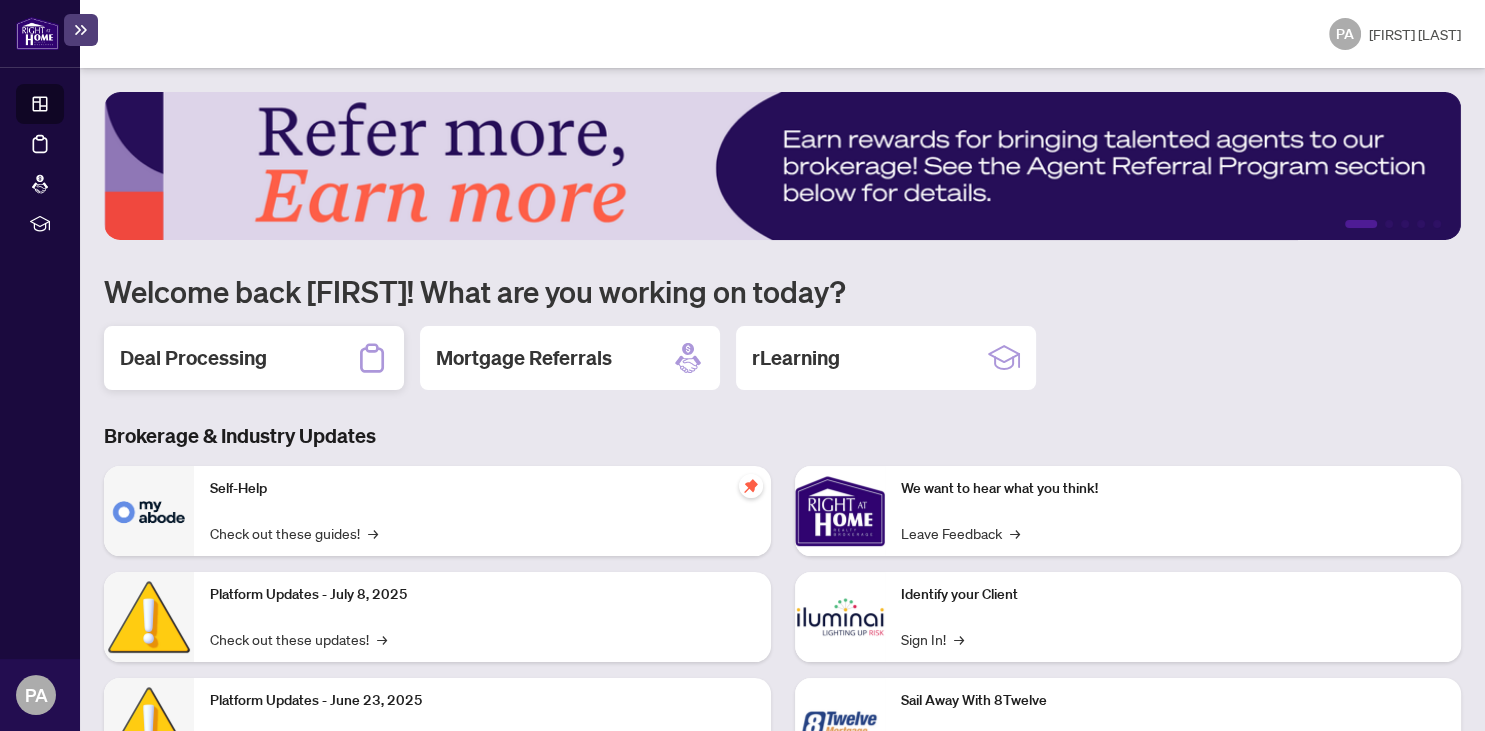 click on "Deal Processing" at bounding box center (193, 358) 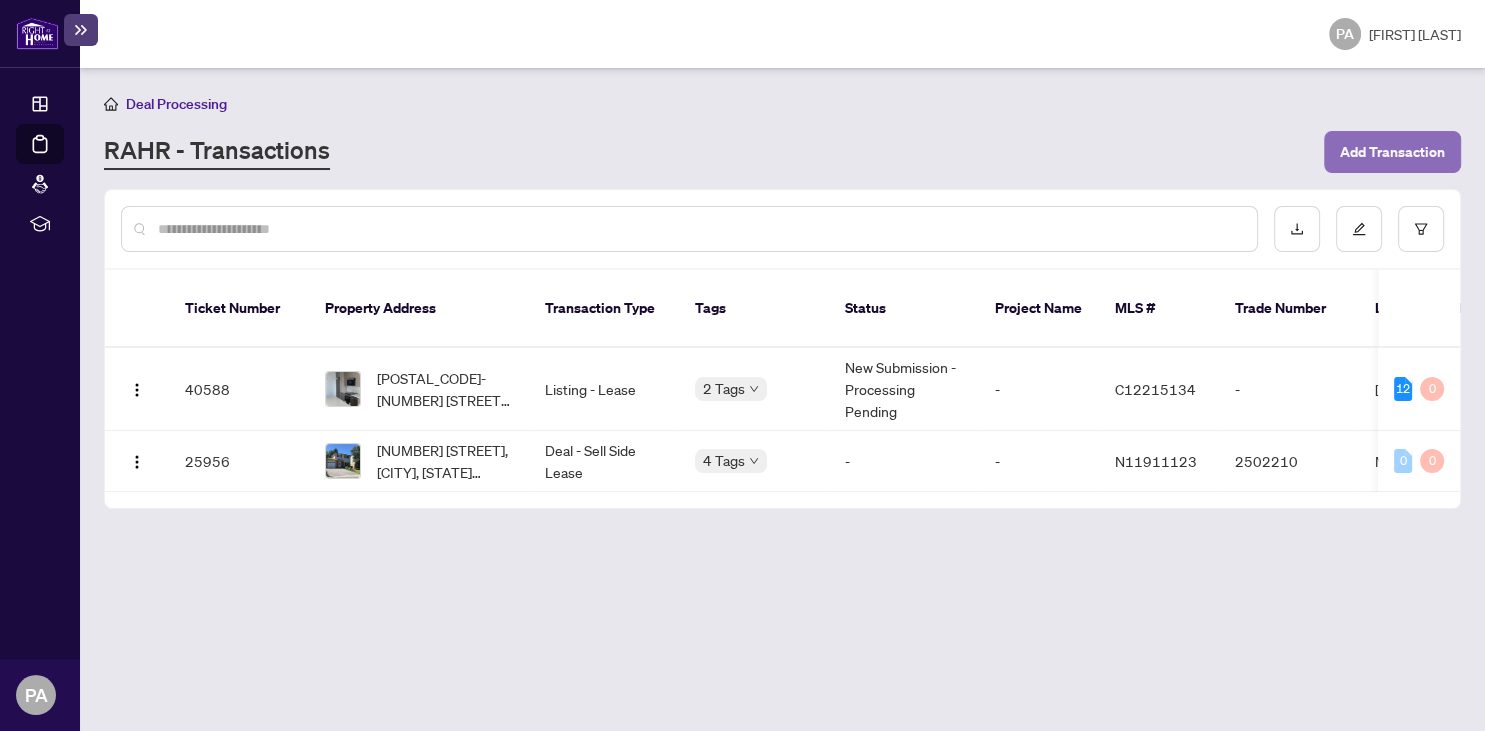 click on "Add Transaction" at bounding box center [1392, 152] 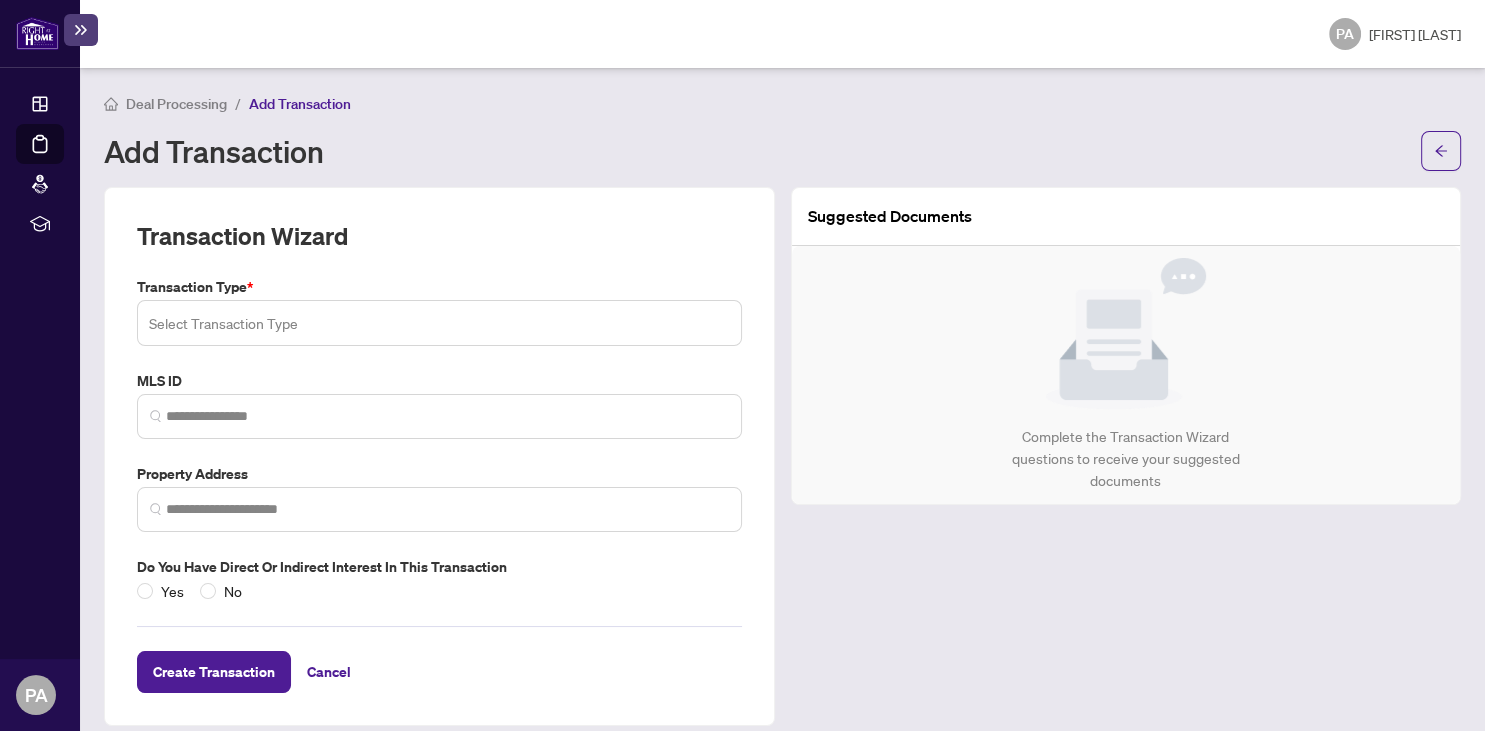click at bounding box center (439, 323) 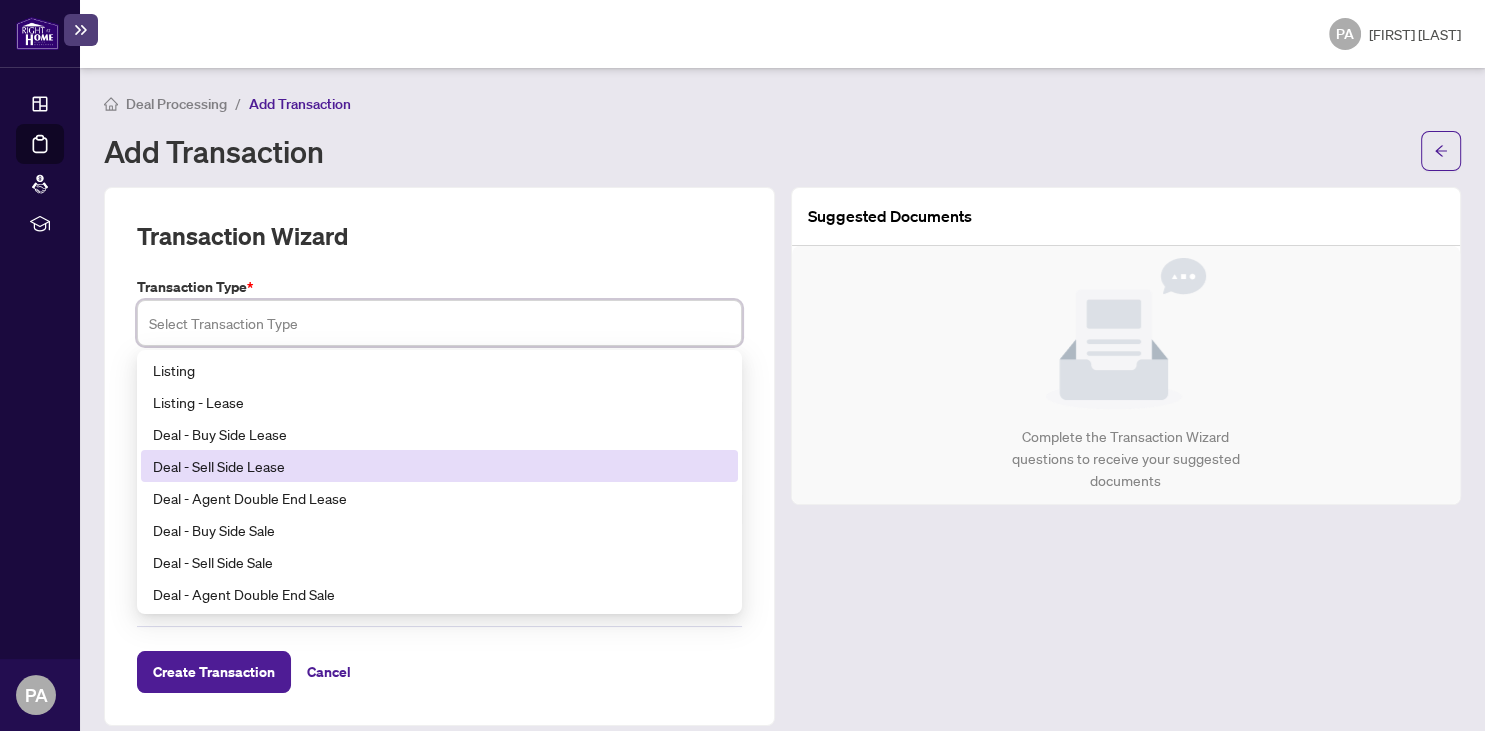 click on "Deal - Sell Side Lease" at bounding box center [439, 466] 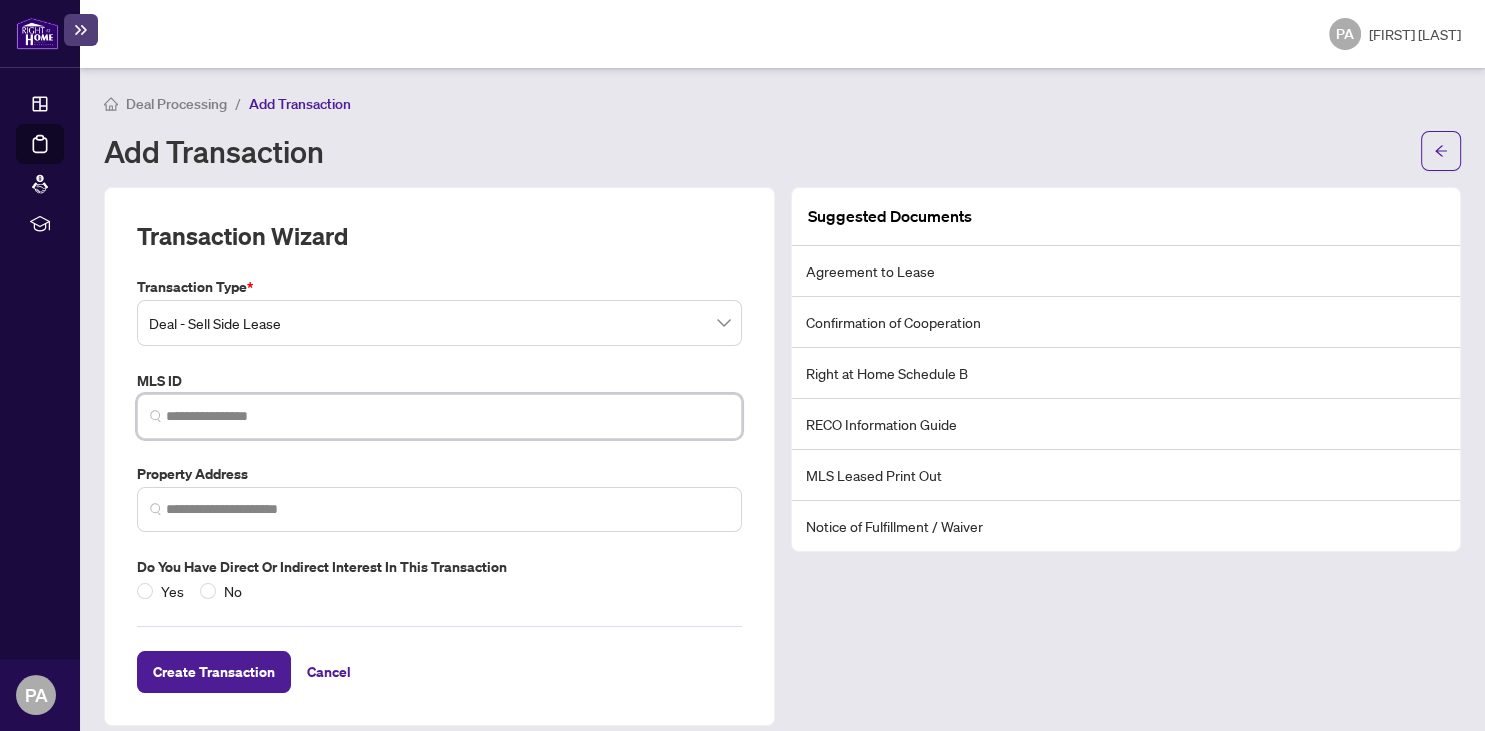 click at bounding box center (447, 416) 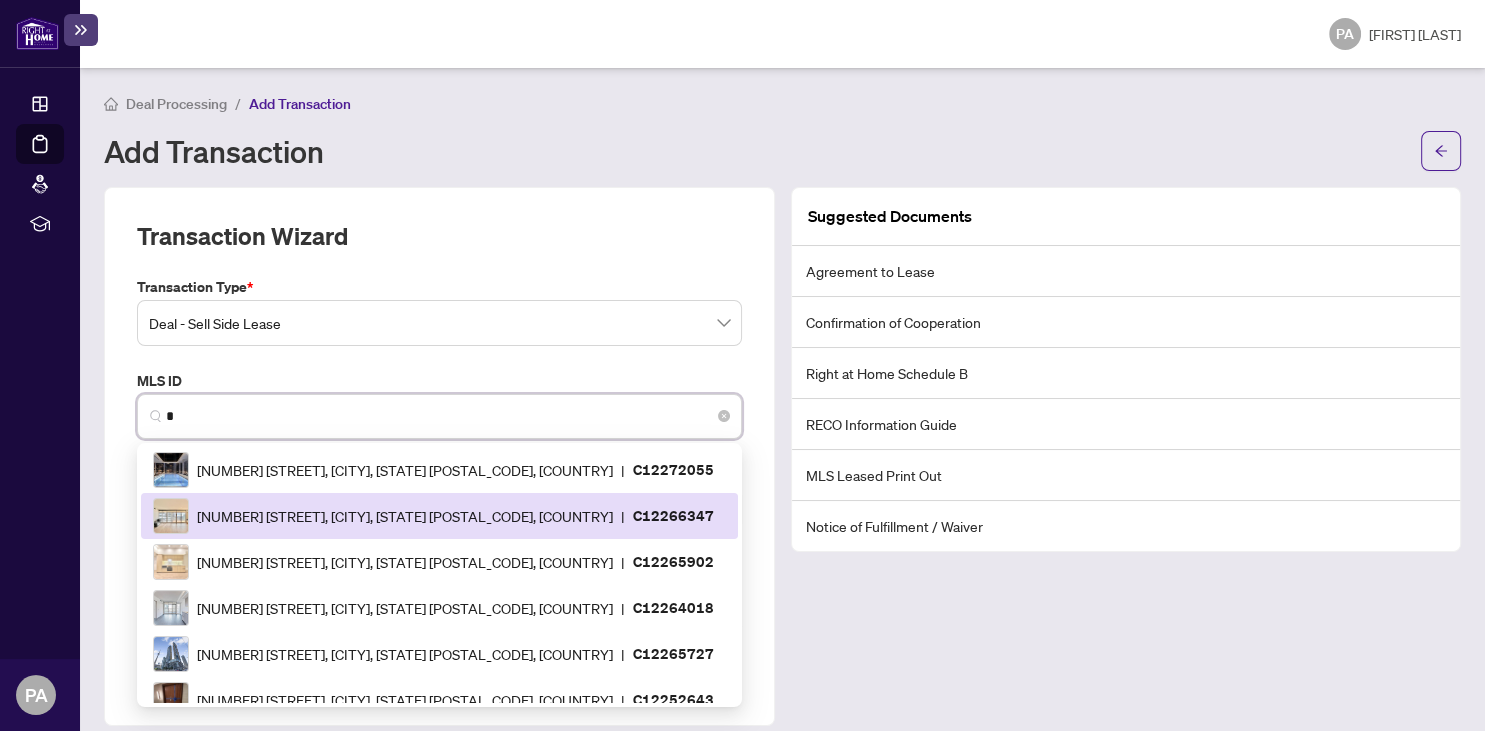 click on "*" at bounding box center (447, 416) 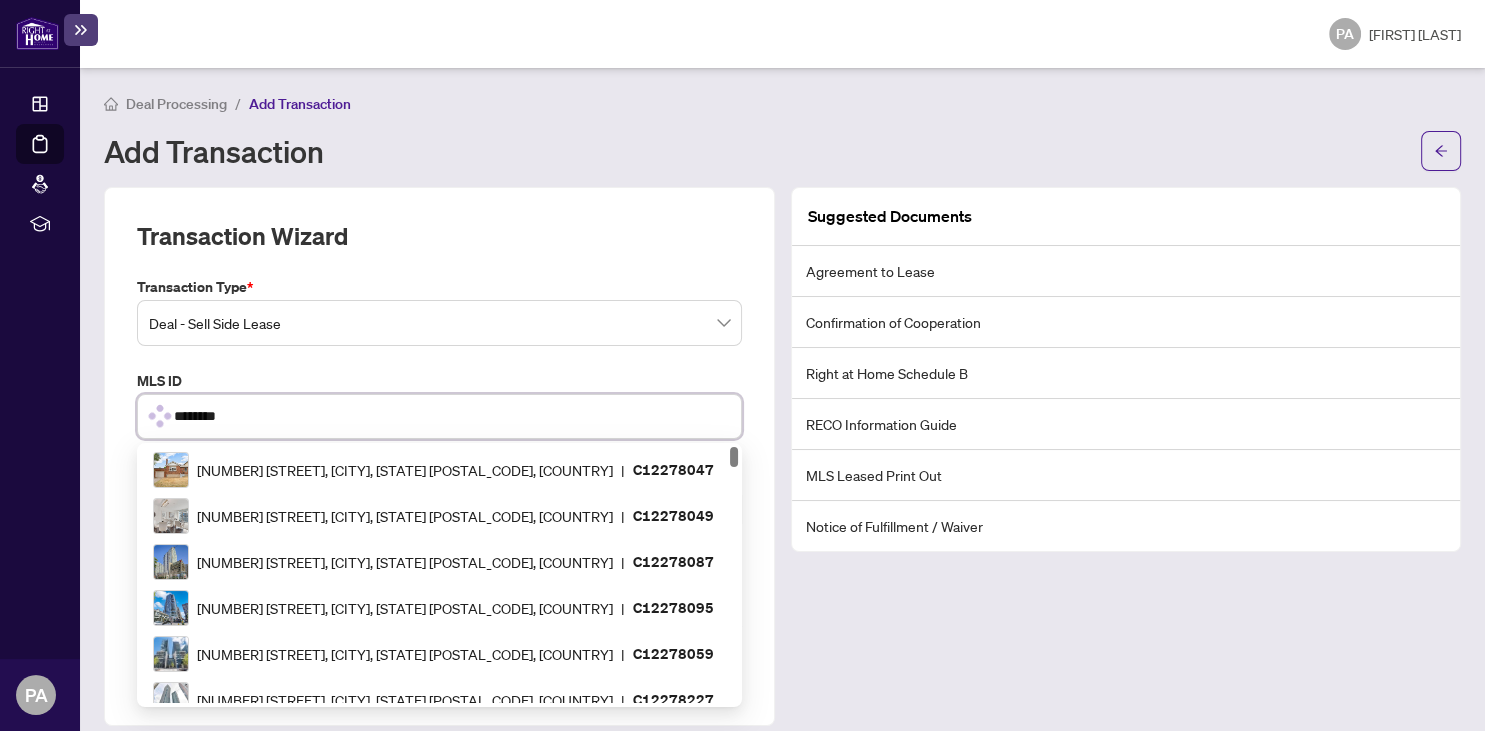 type on "*********" 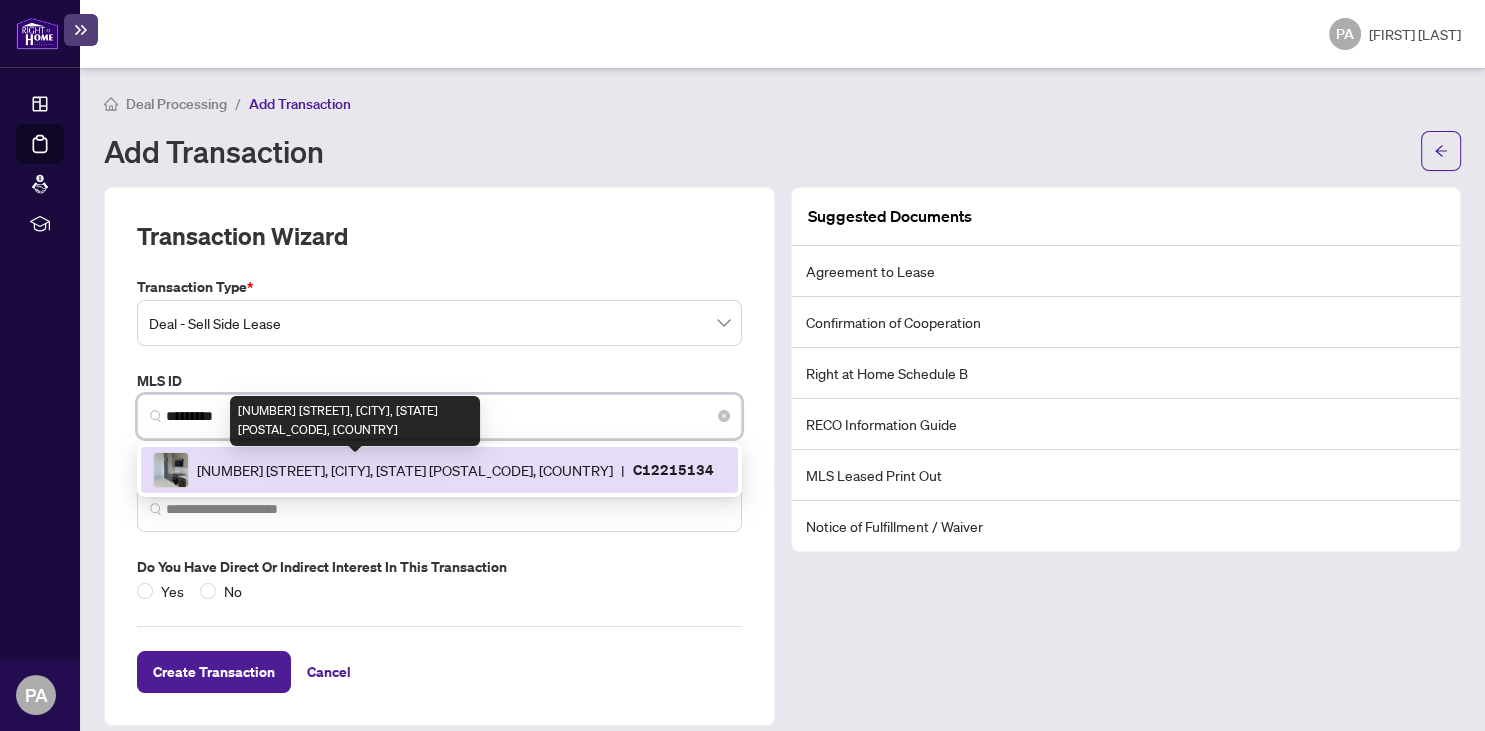 click on "[NUMBER] [STREET], [CITY], [STATE] [POSTAL_CODE], [COUNTRY]" at bounding box center [405, 470] 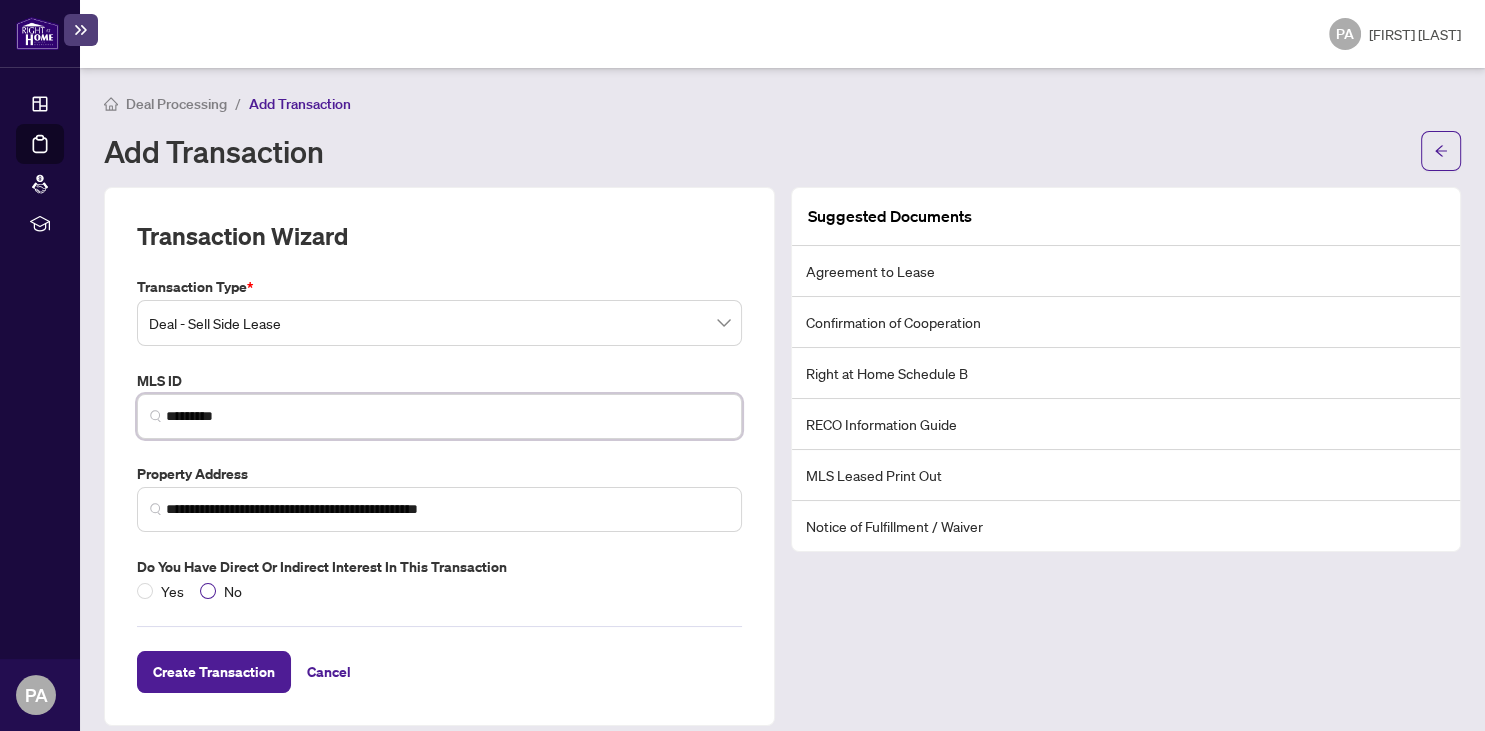 type on "*********" 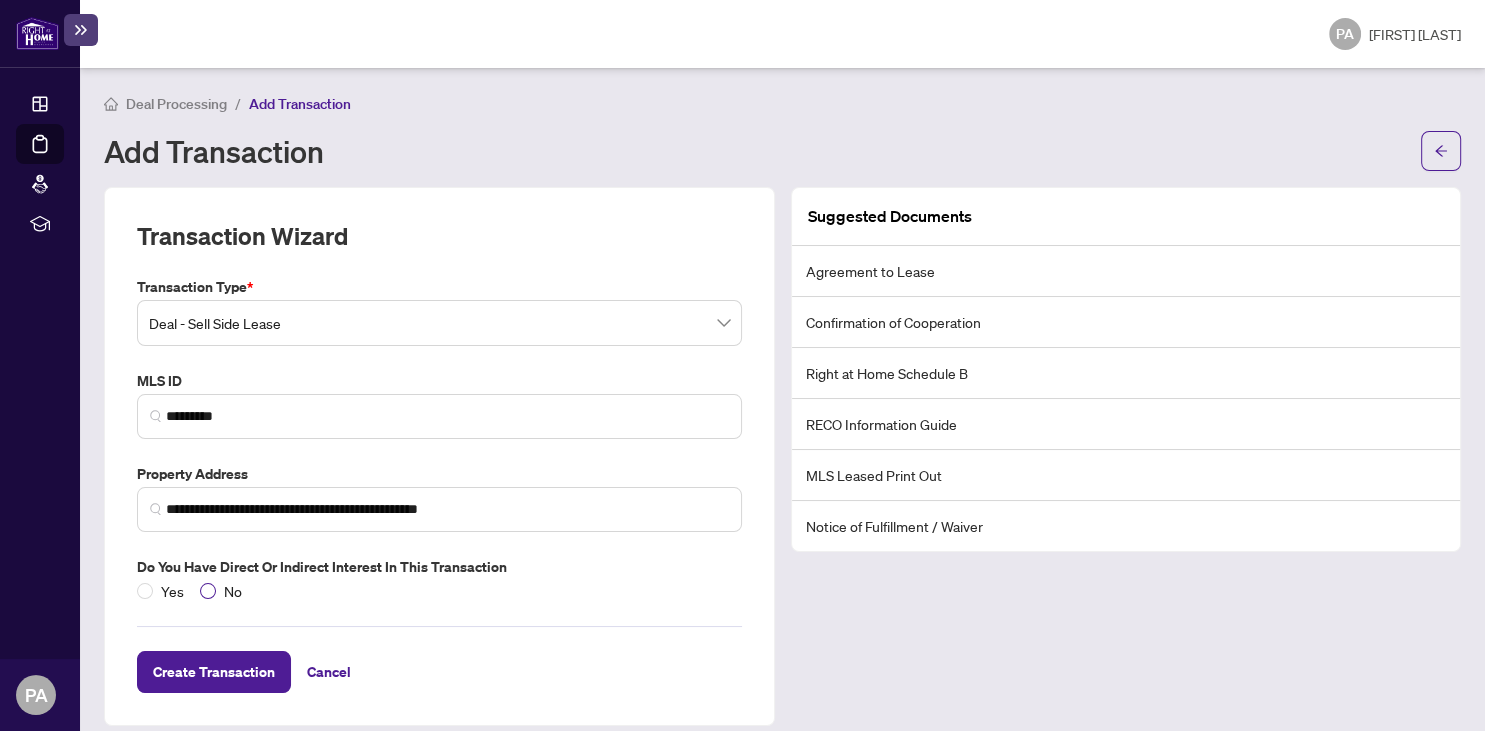 click on "No" at bounding box center [233, 591] 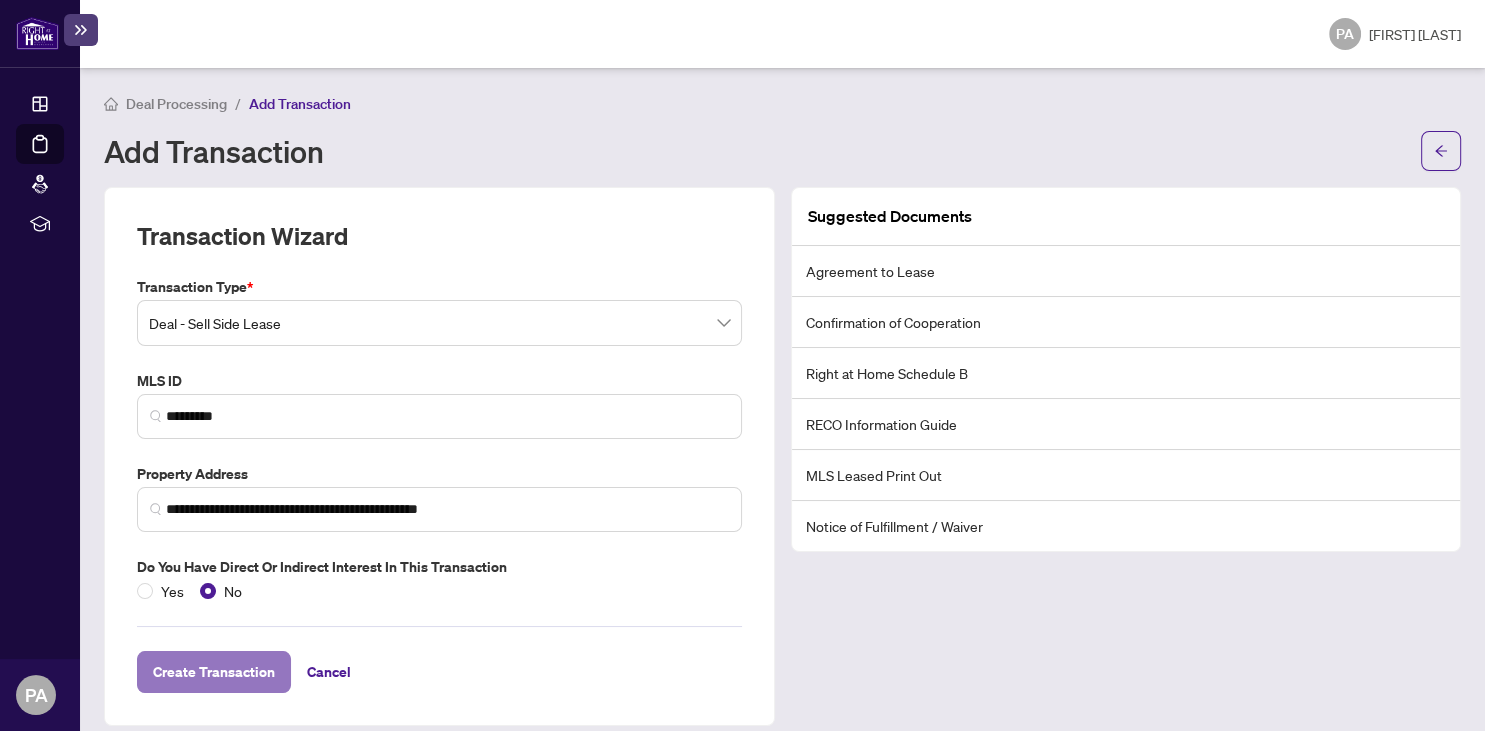 click on "Create Transaction" at bounding box center (214, 672) 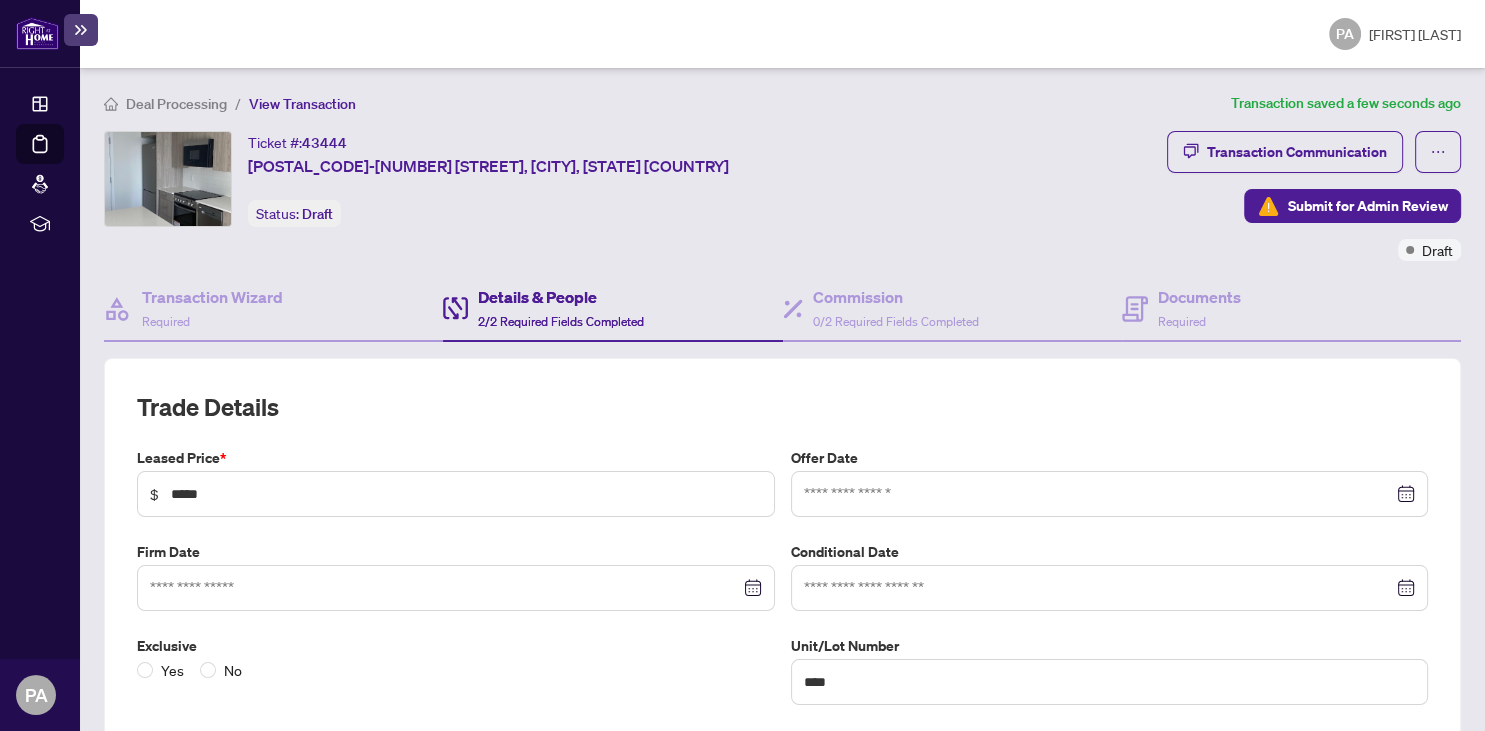 type on "**********" 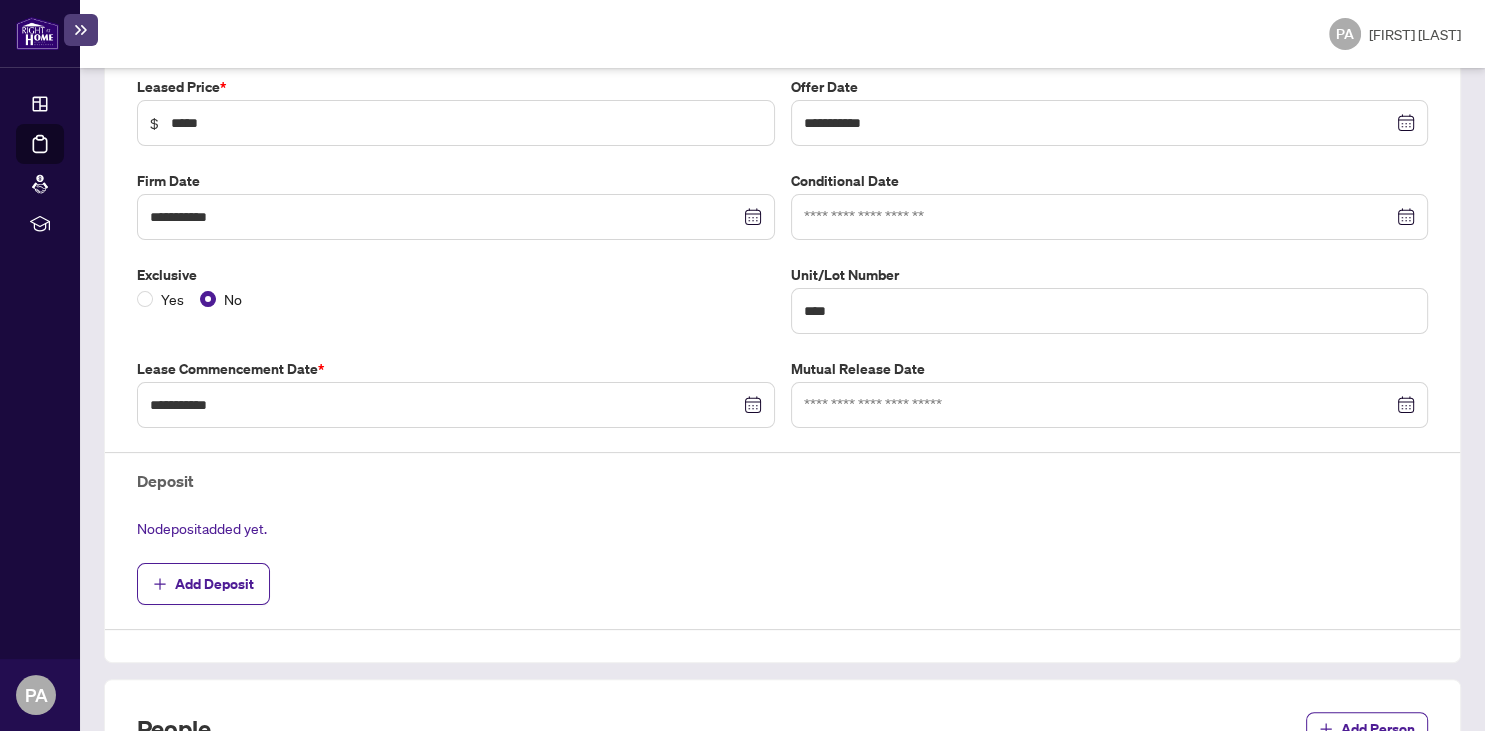 scroll, scrollTop: 422, scrollLeft: 0, axis: vertical 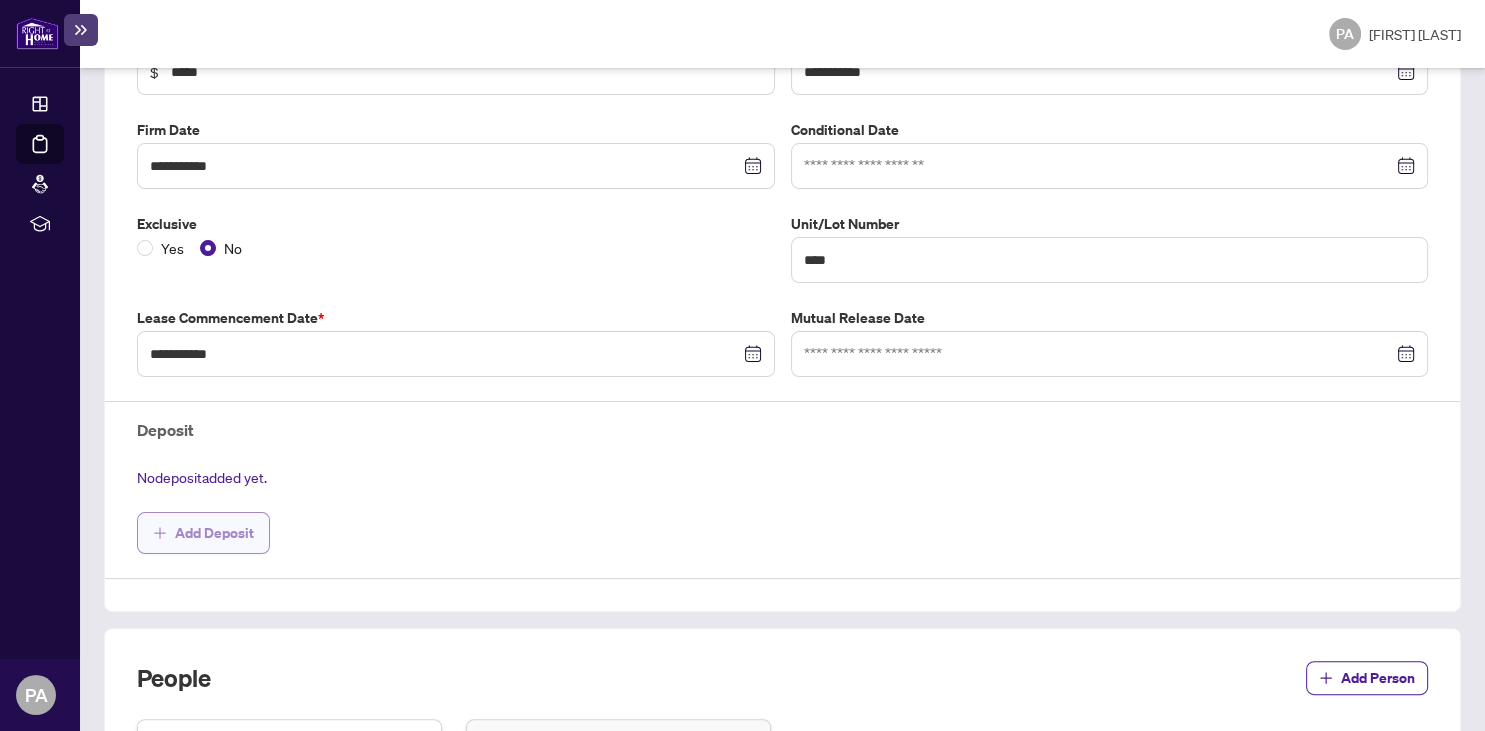 click on "Add Deposit" at bounding box center [214, 533] 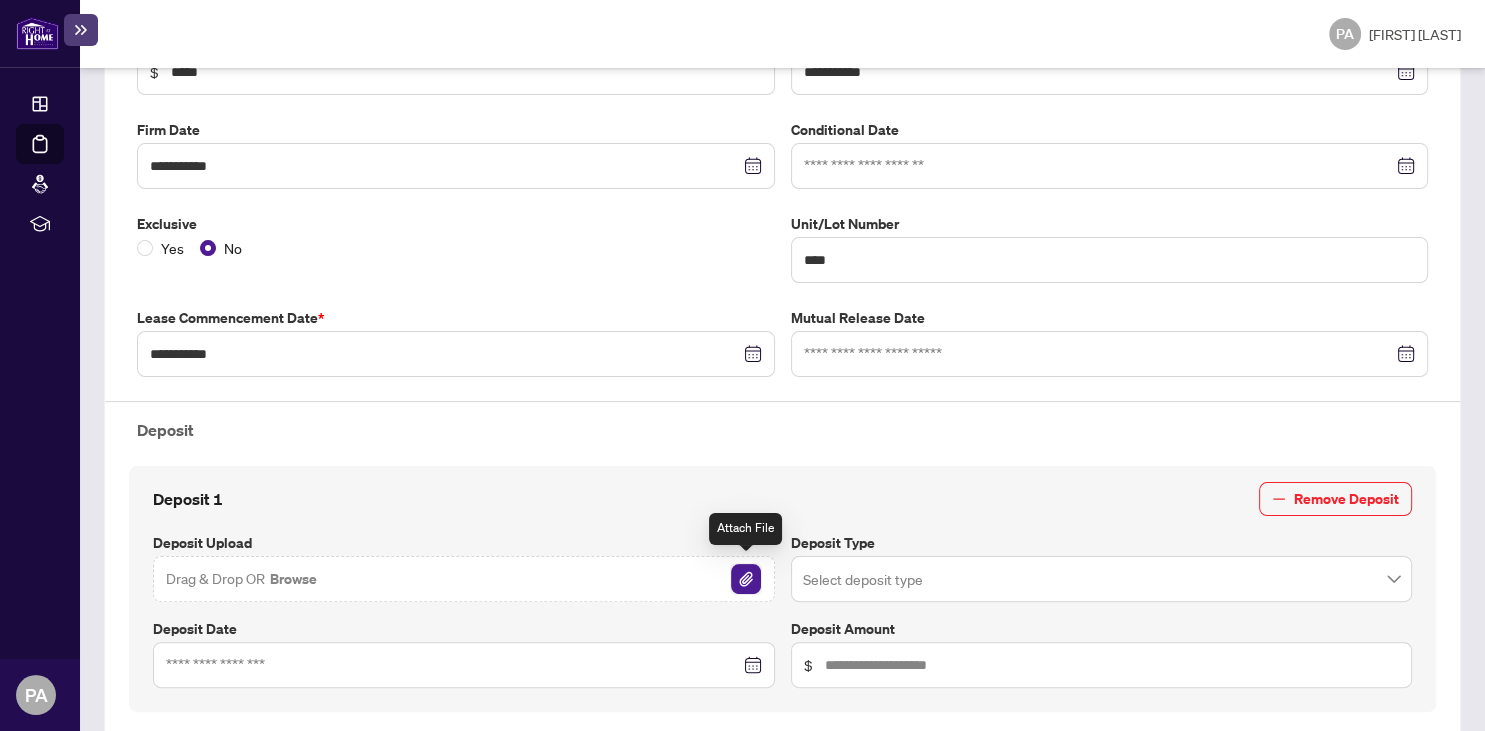 click at bounding box center [746, 579] 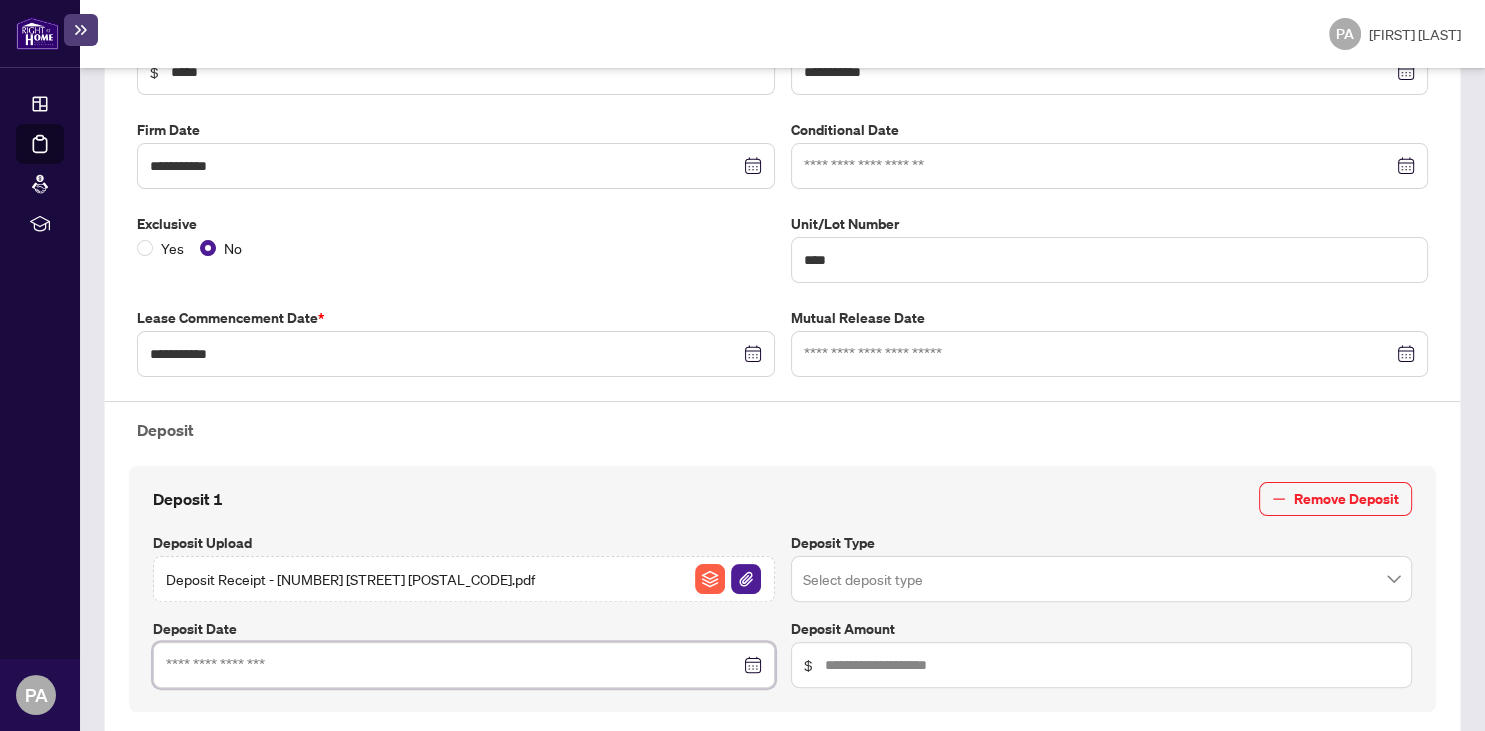 click at bounding box center [453, 665] 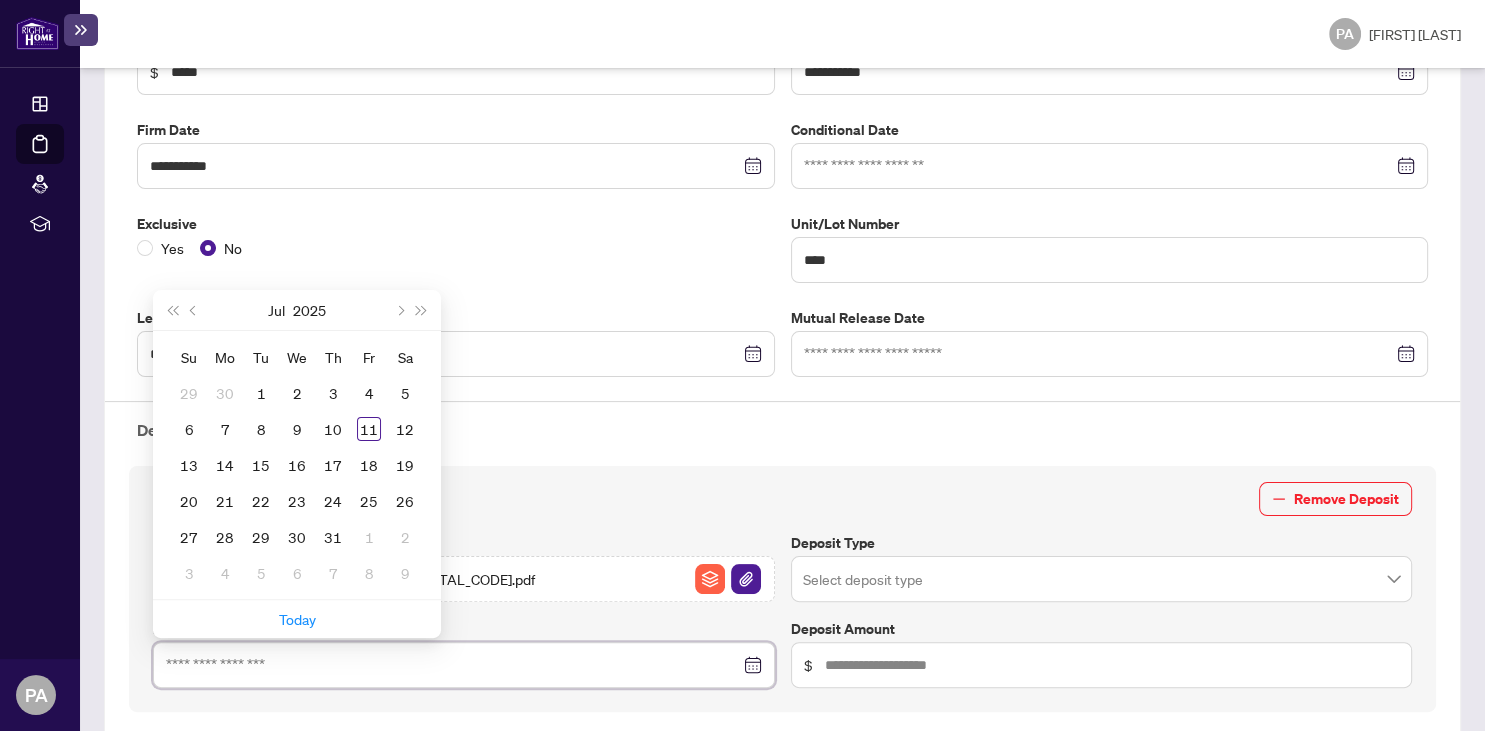 type on "**********" 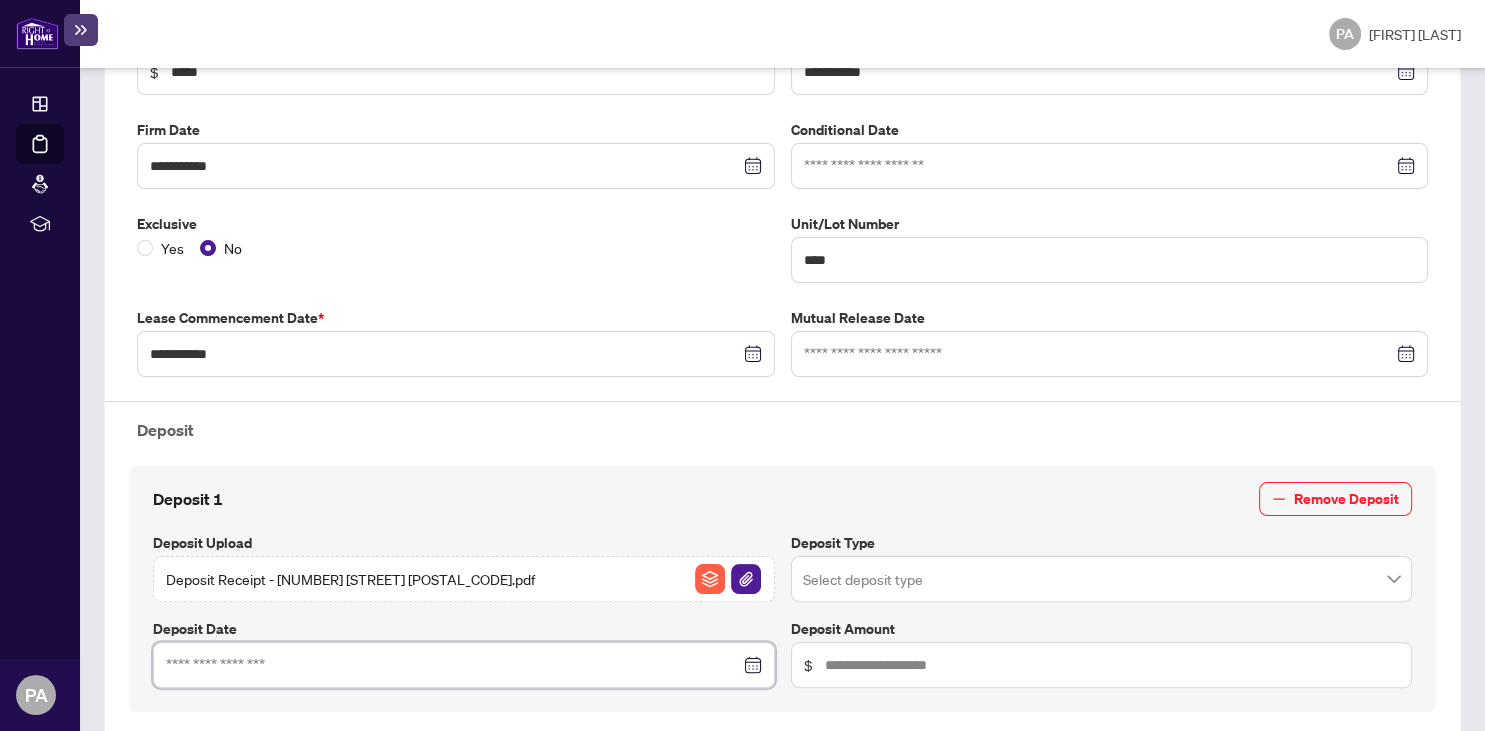 click at bounding box center (453, 665) 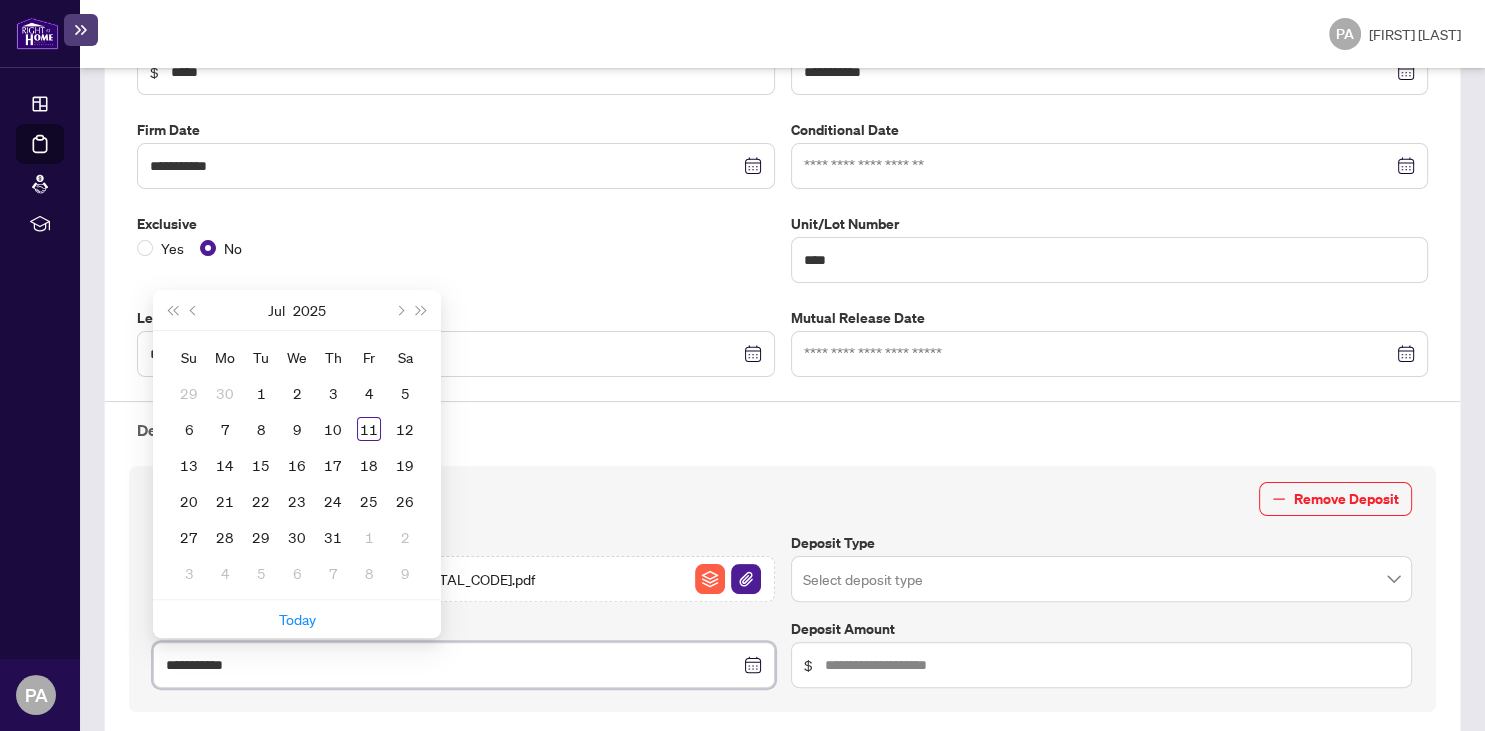 type on "**********" 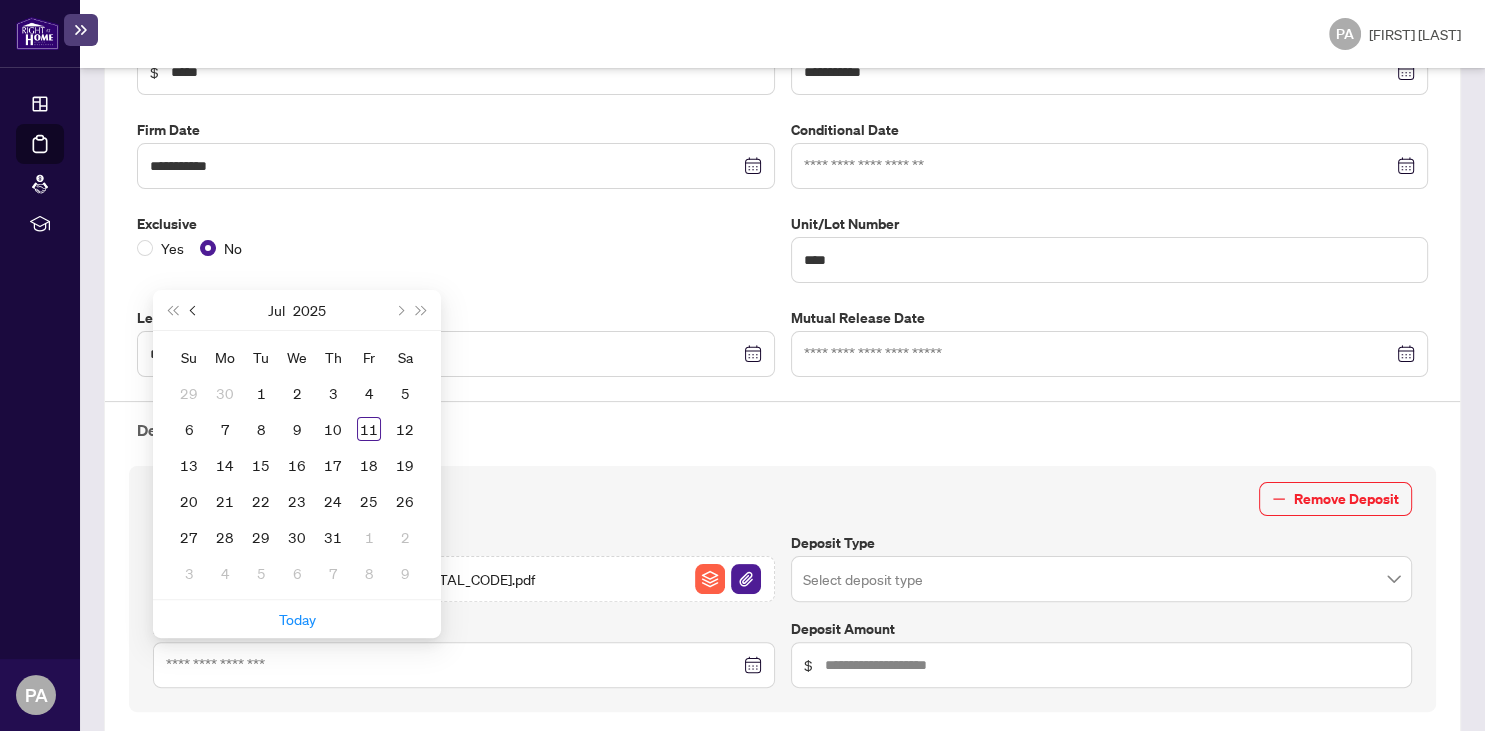 click at bounding box center (195, 310) 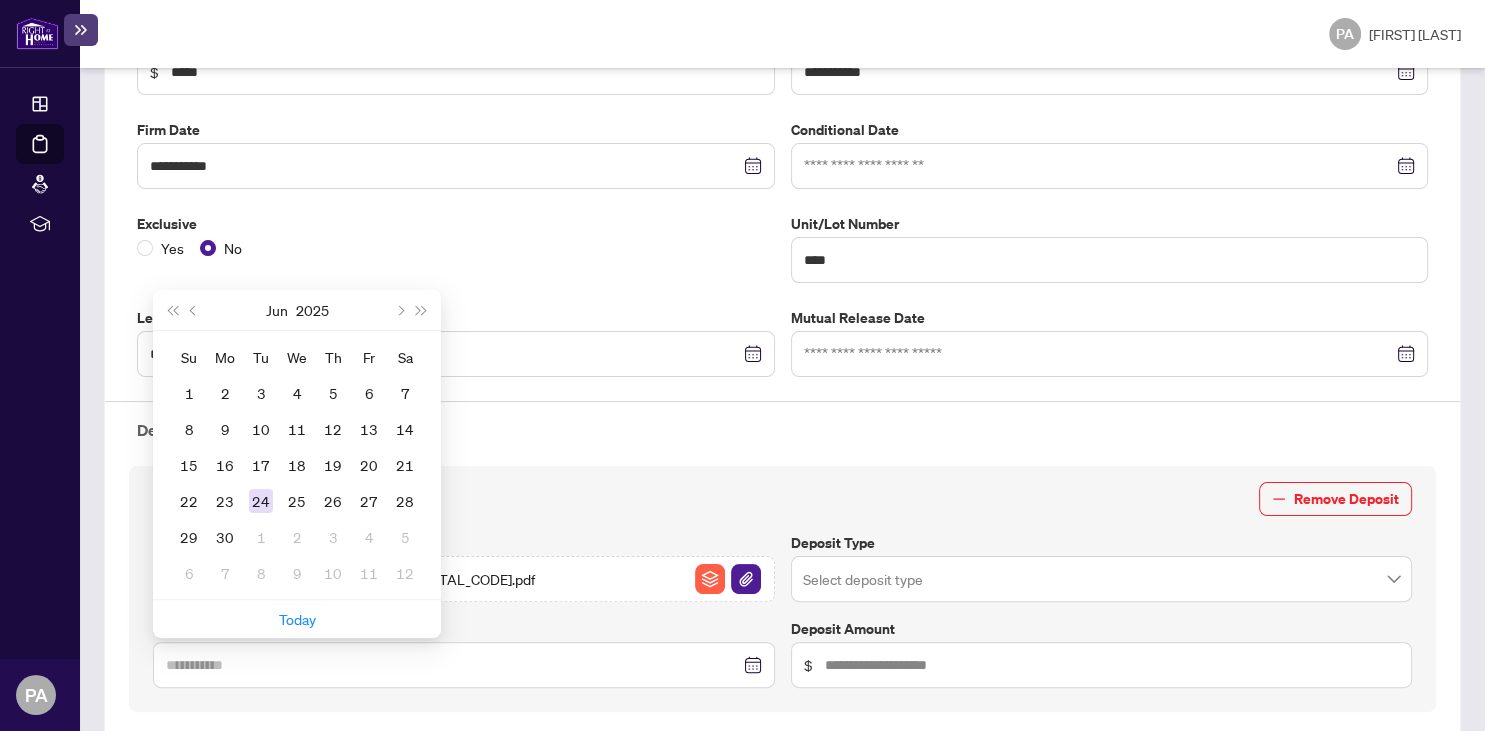 type on "**********" 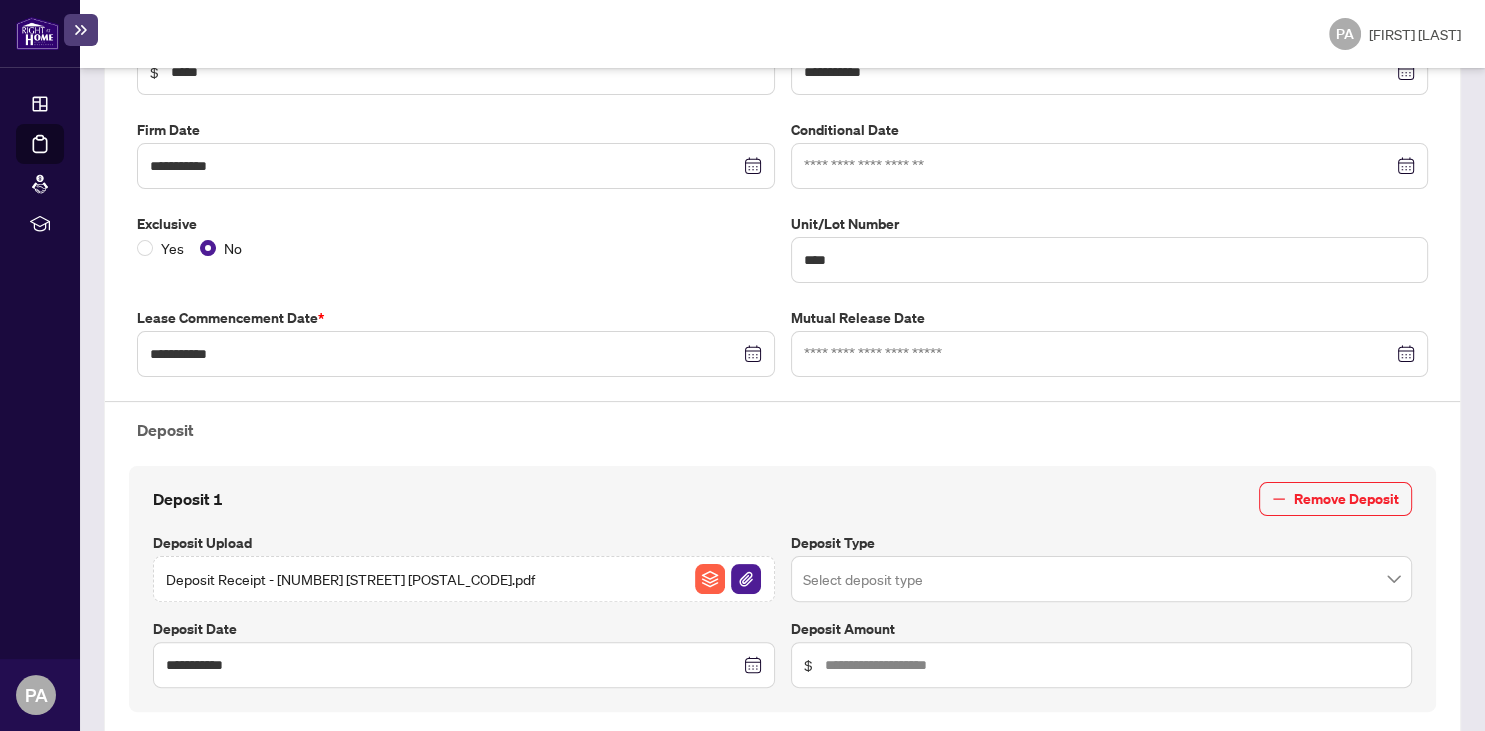 click at bounding box center (1102, 579) 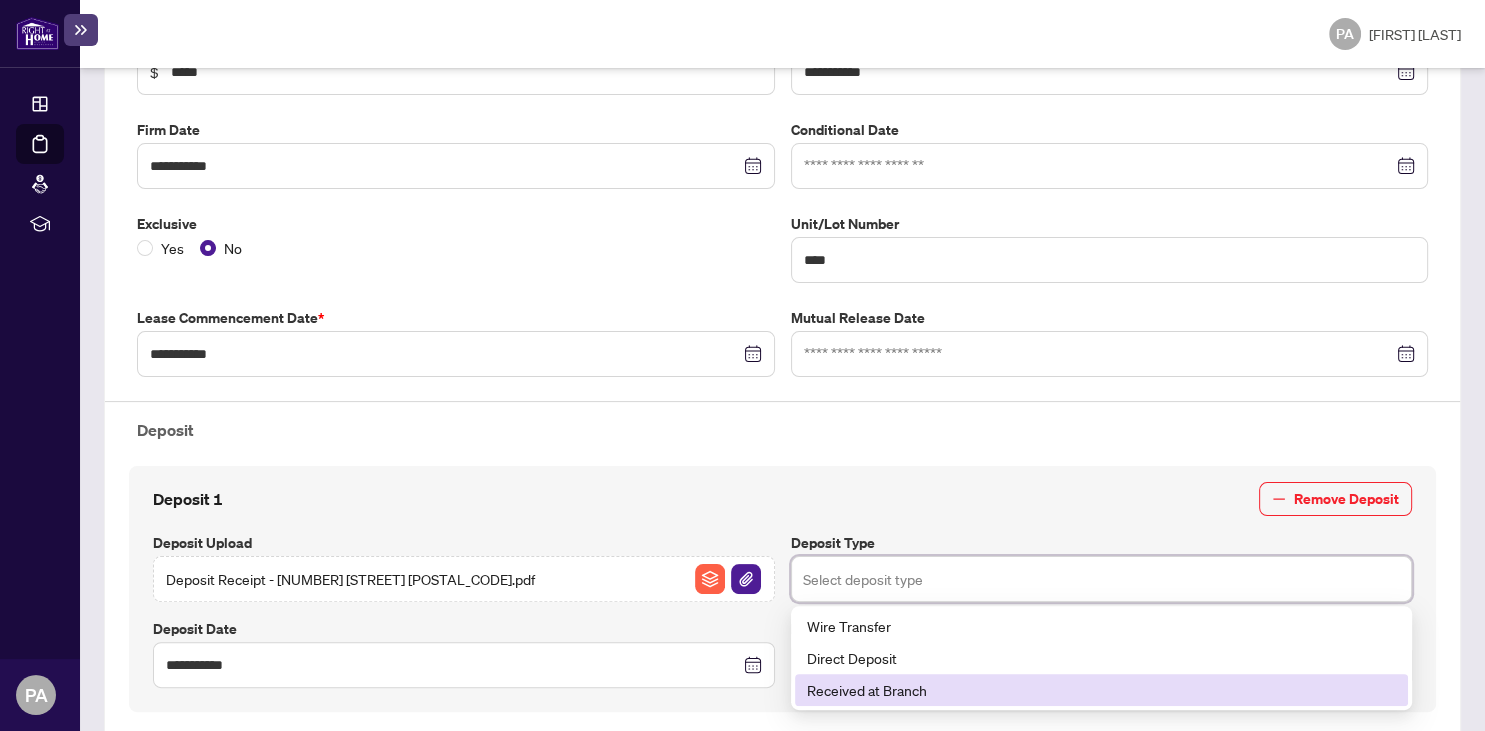 click on "Received at Branch" at bounding box center [1102, 690] 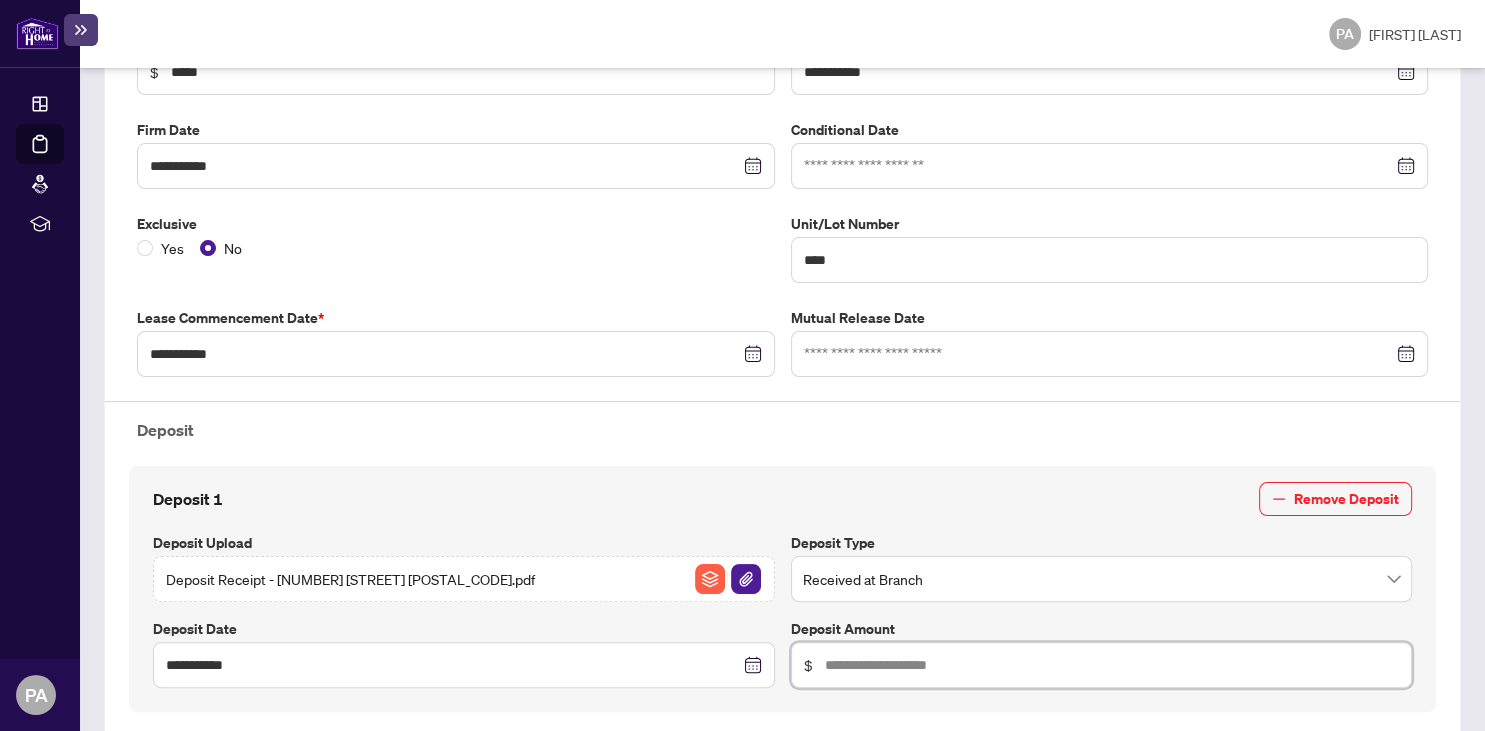 click at bounding box center (1112, 665) 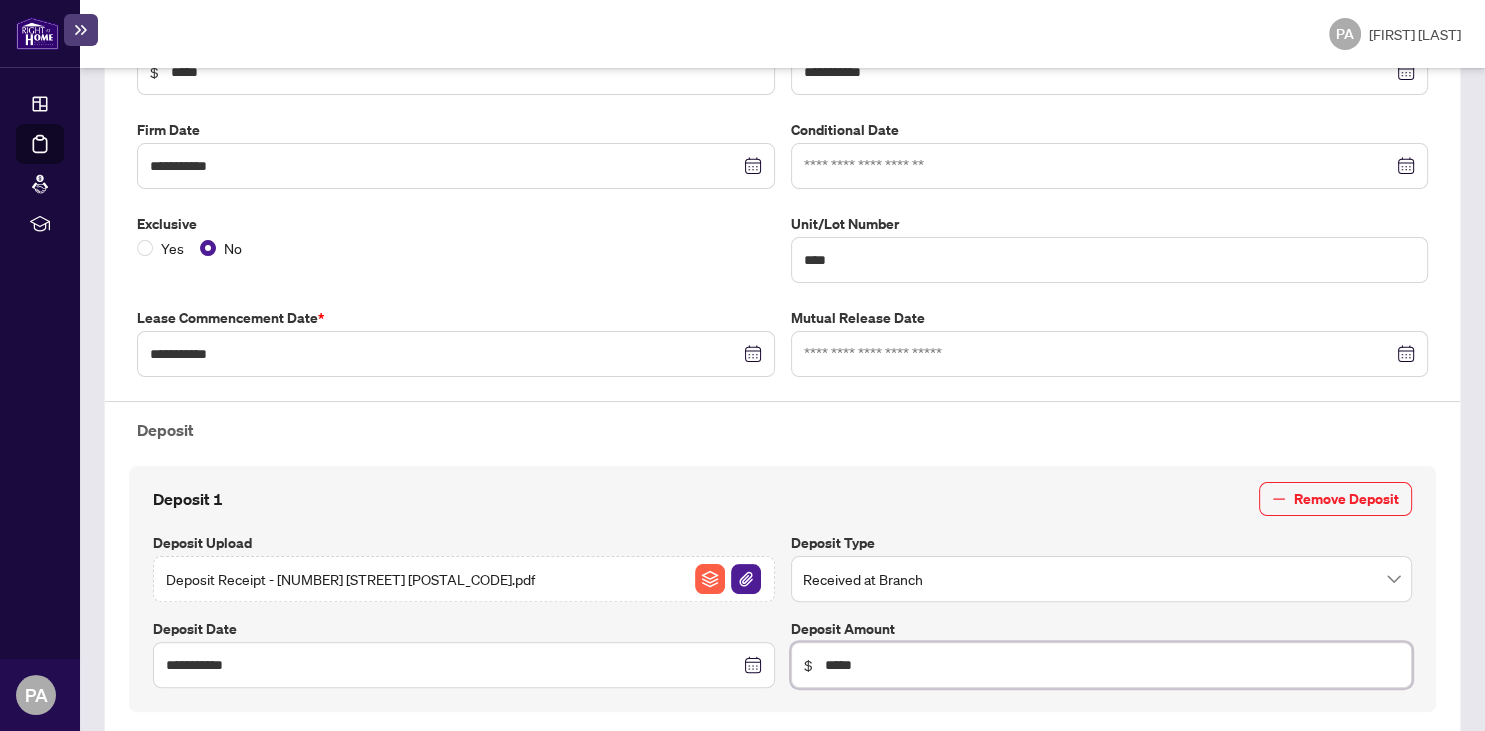 type on "*****" 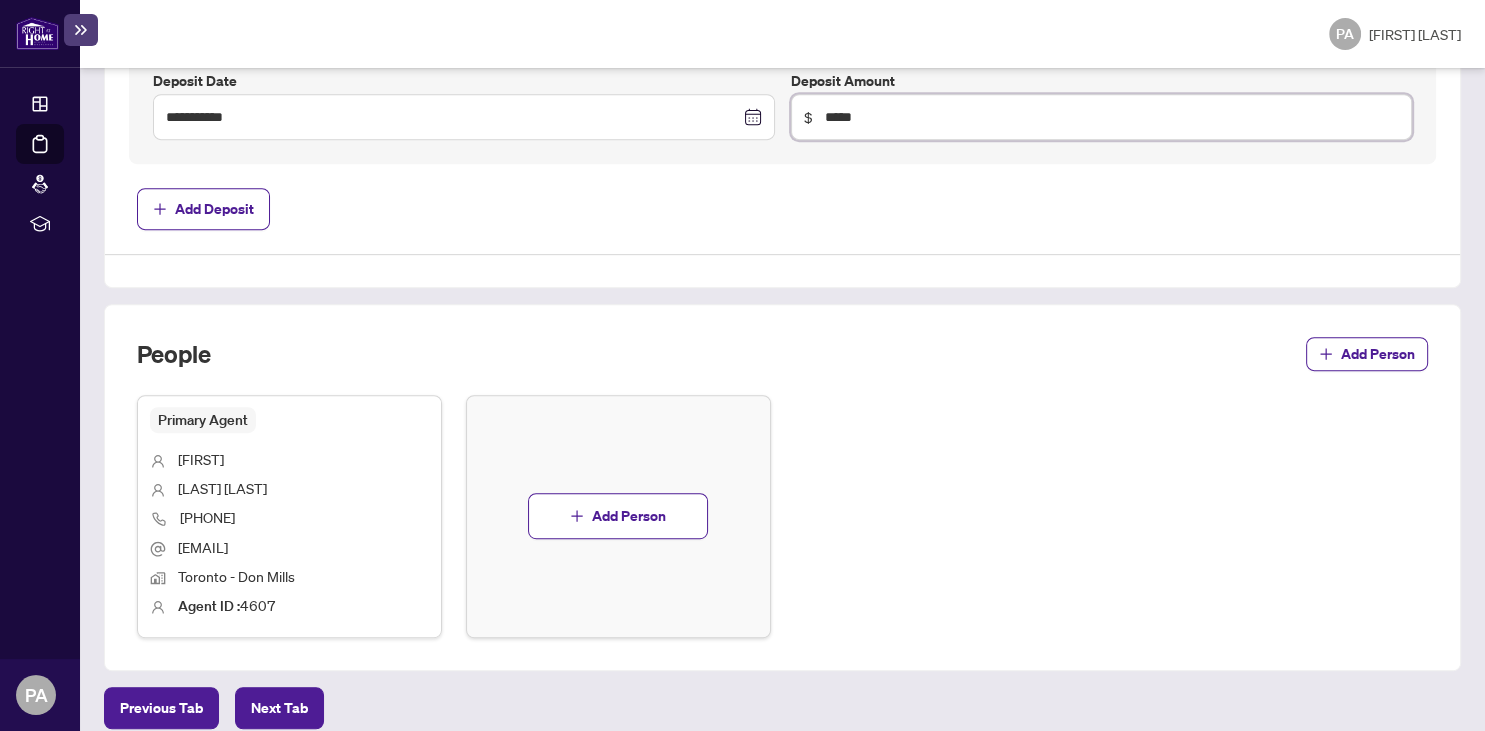 scroll, scrollTop: 982, scrollLeft: 0, axis: vertical 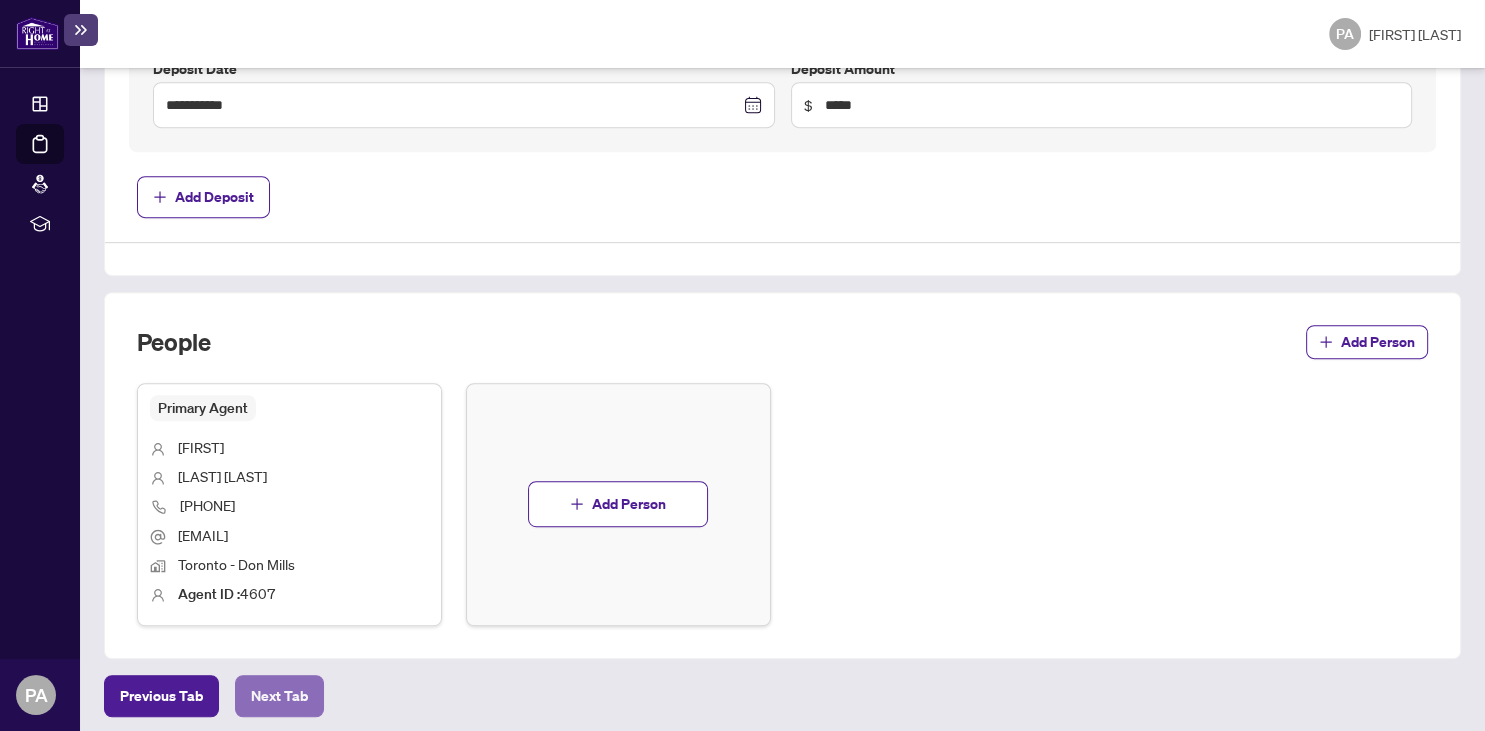 click on "Next Tab" at bounding box center (279, 696) 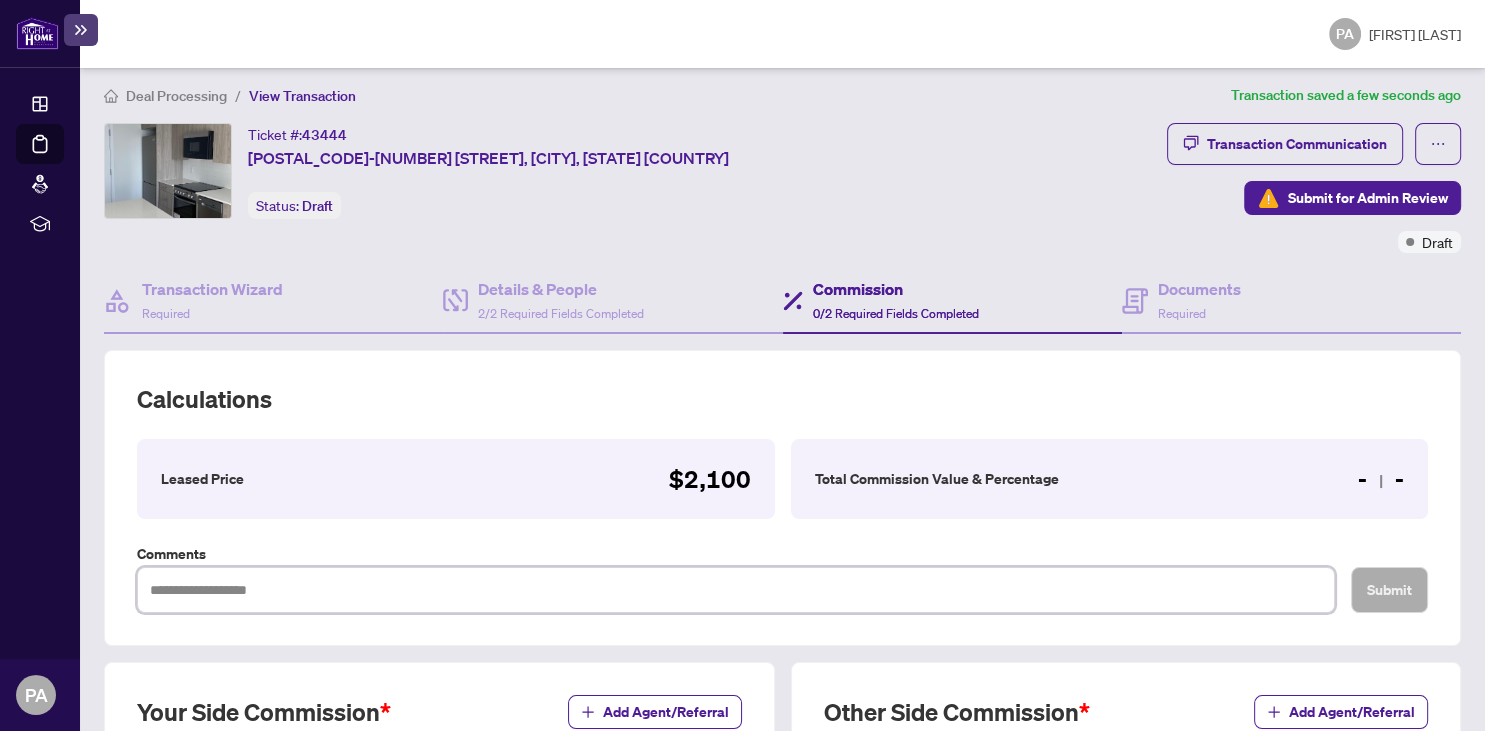 click at bounding box center (736, 590) 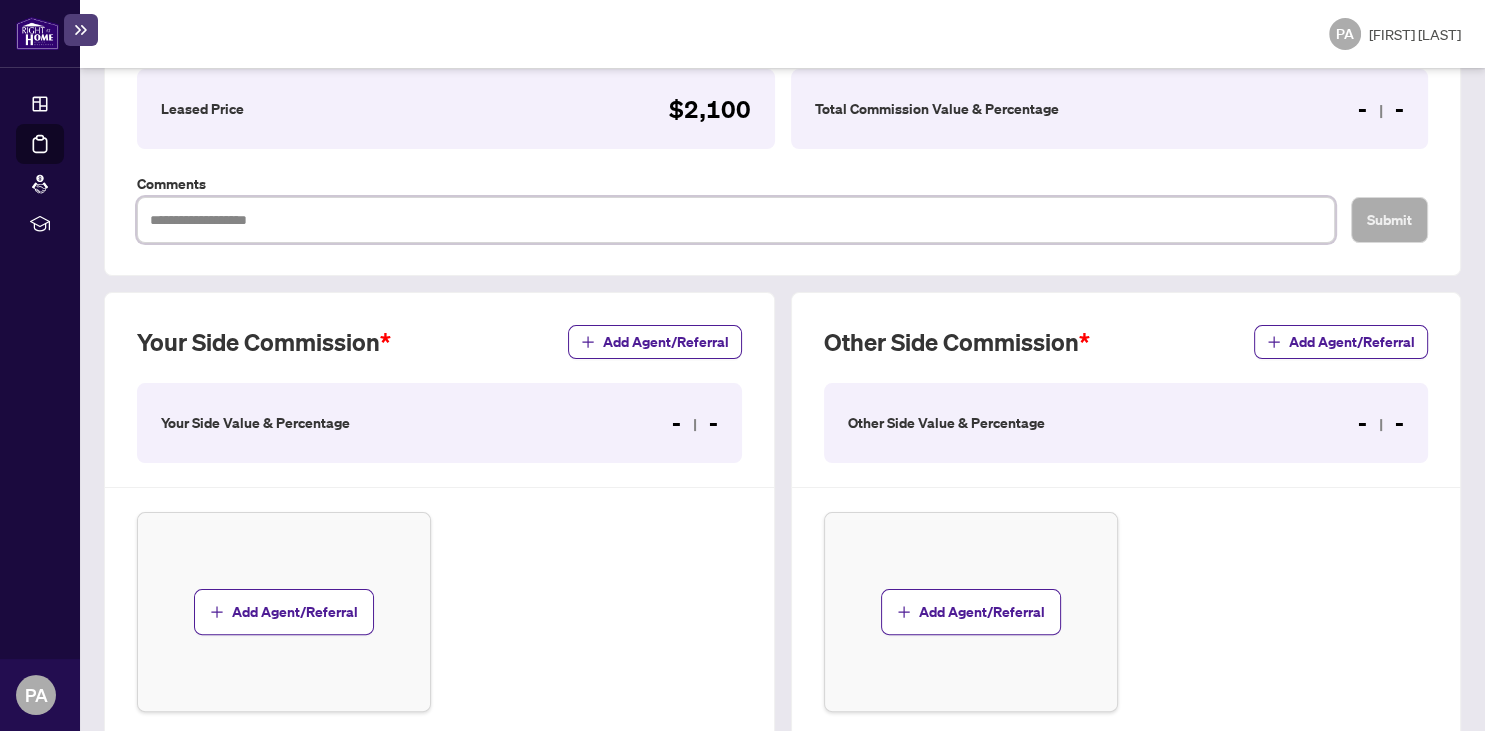 scroll, scrollTop: 430, scrollLeft: 0, axis: vertical 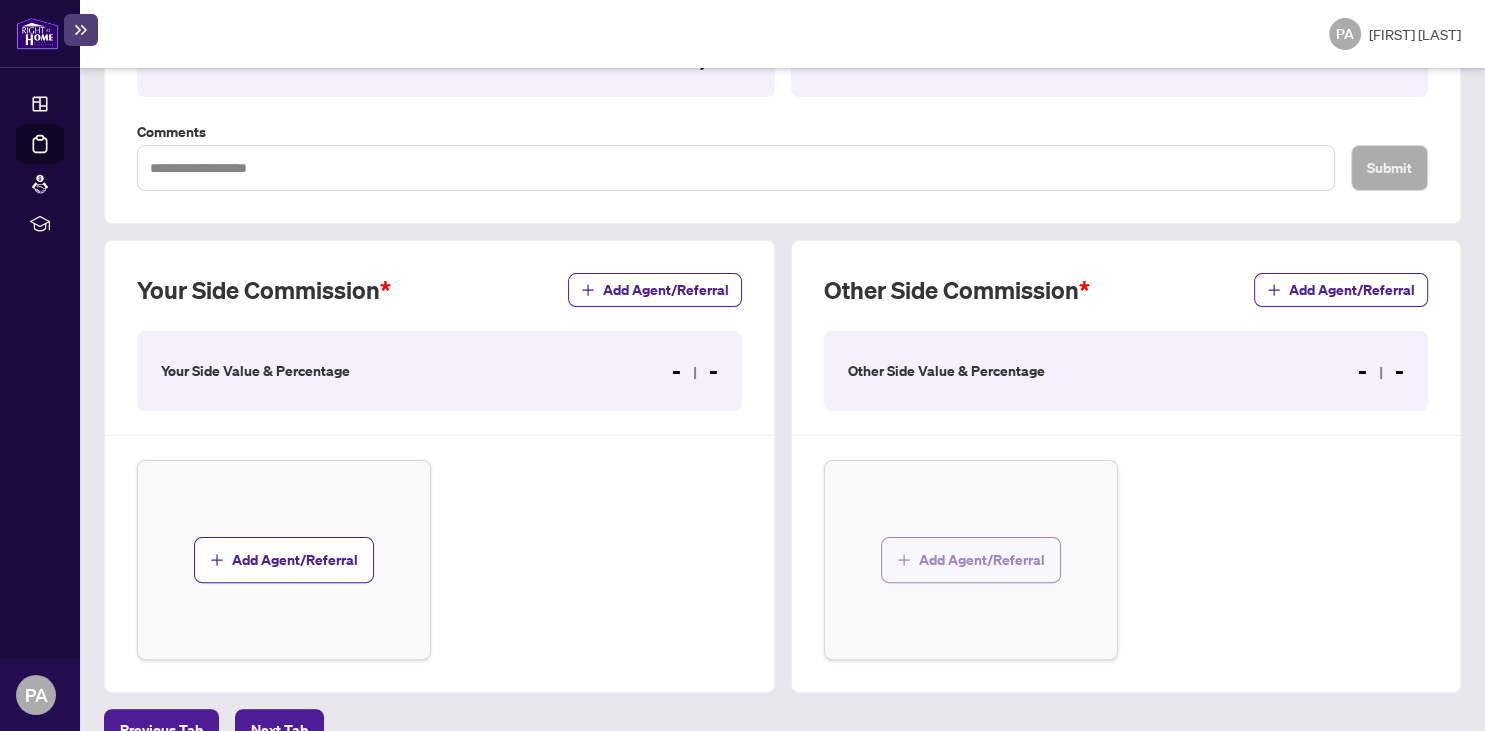 click on "Add Agent/Referral" at bounding box center [982, 560] 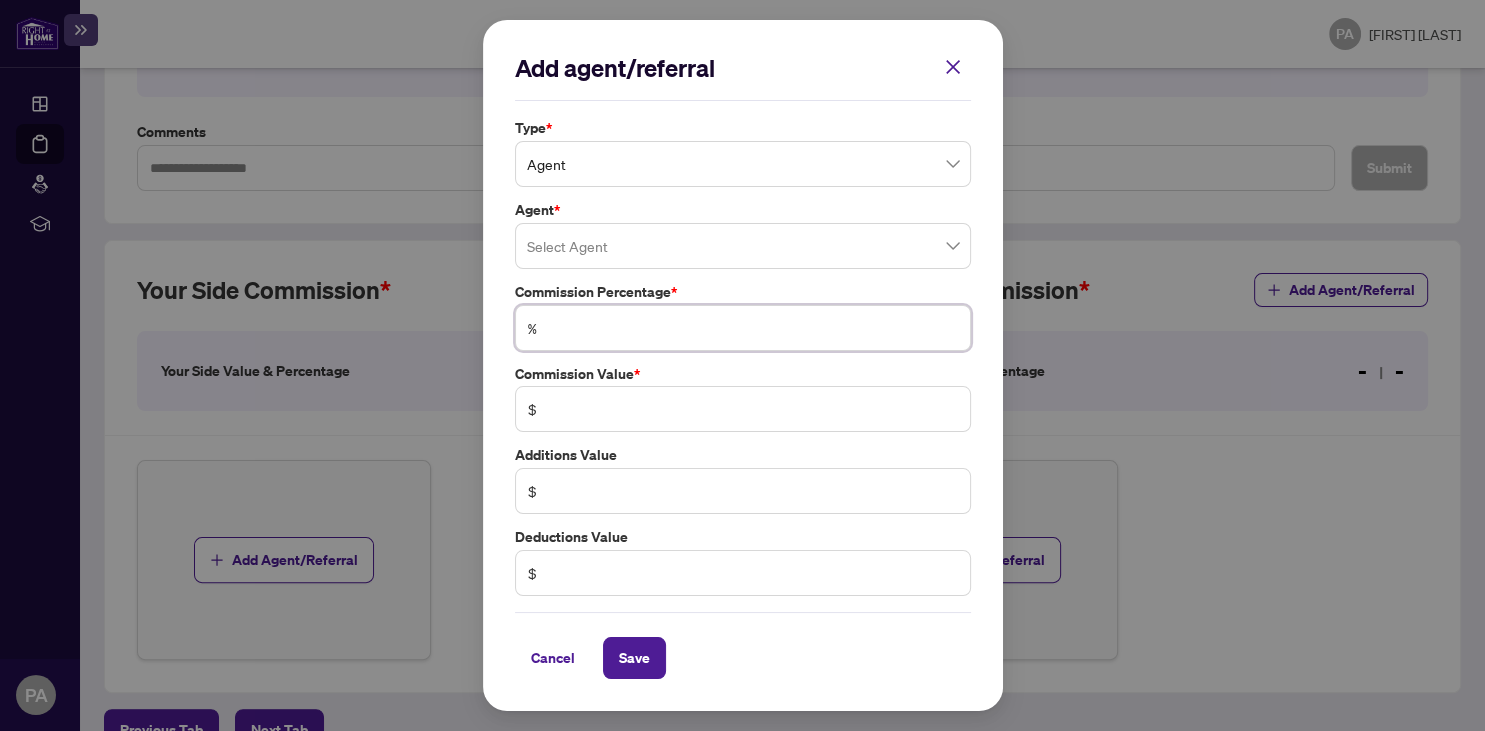 click at bounding box center (753, 328) 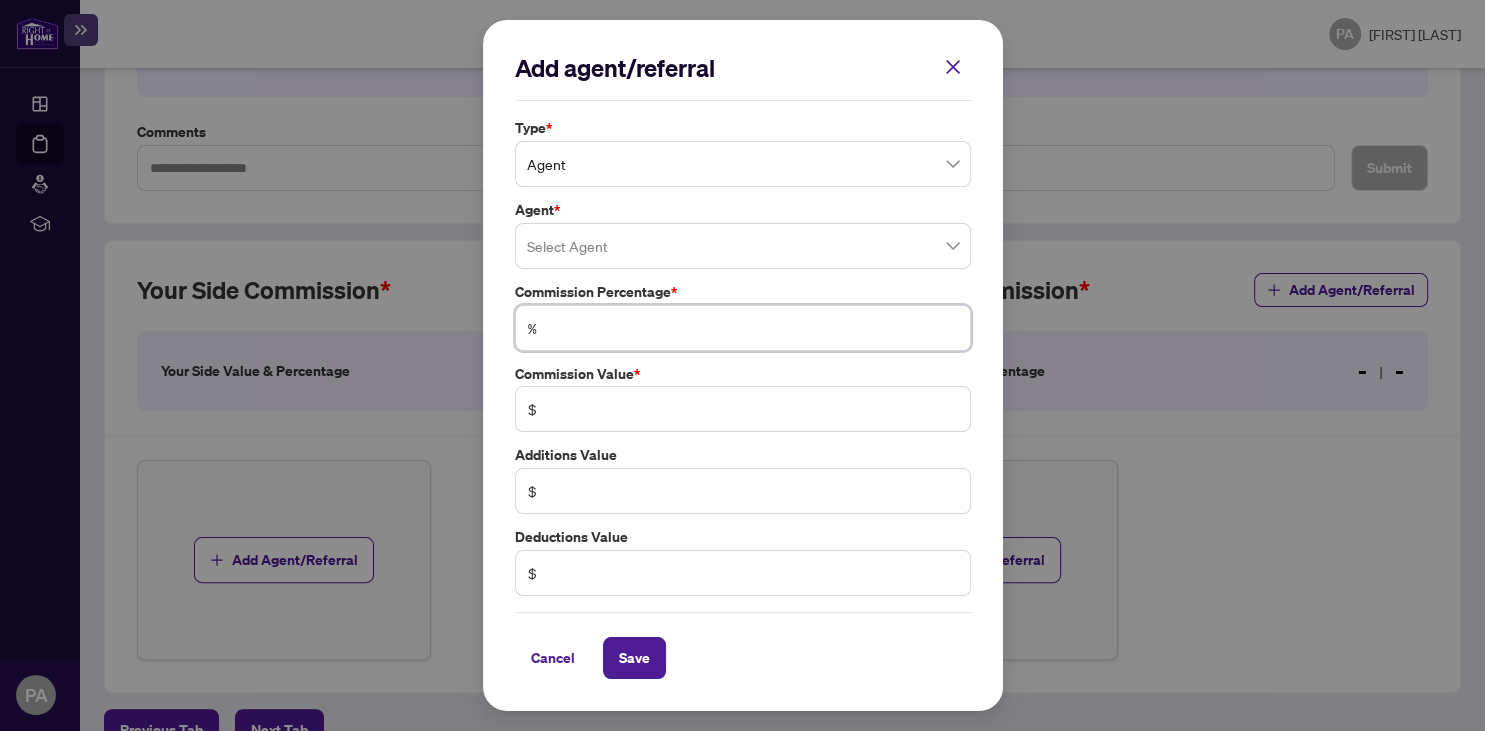 type on "*" 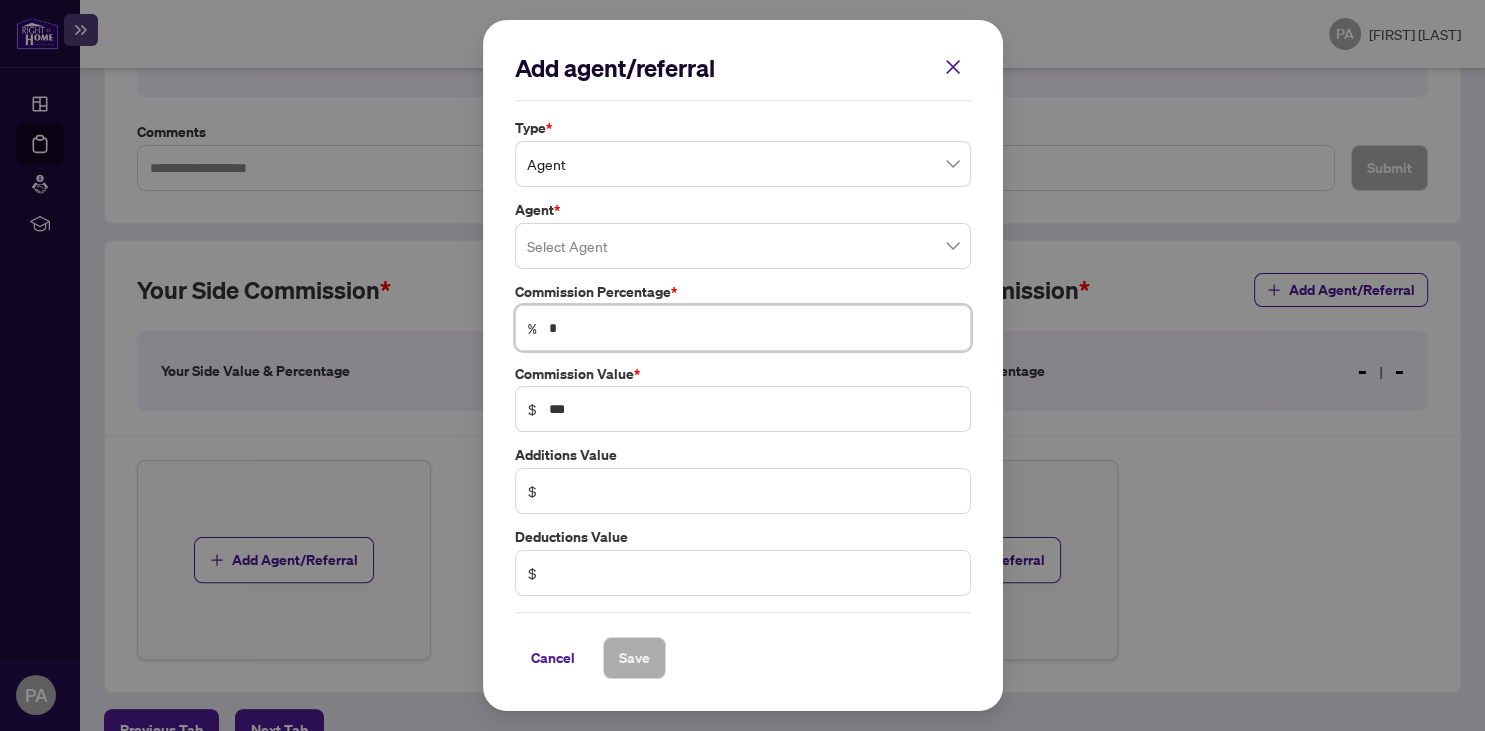 type on "**" 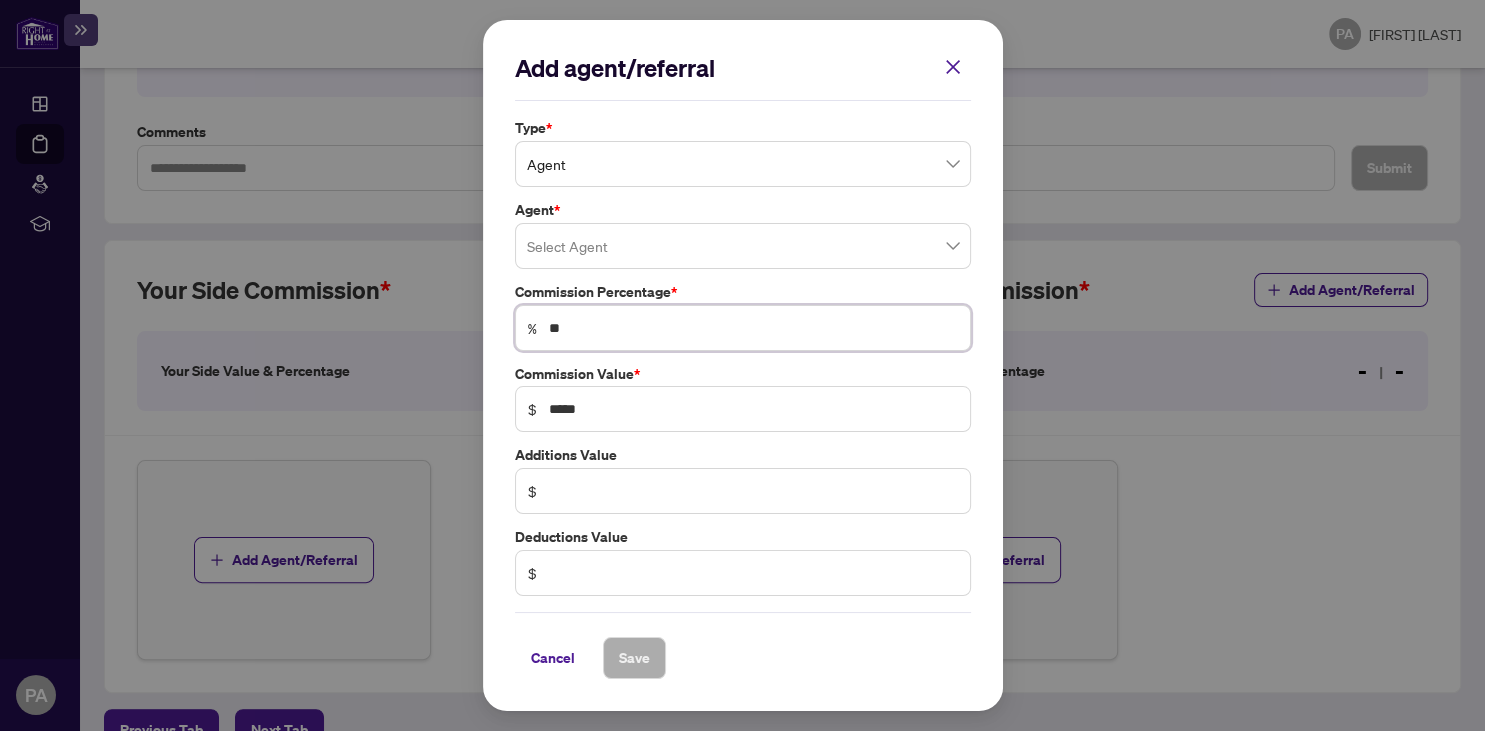 type on "**" 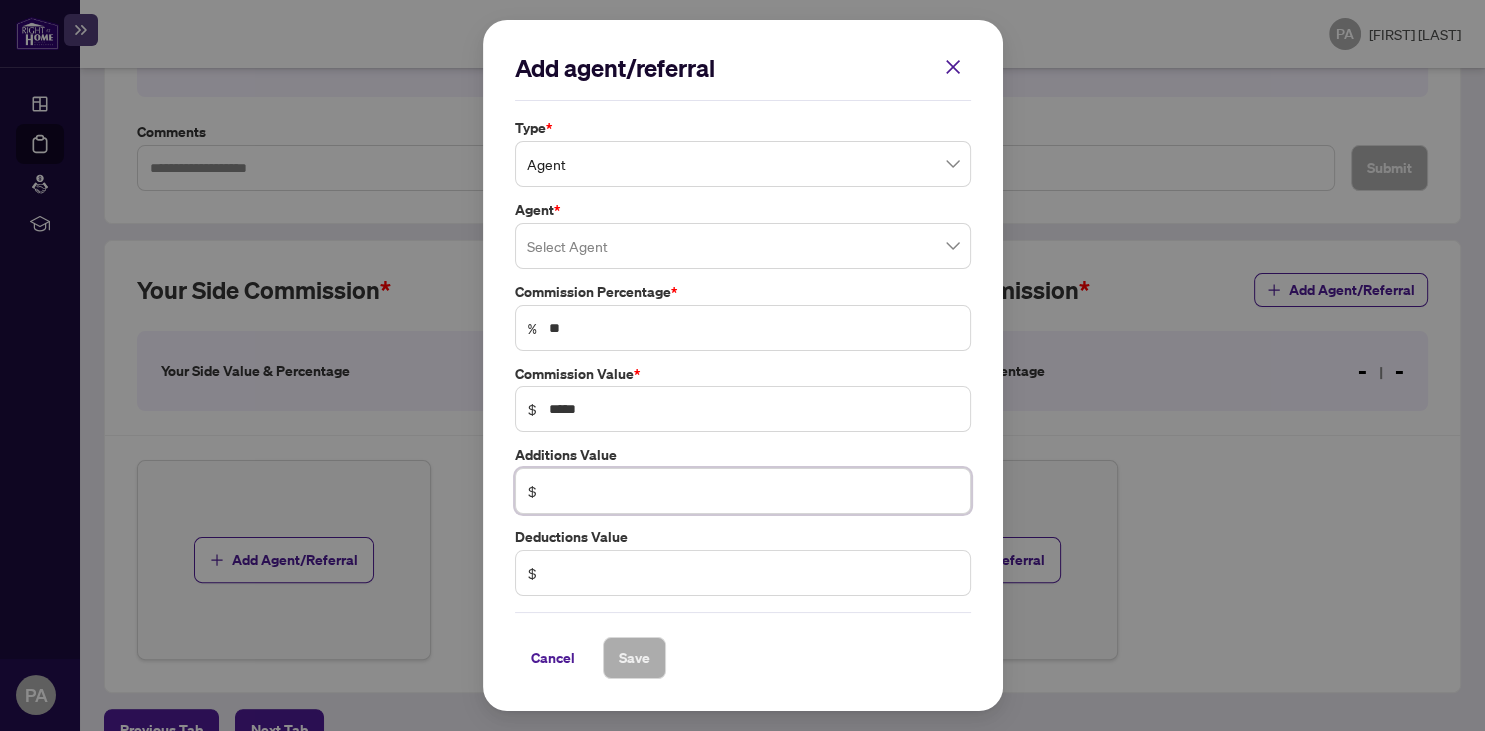 click at bounding box center [753, 491] 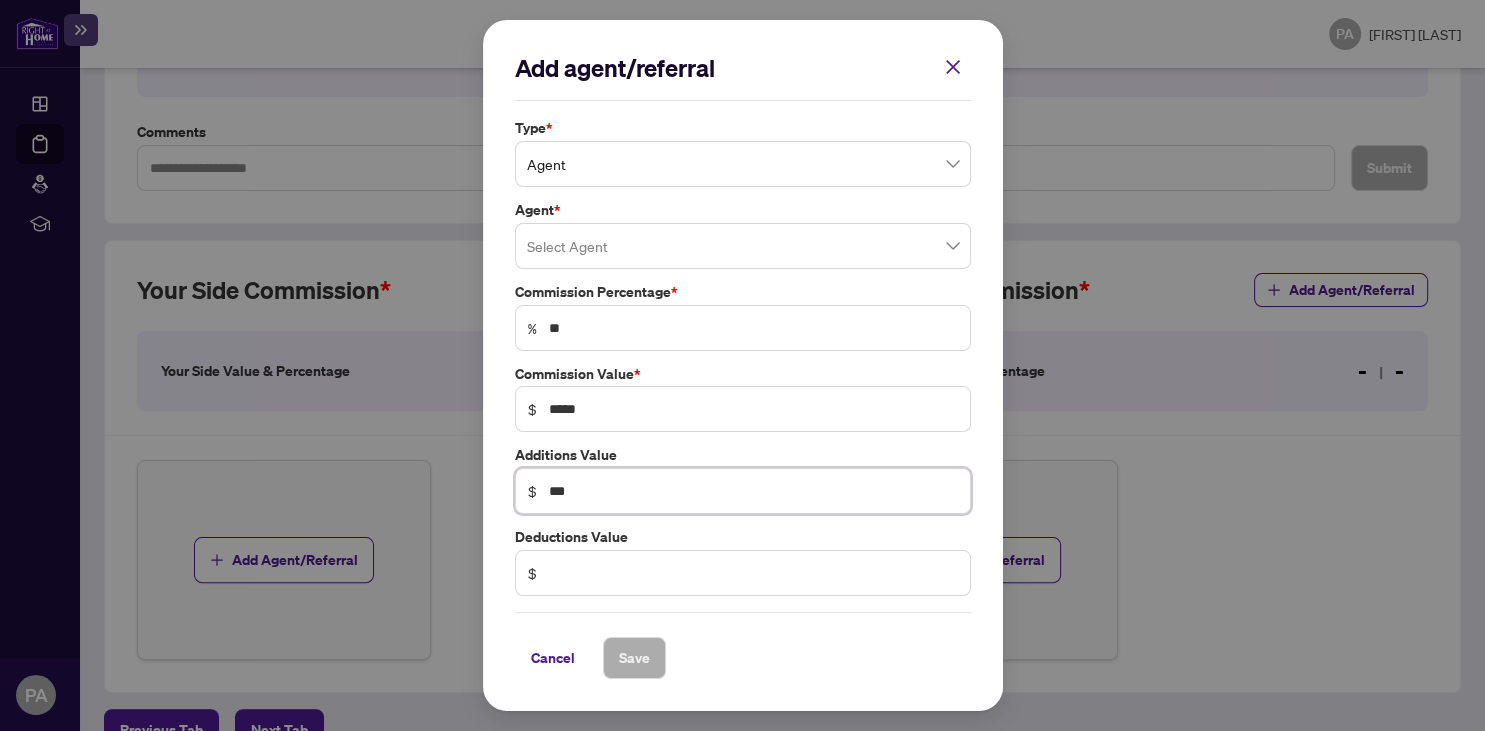 type on "***" 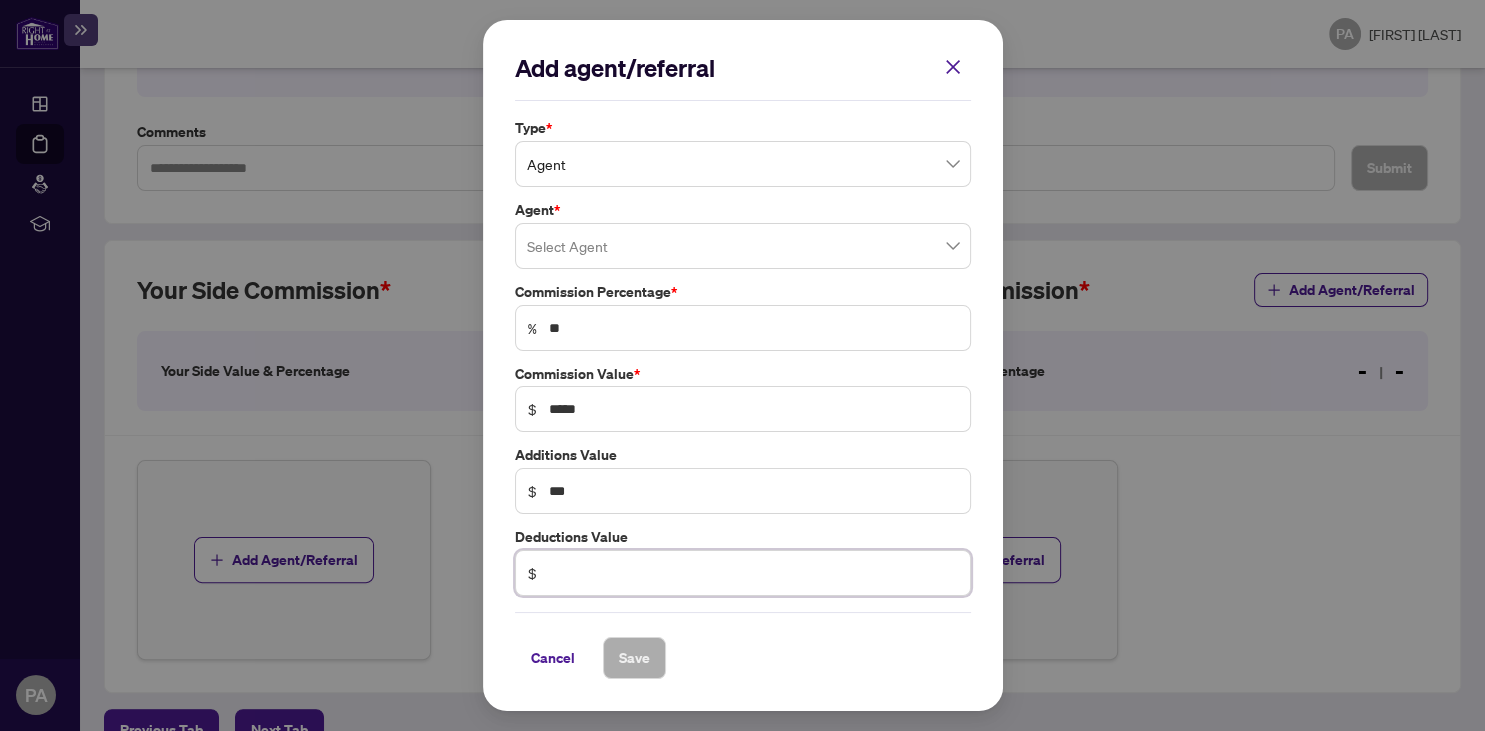 drag, startPoint x: 587, startPoint y: 575, endPoint x: 629, endPoint y: 669, distance: 102.9563 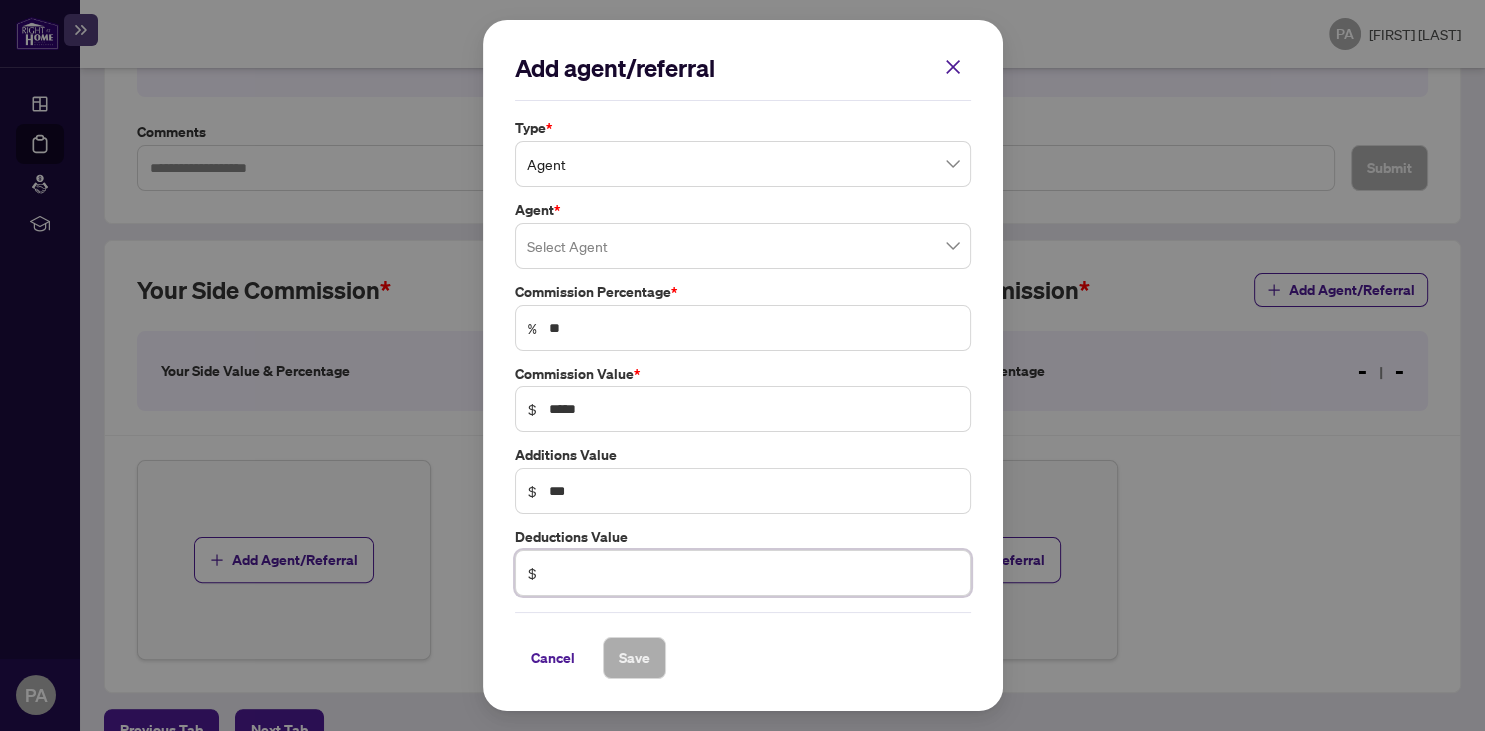 click at bounding box center (753, 573) 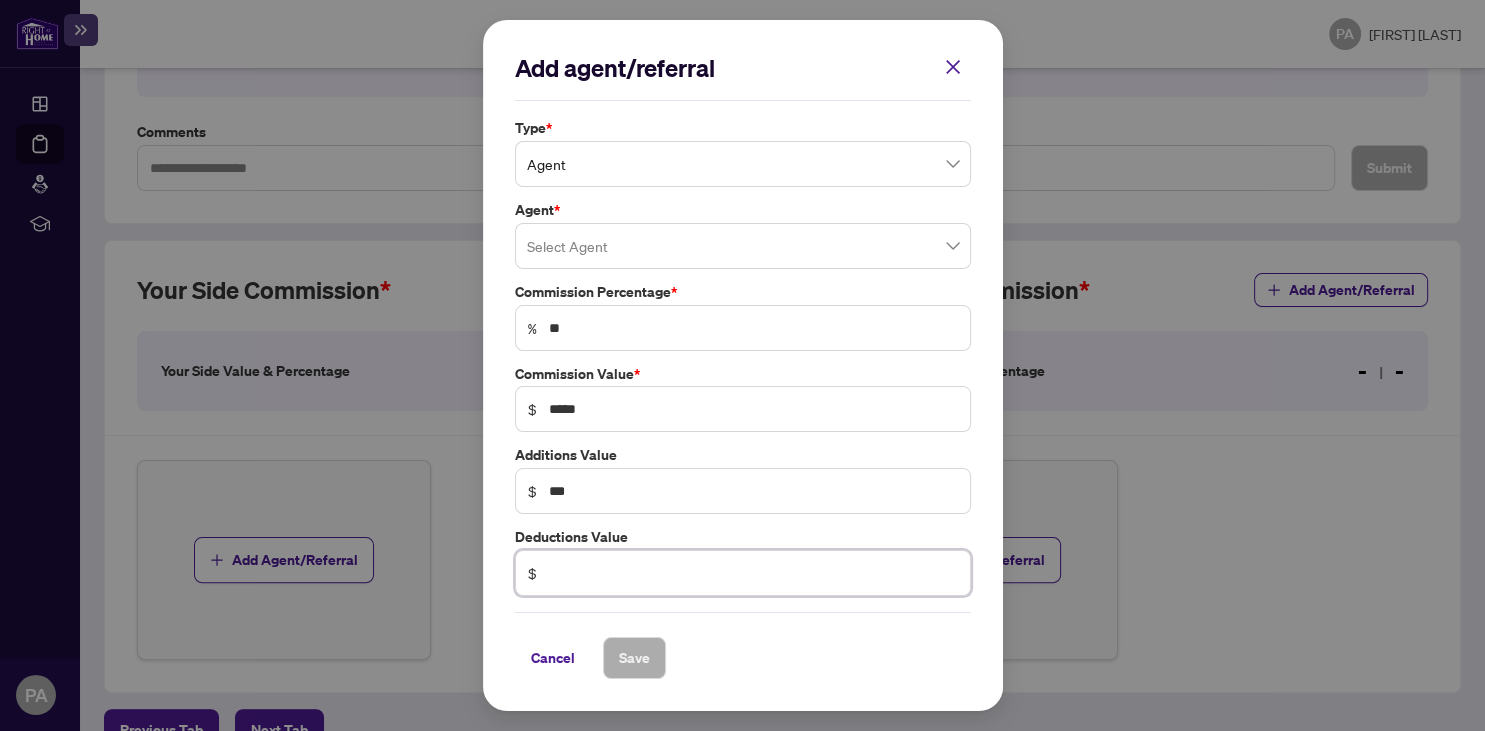 click on "Agent" at bounding box center [743, 164] 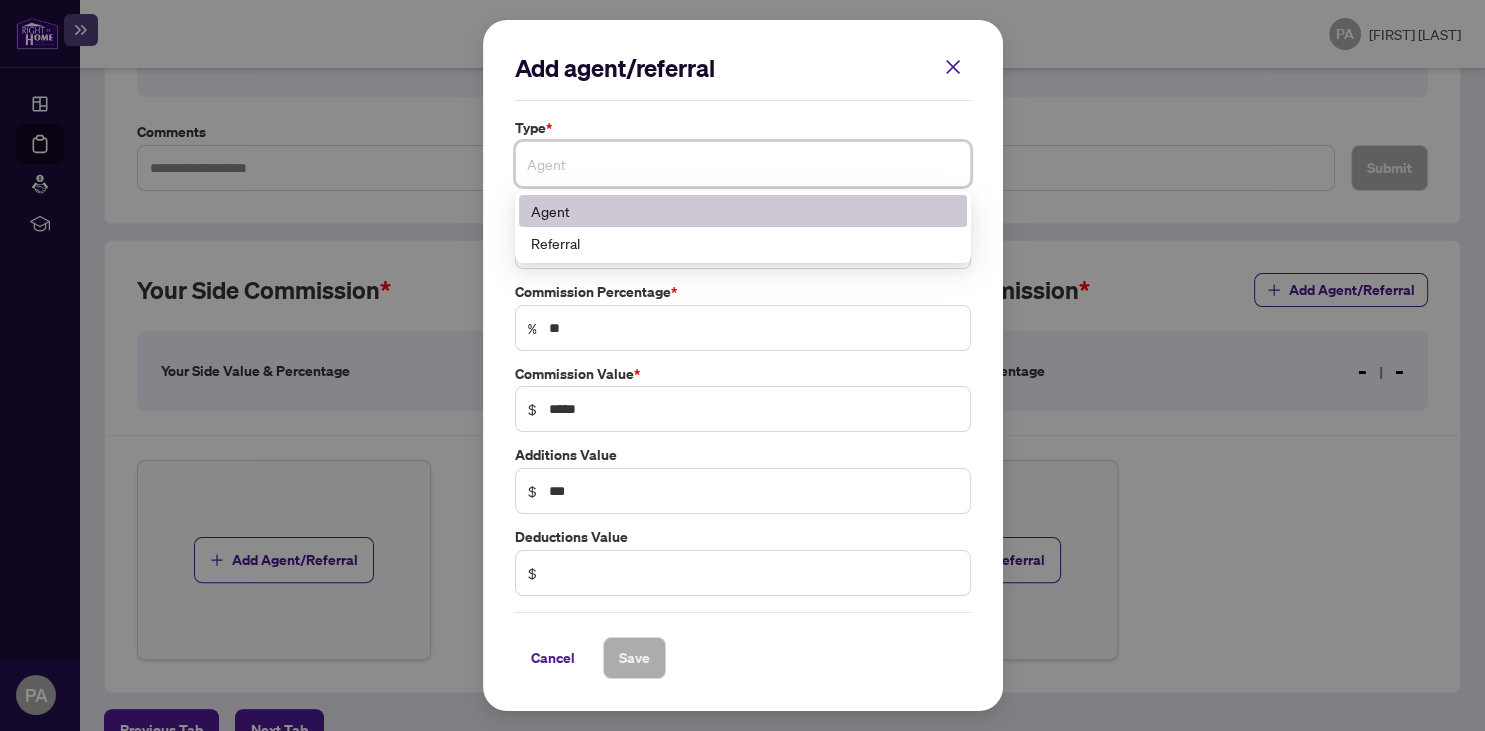 click on "Agent" at bounding box center (743, 211) 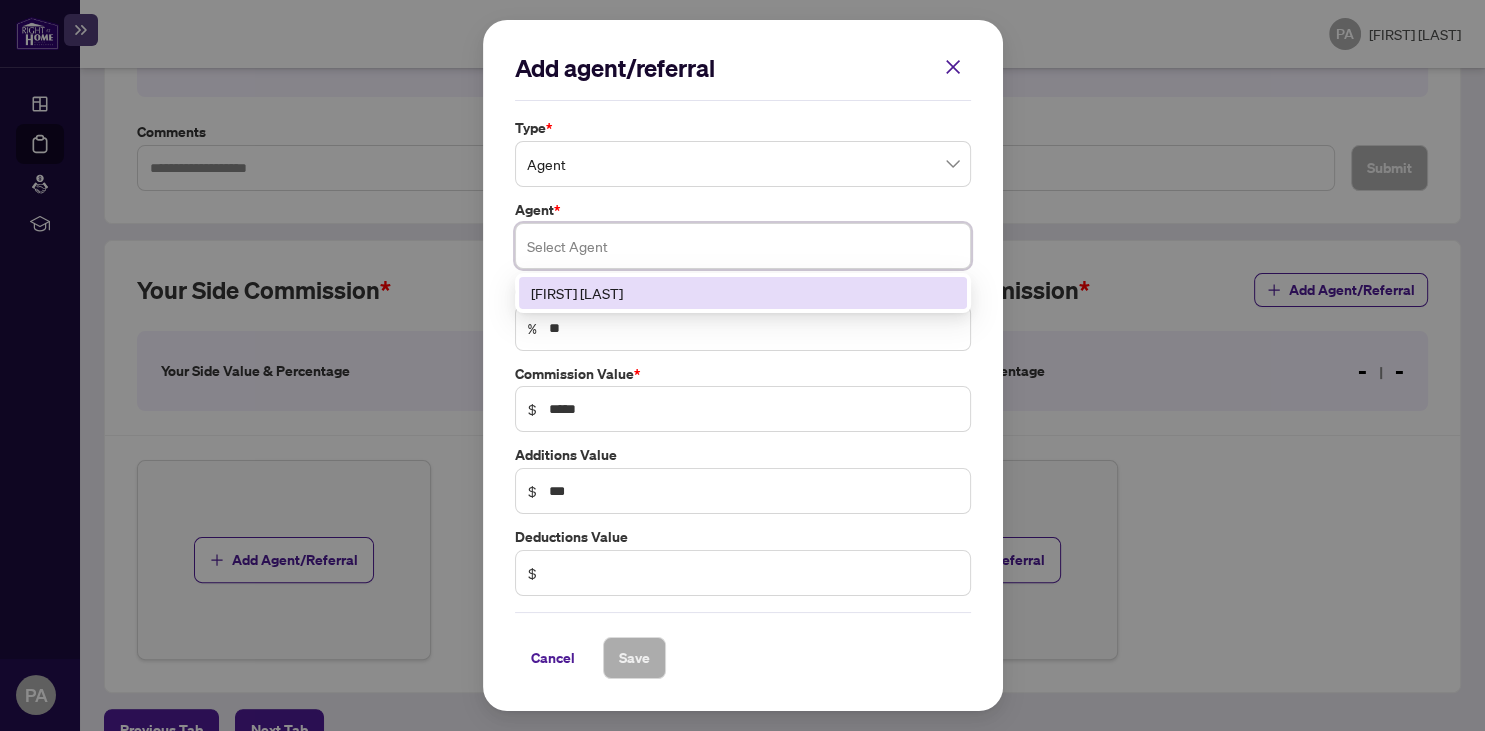 click at bounding box center [743, 246] 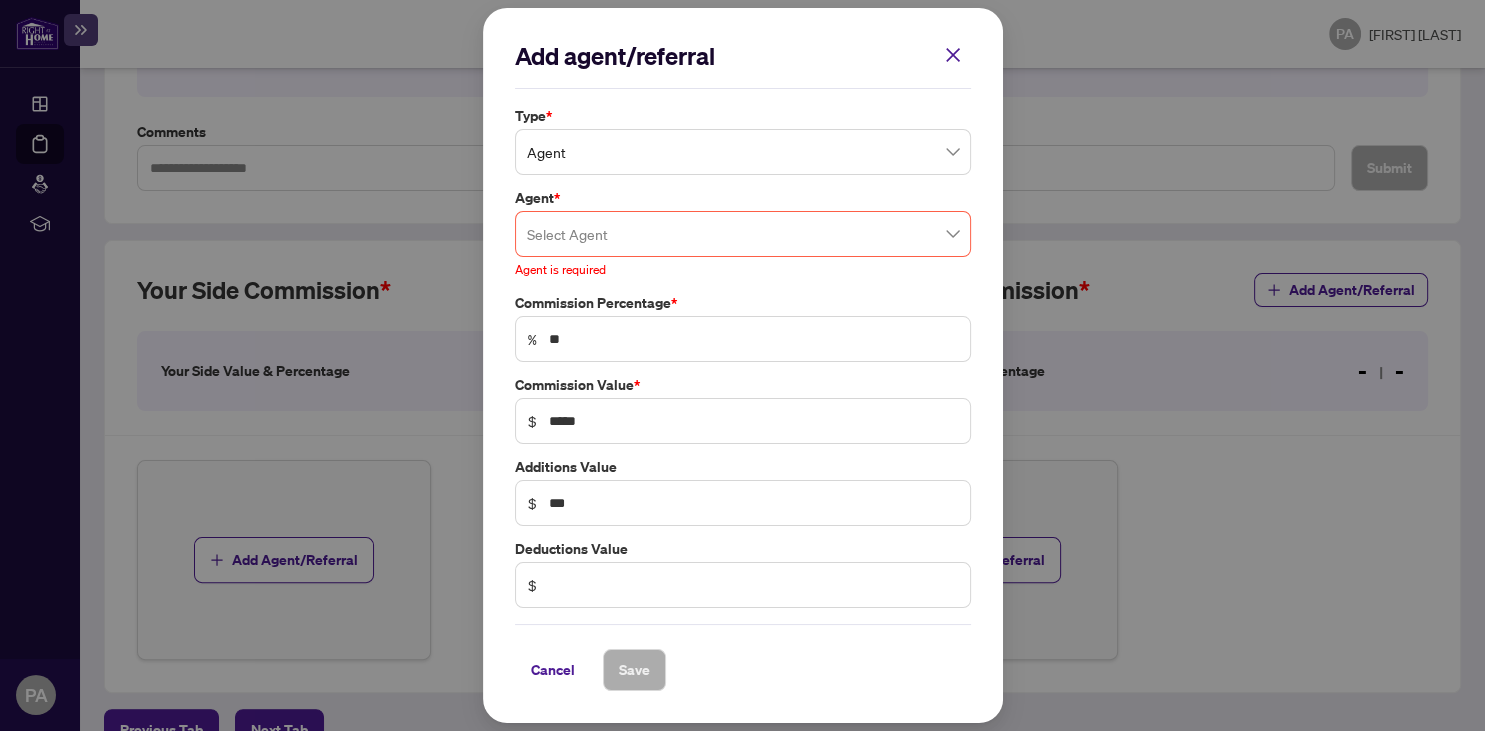 click on "Add agent/referral Type * Agent 0 1 Agent Referral Agent * Select Agent 83788 [FIRST] [LAST] Agent is required Commission Percentage * % ** Commission Value * $ ***** Additions Value $ *** Deductions Value $ Cancel Save Cancel OK" at bounding box center [742, 365] 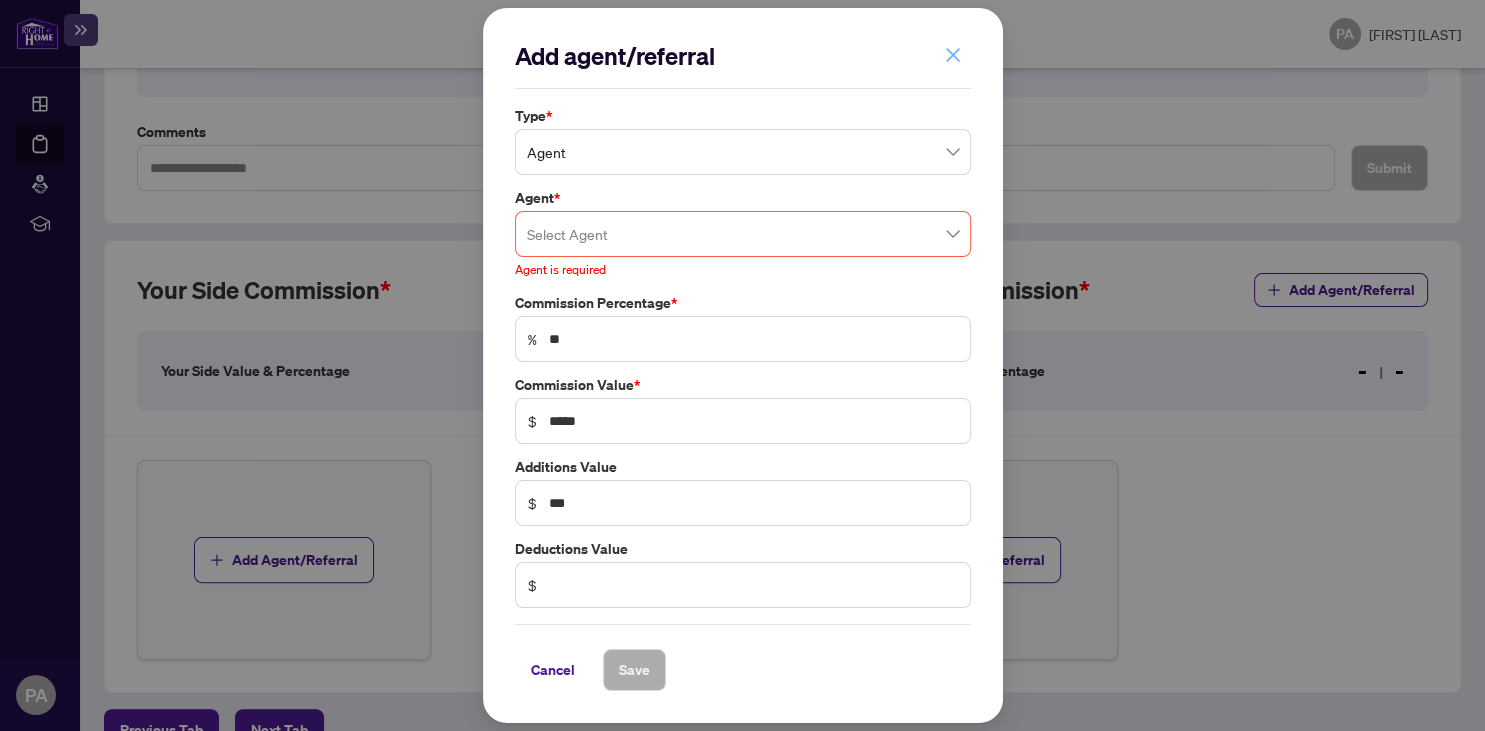 click 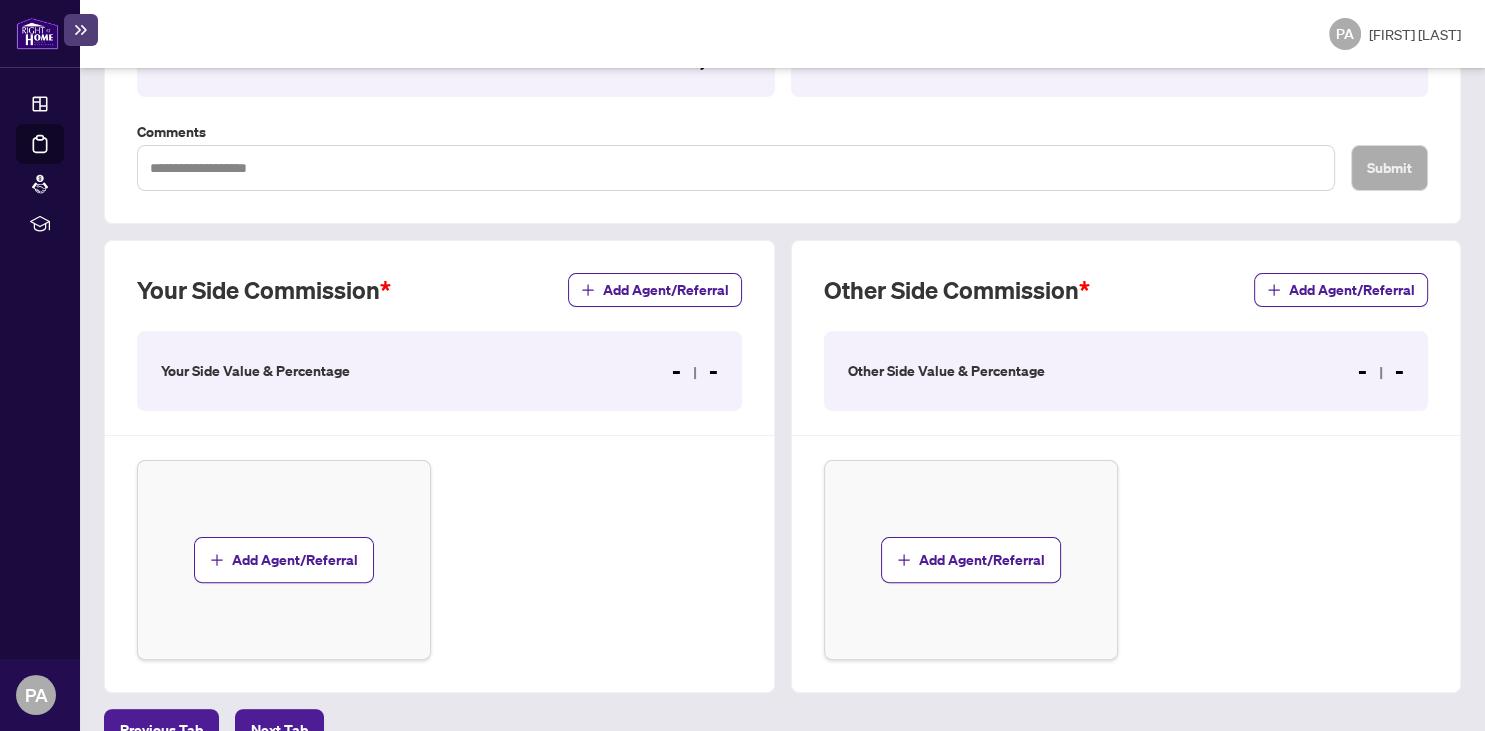 scroll, scrollTop: 469, scrollLeft: 0, axis: vertical 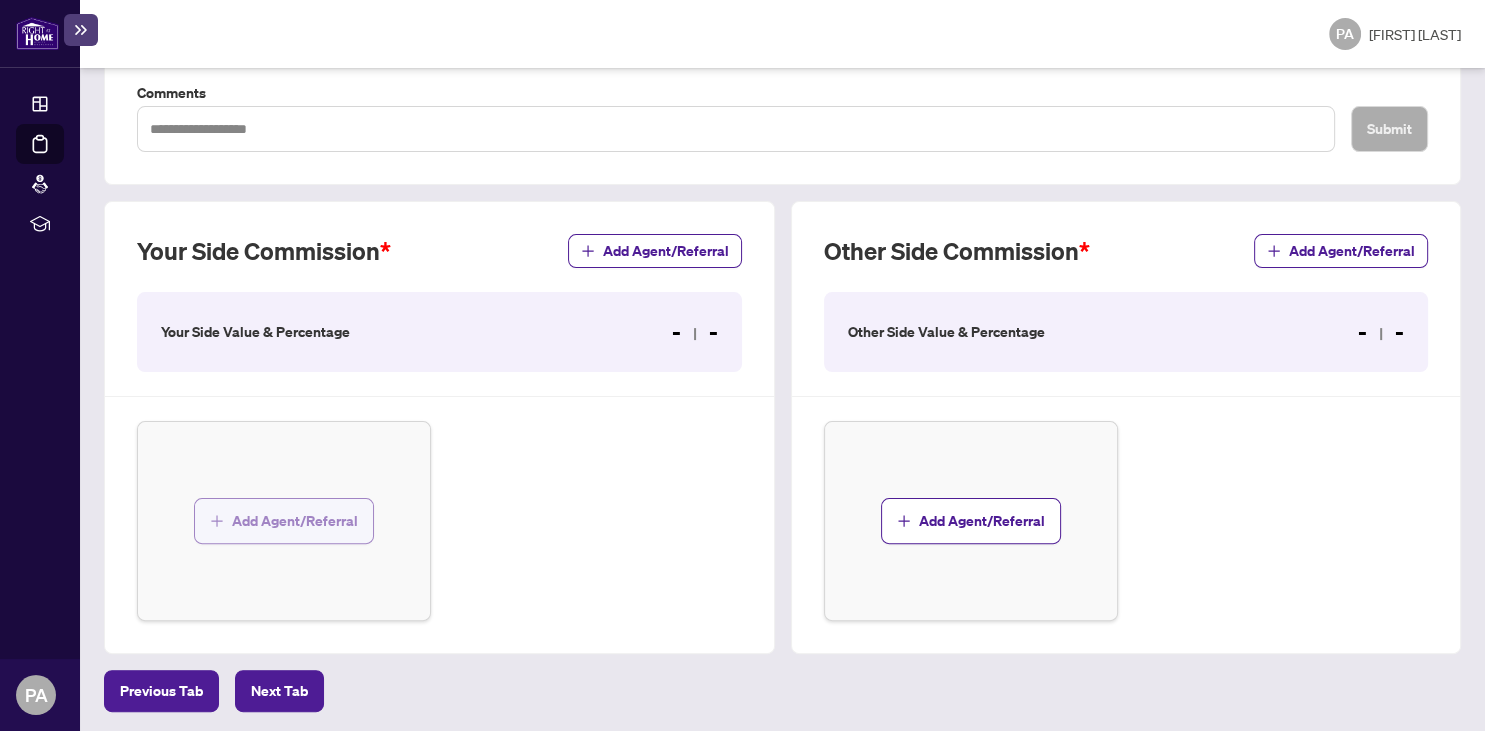 click on "Add Agent/Referral" at bounding box center (295, 521) 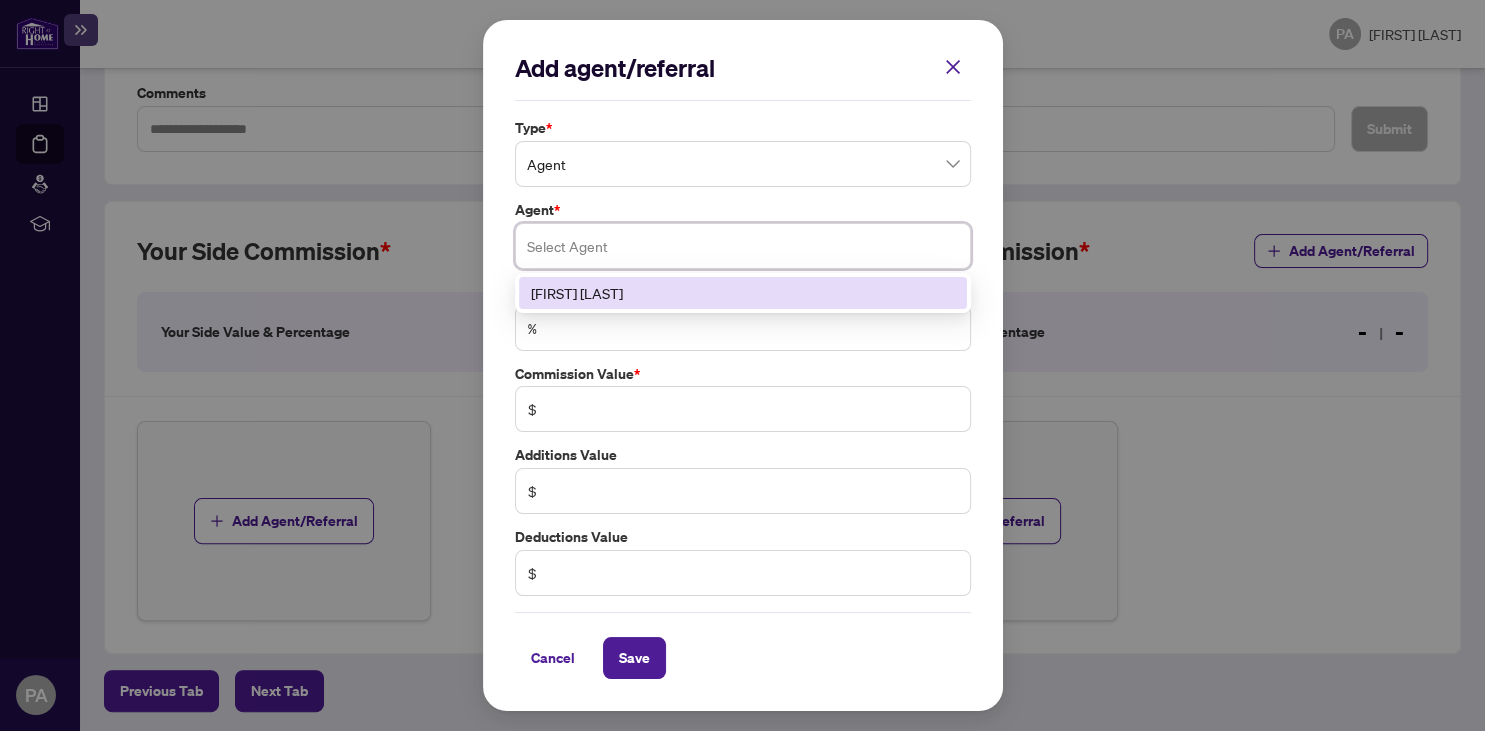 click at bounding box center [743, 246] 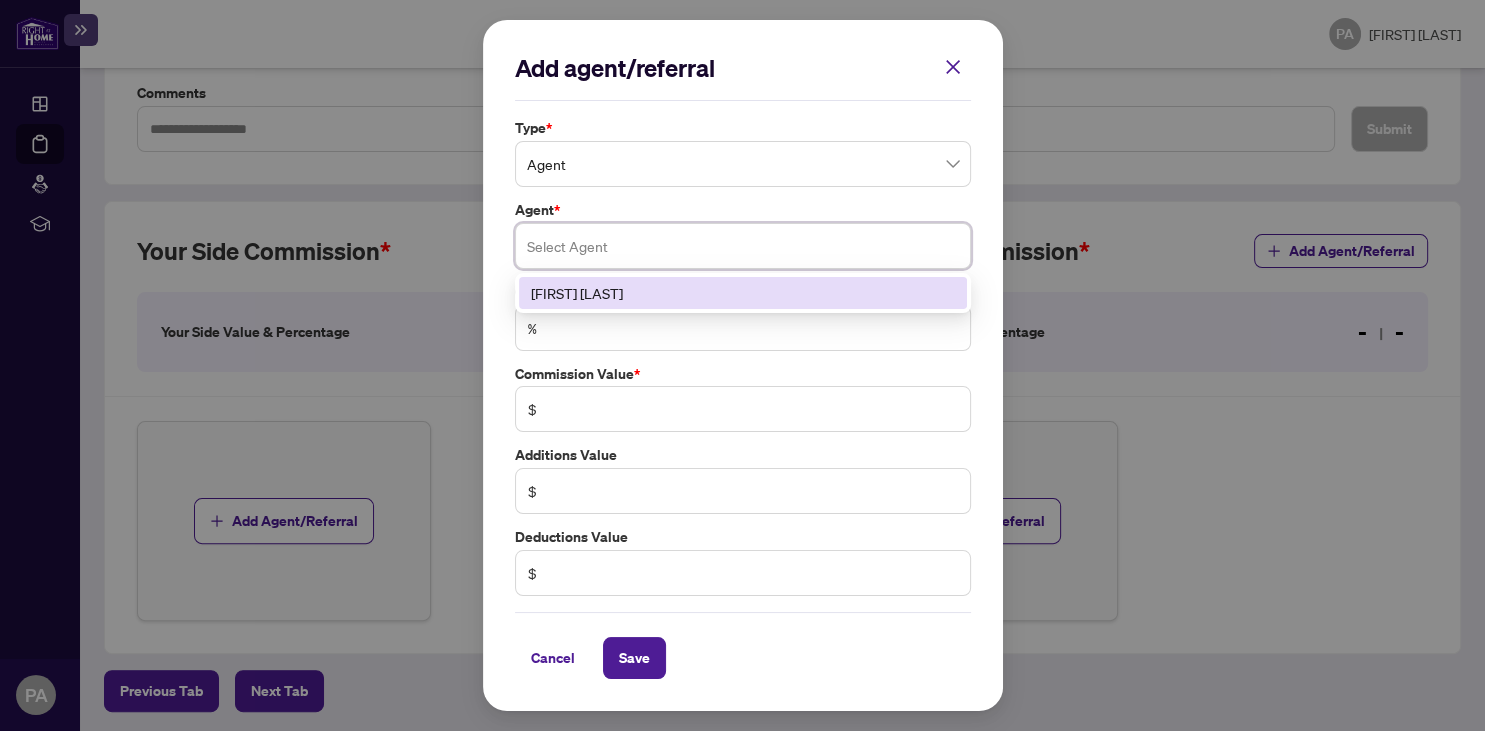 click on "[FIRST] [LAST]" at bounding box center (743, 293) 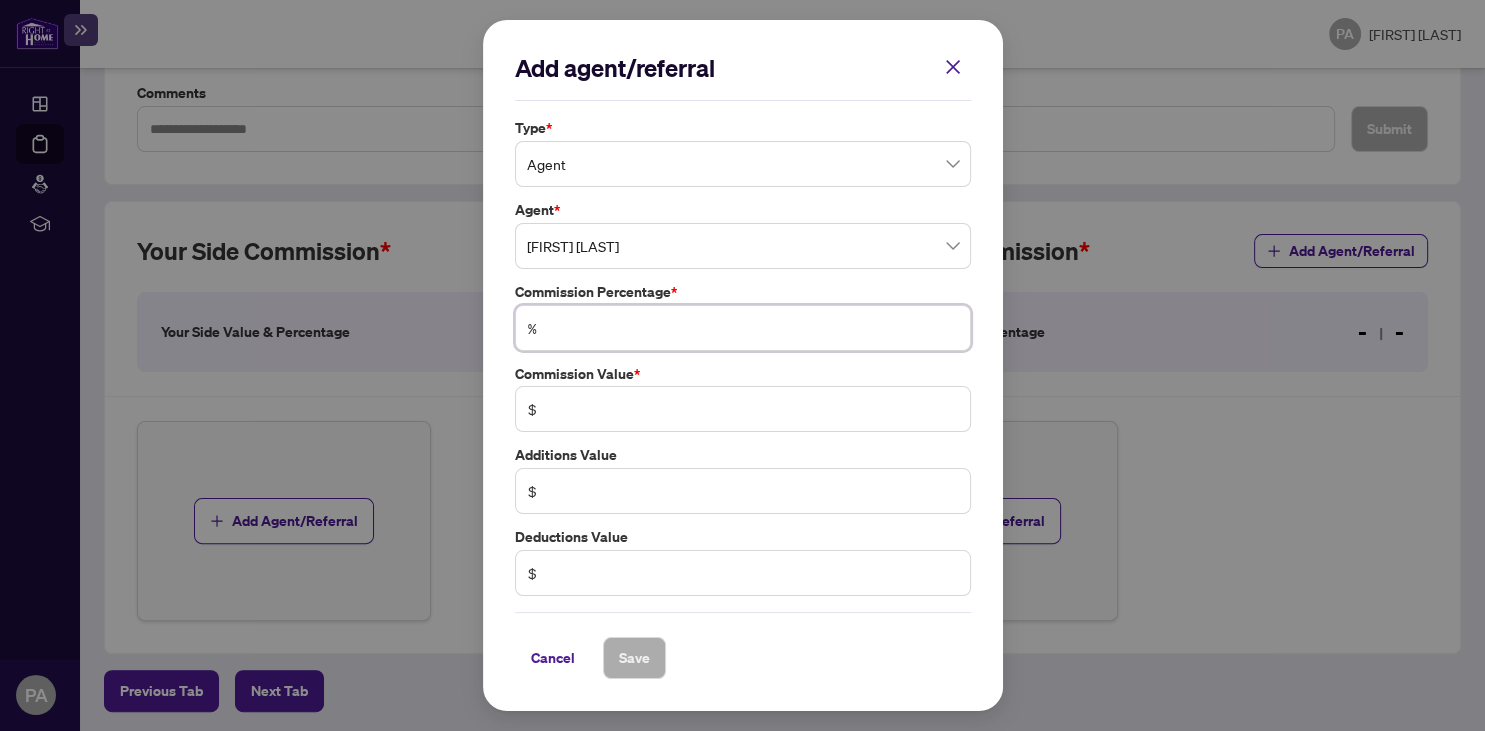 click at bounding box center (753, 328) 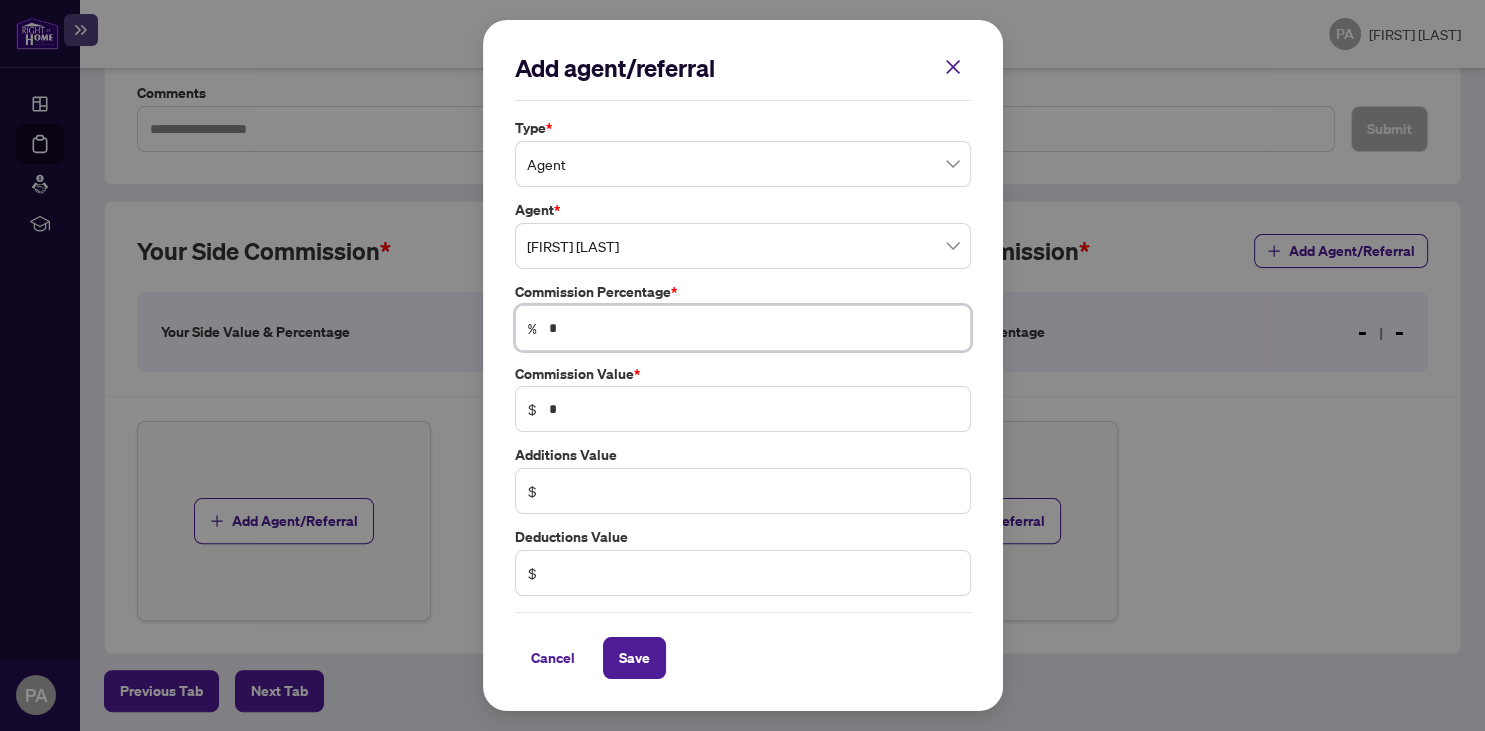 type 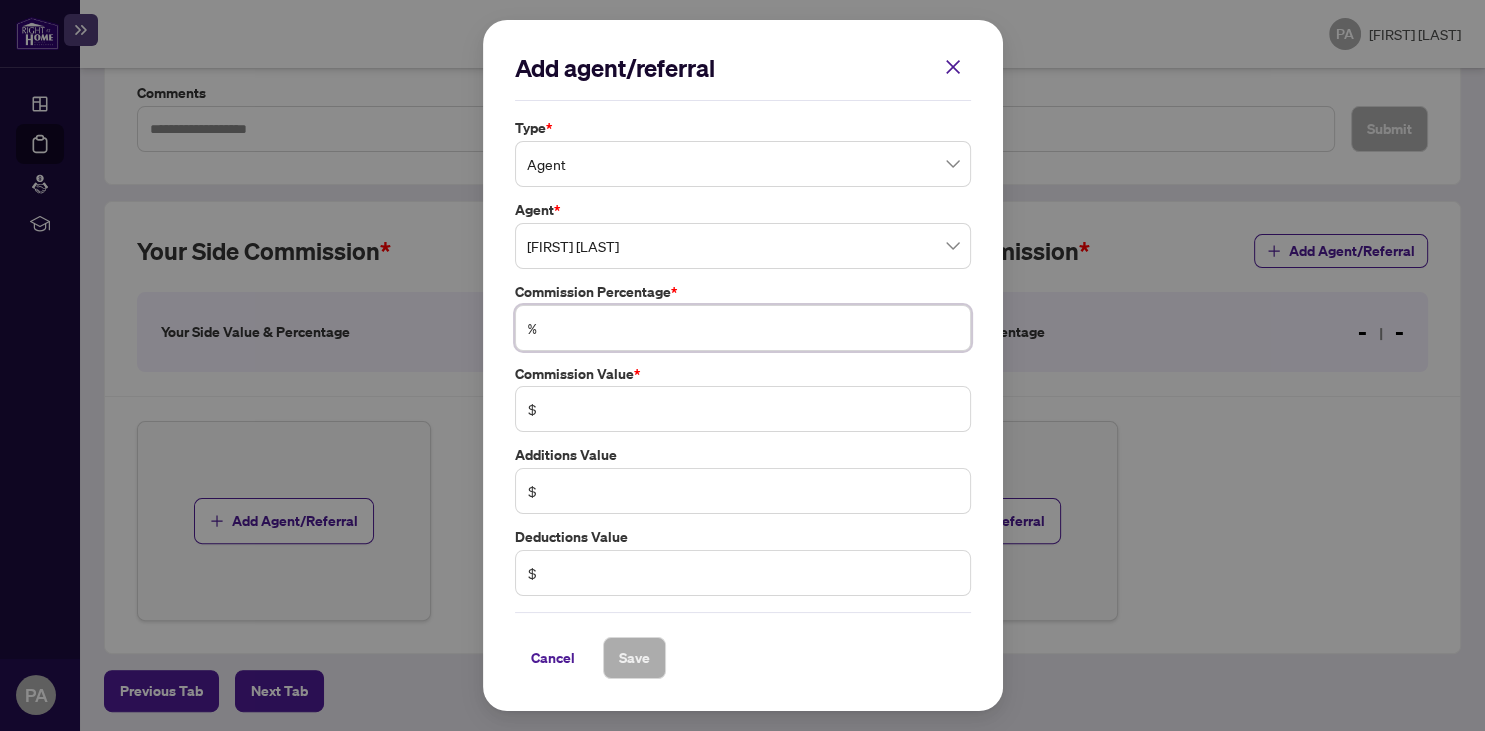 type on "*" 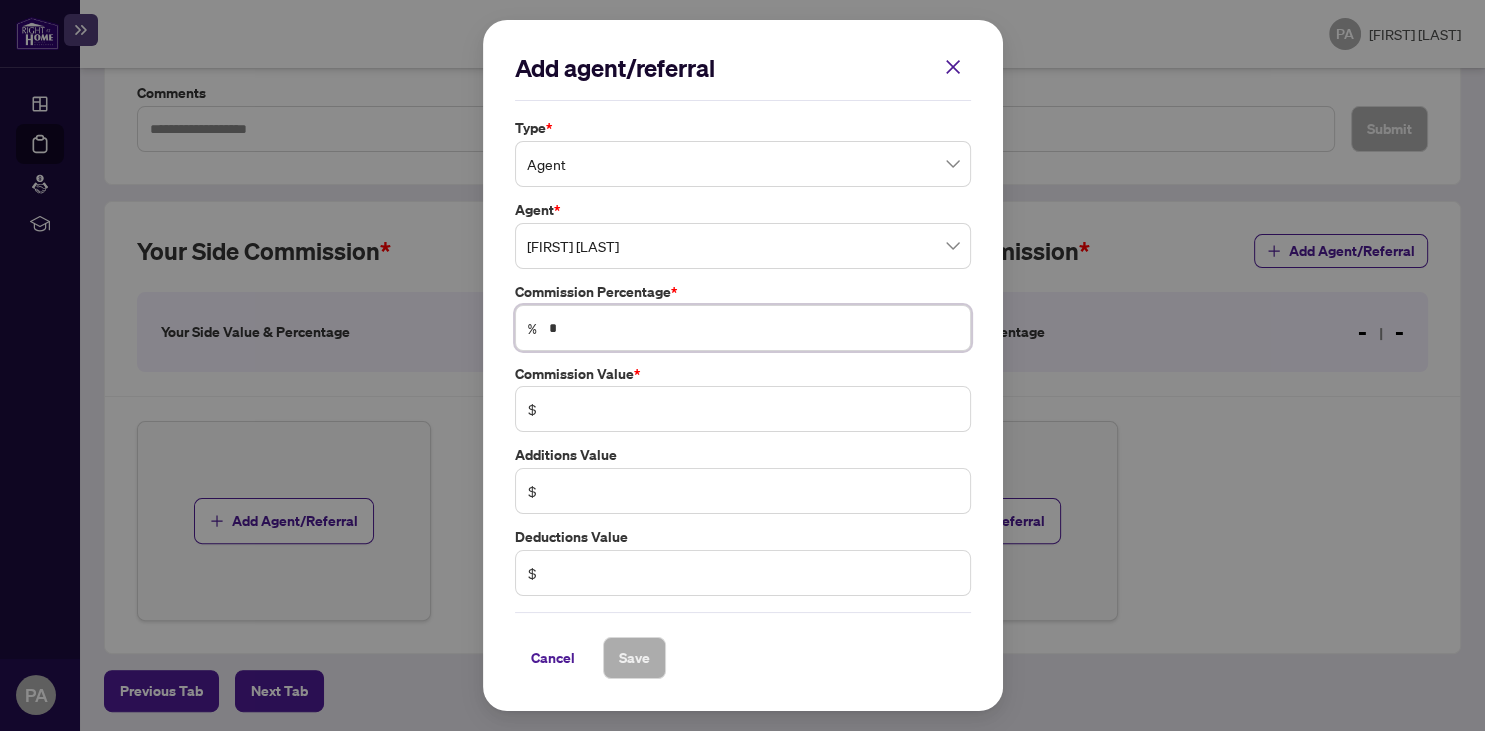 type on "***" 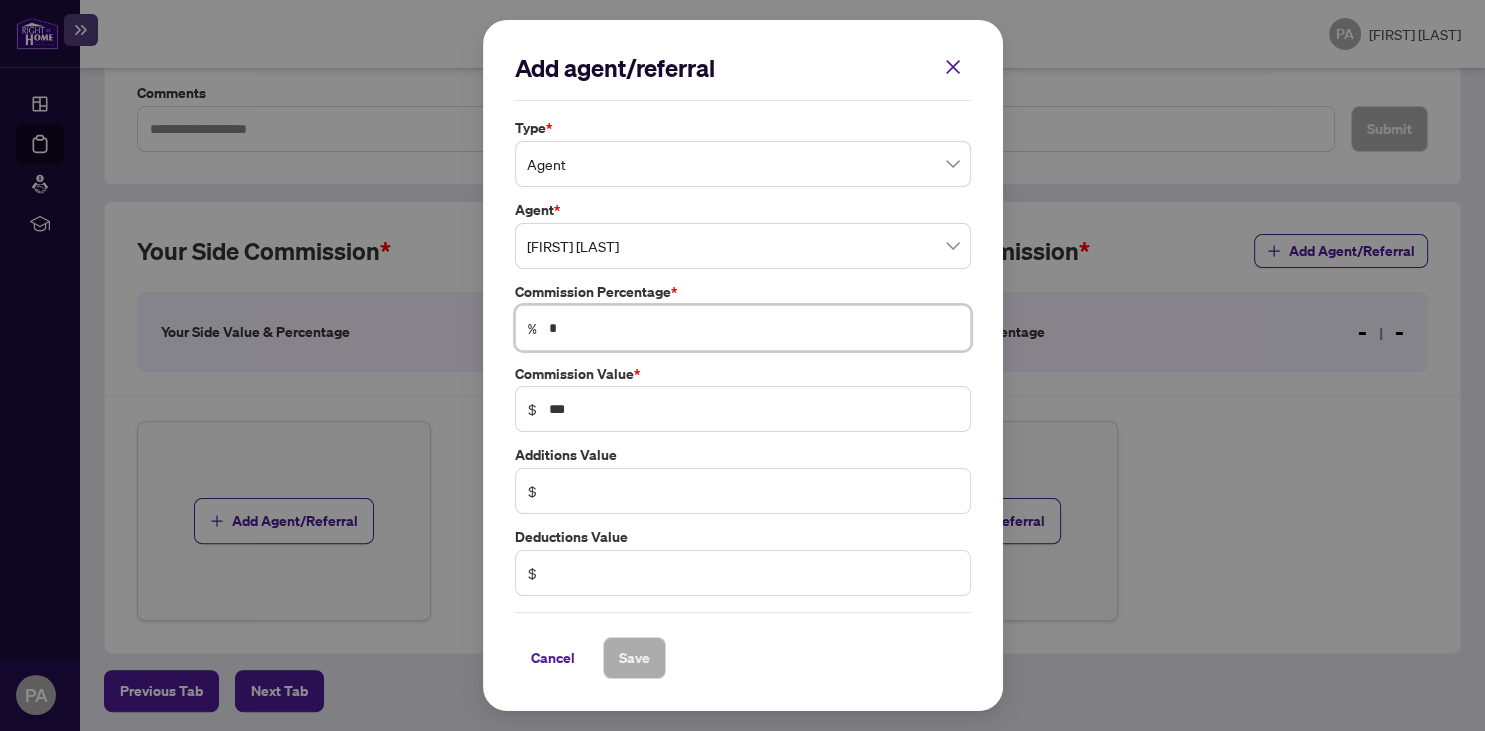 type on "**" 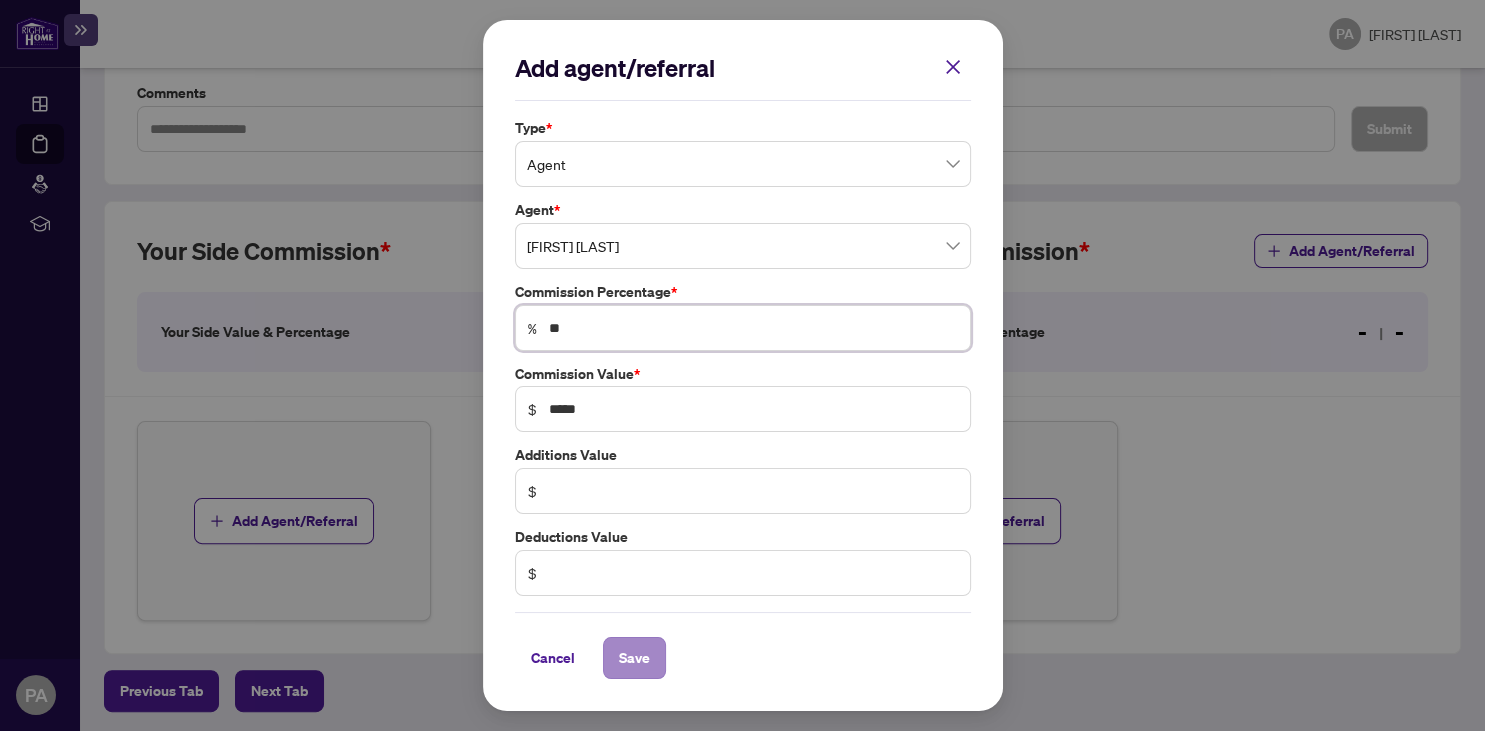type on "**" 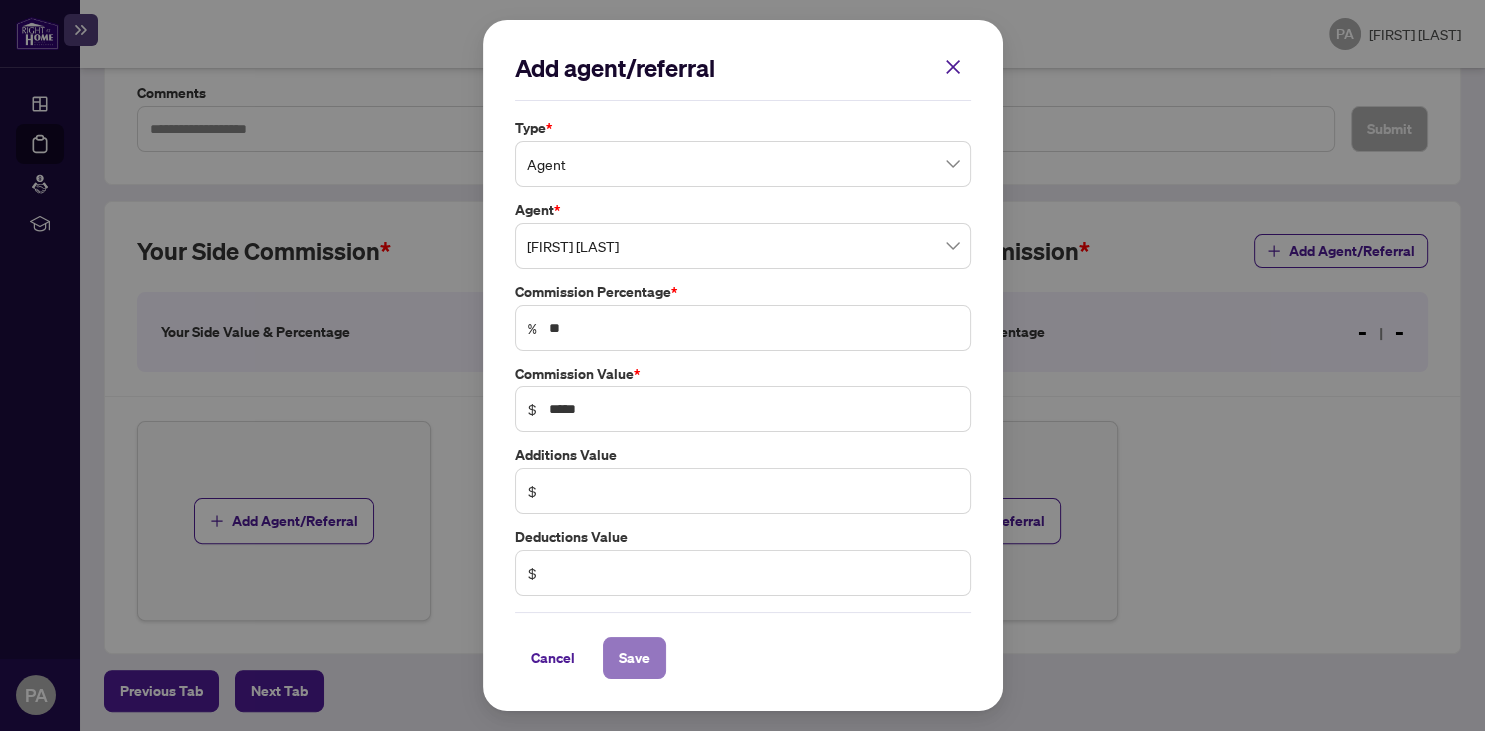 click on "Save" at bounding box center [634, 658] 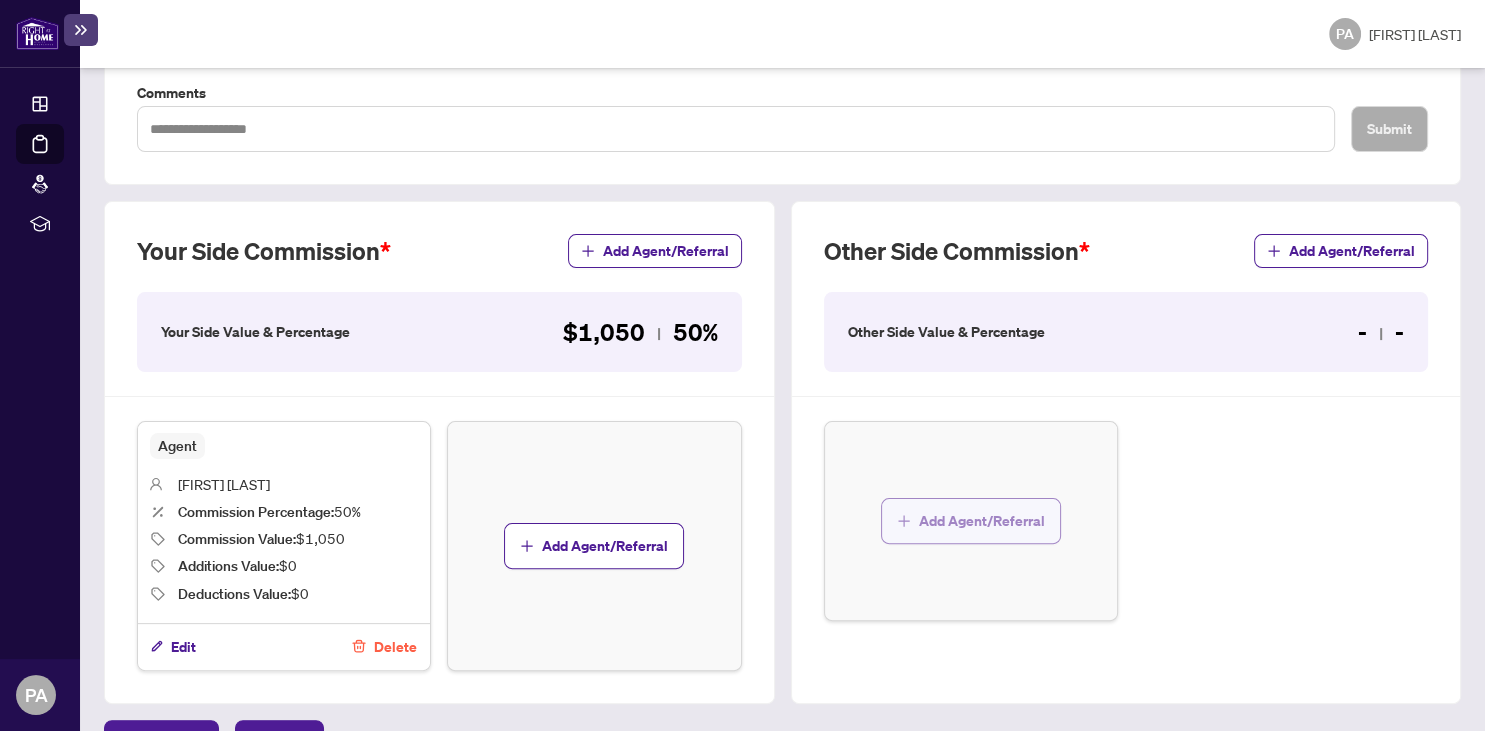 click on "Add Agent/Referral" at bounding box center [982, 521] 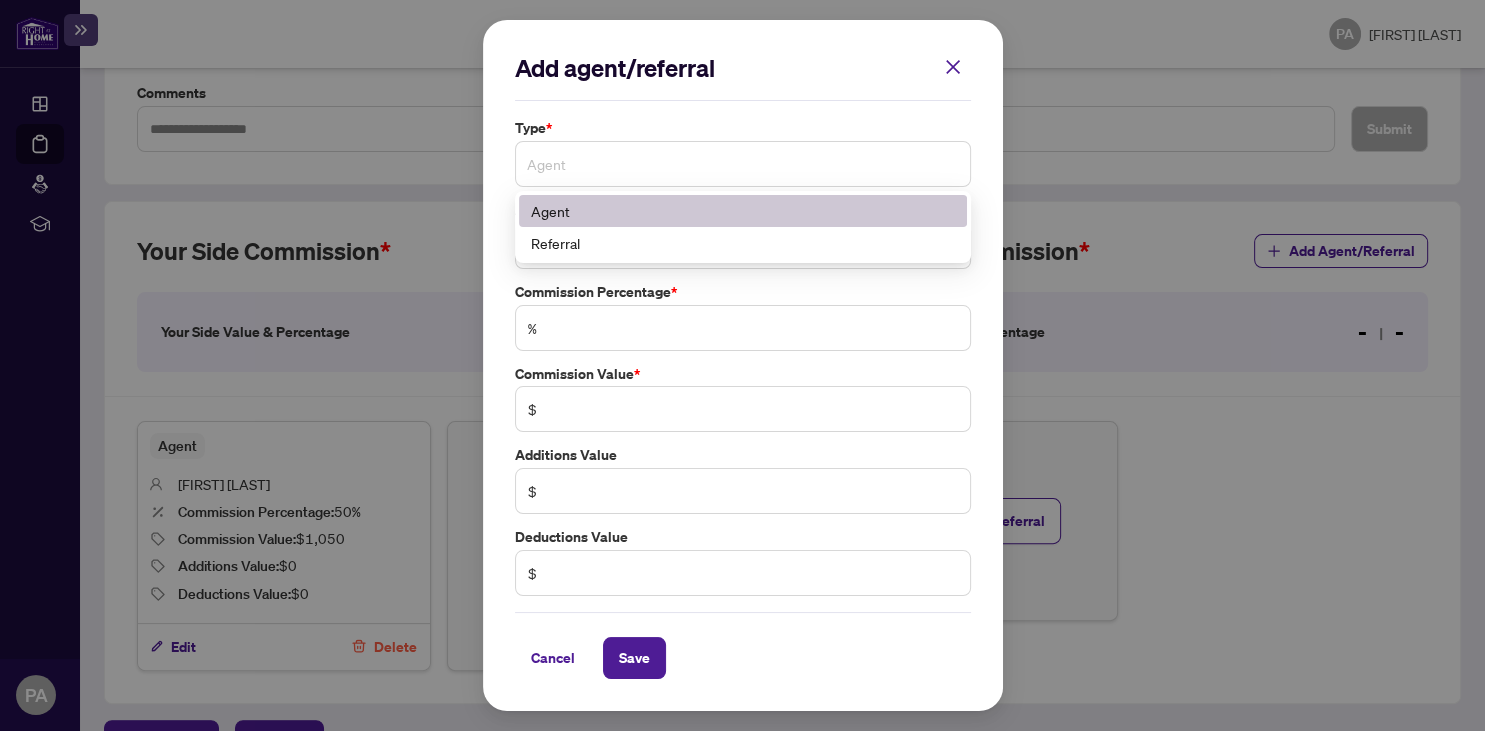 click on "Agent" at bounding box center [743, 164] 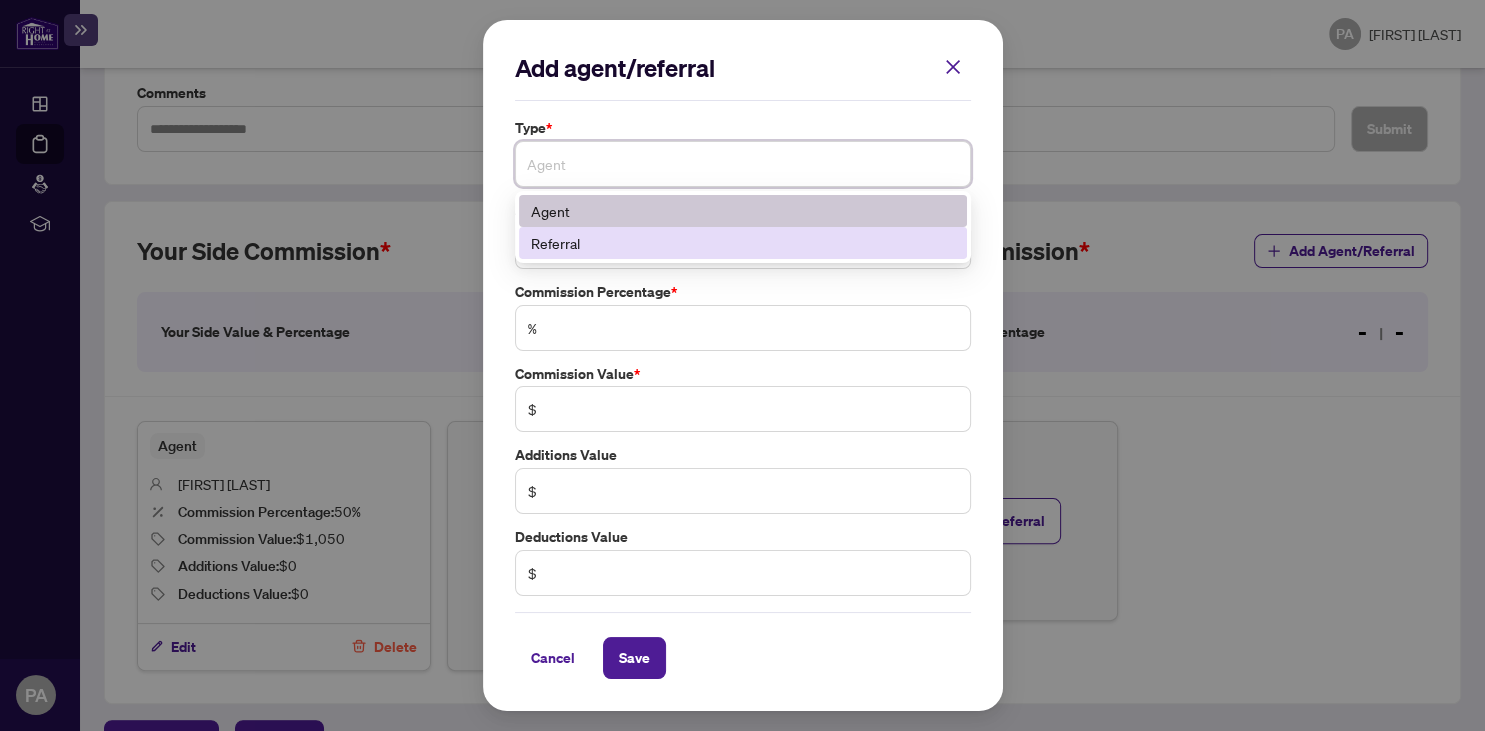 click on "Referral" at bounding box center (743, 243) 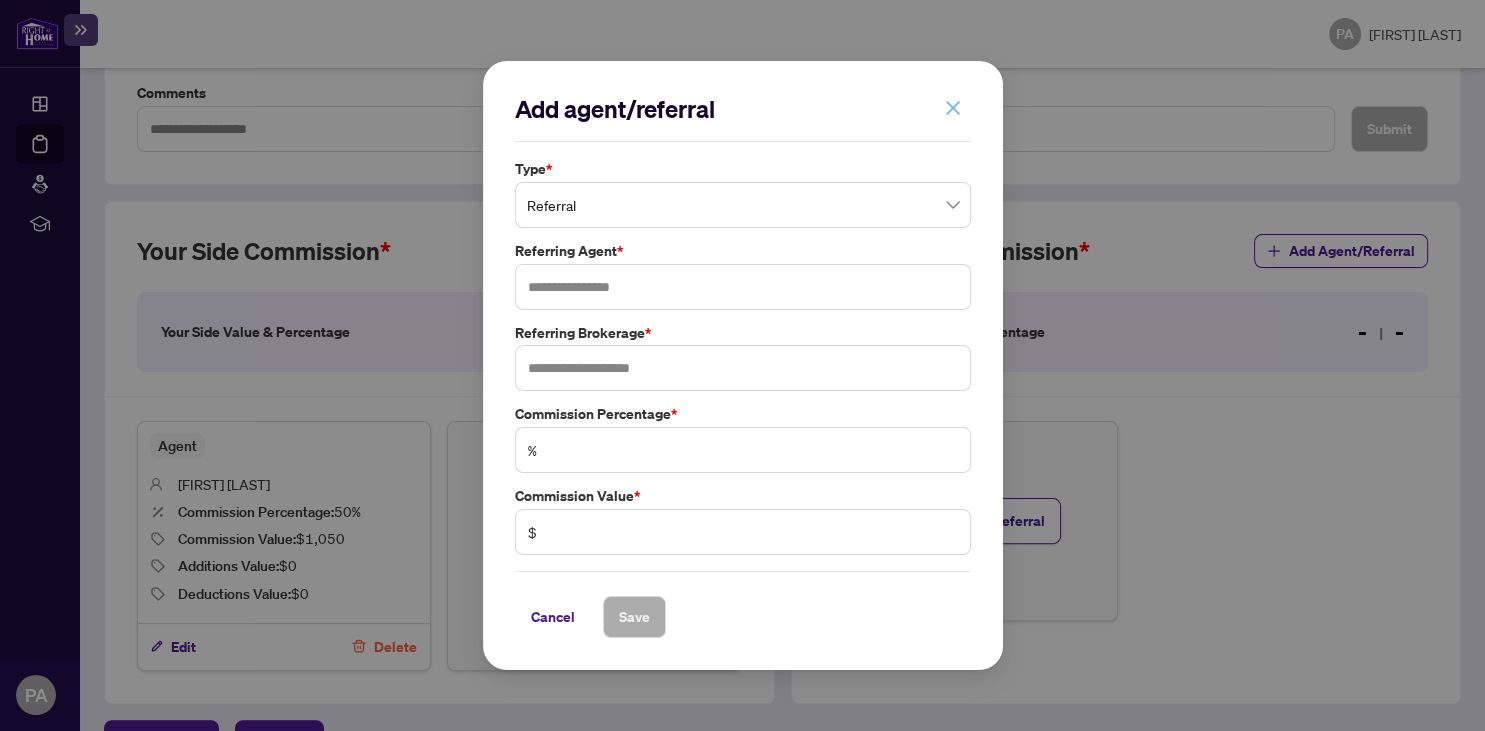 click 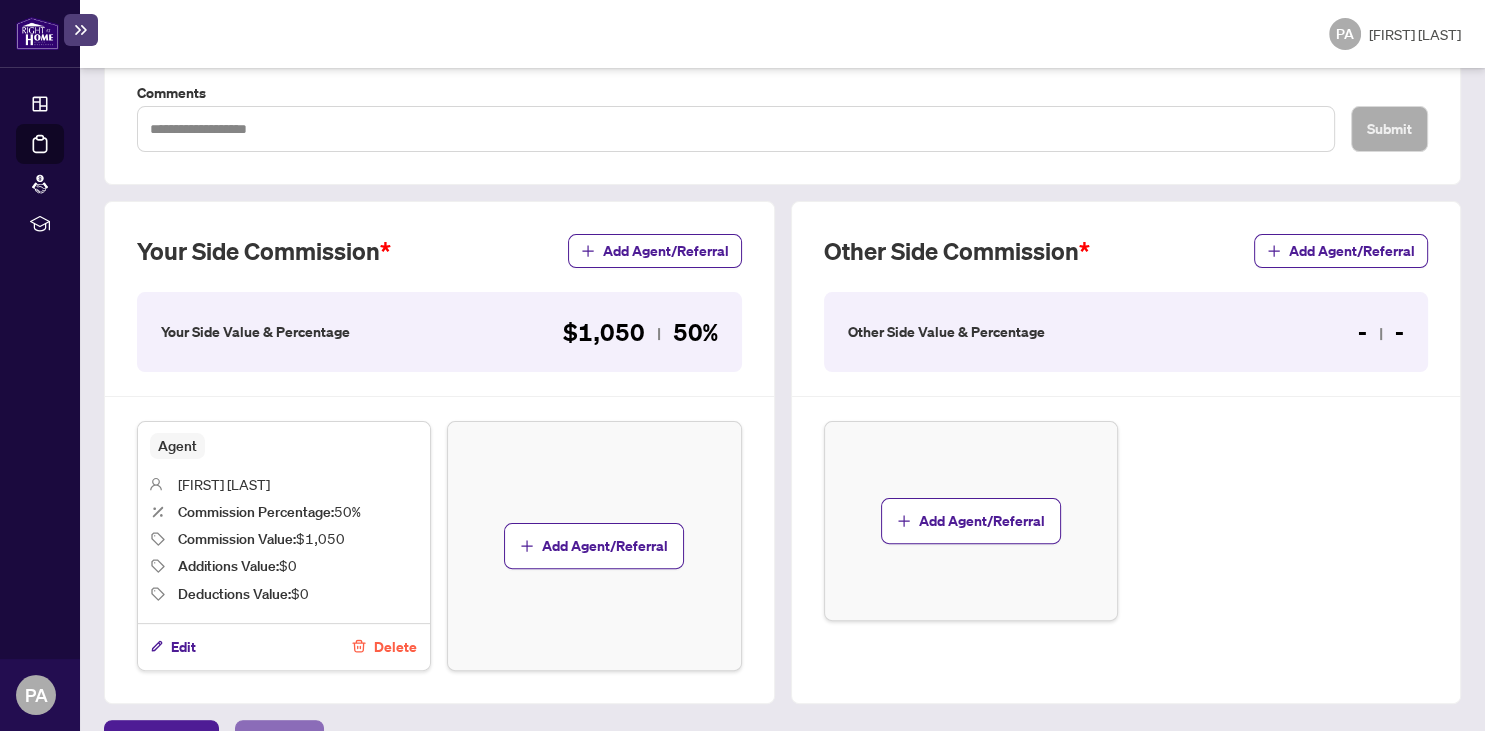 click on "Next Tab" at bounding box center [279, 741] 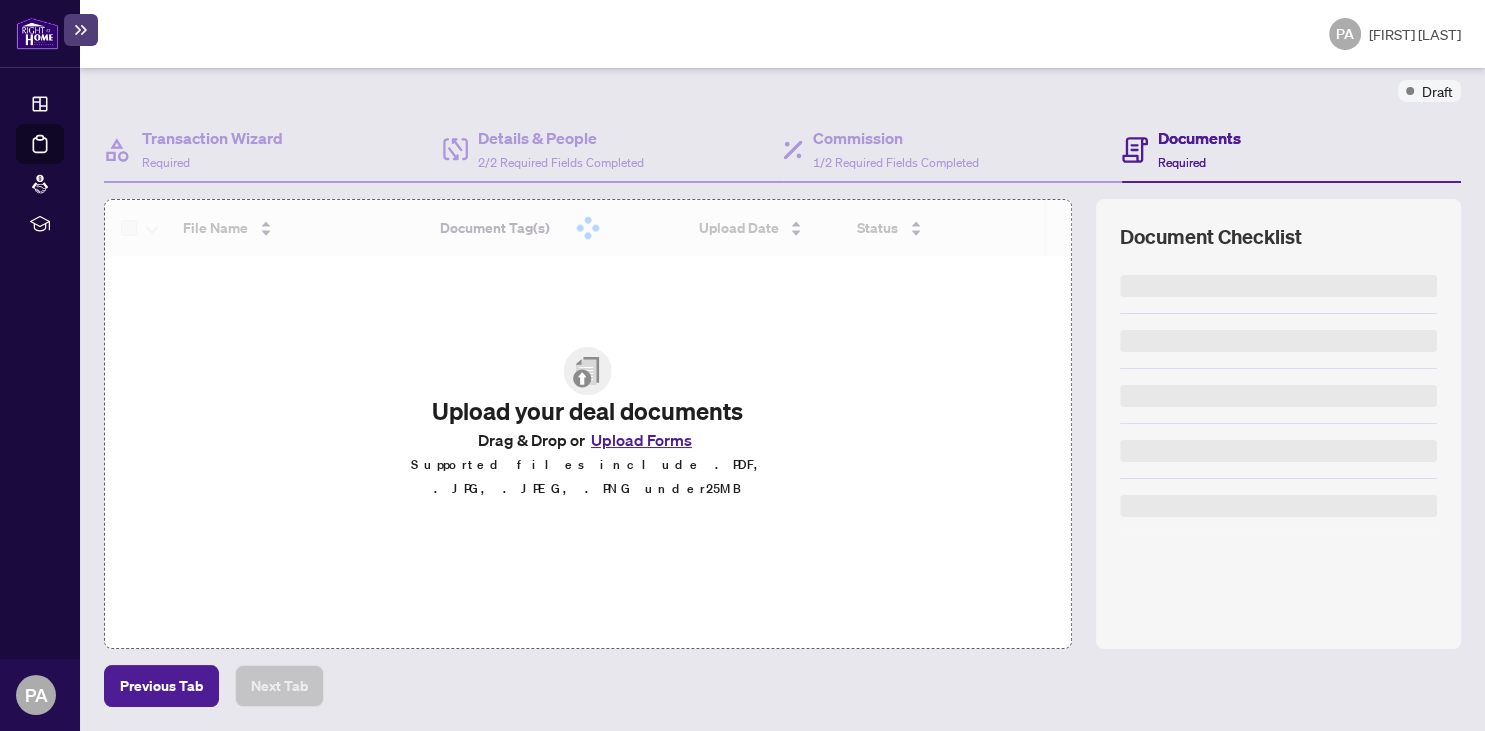 scroll, scrollTop: 156, scrollLeft: 0, axis: vertical 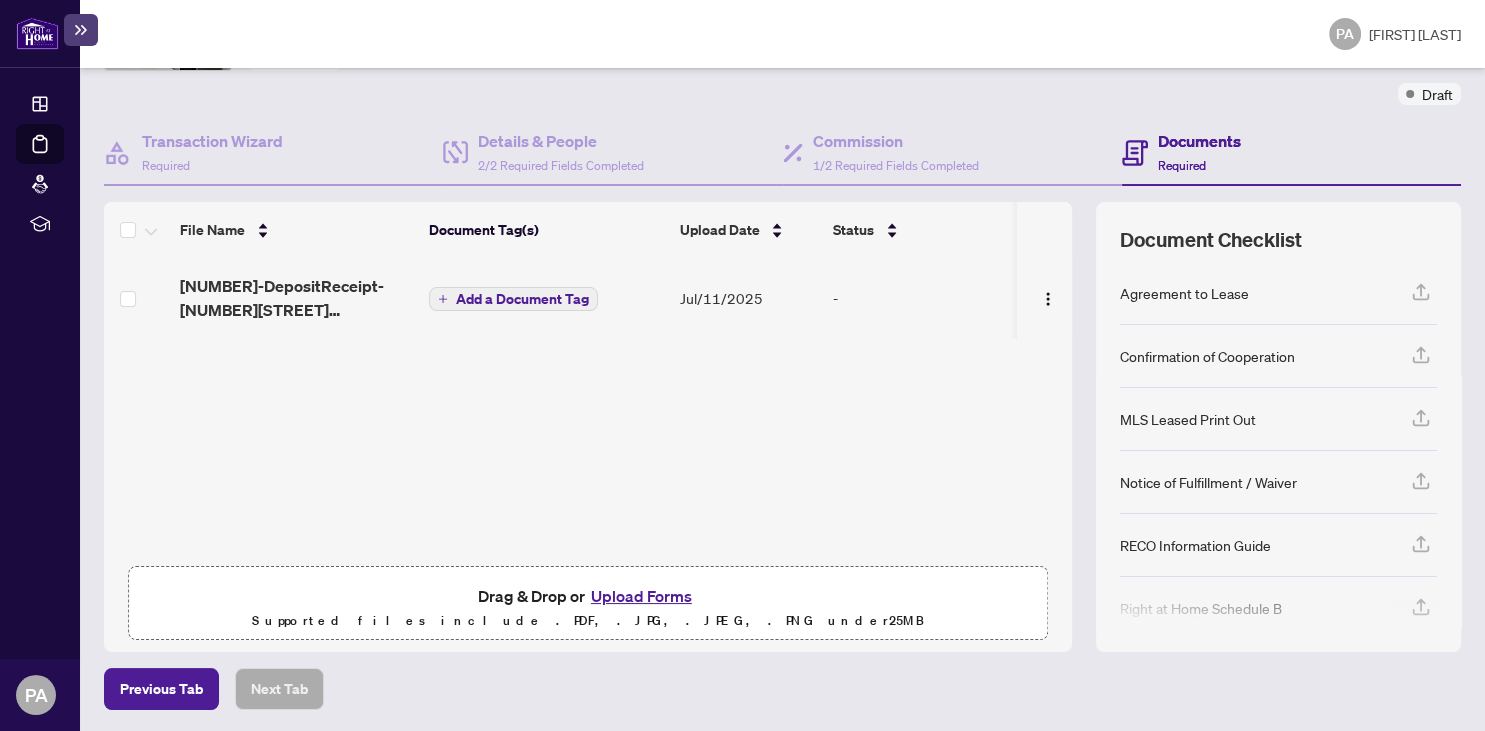 click 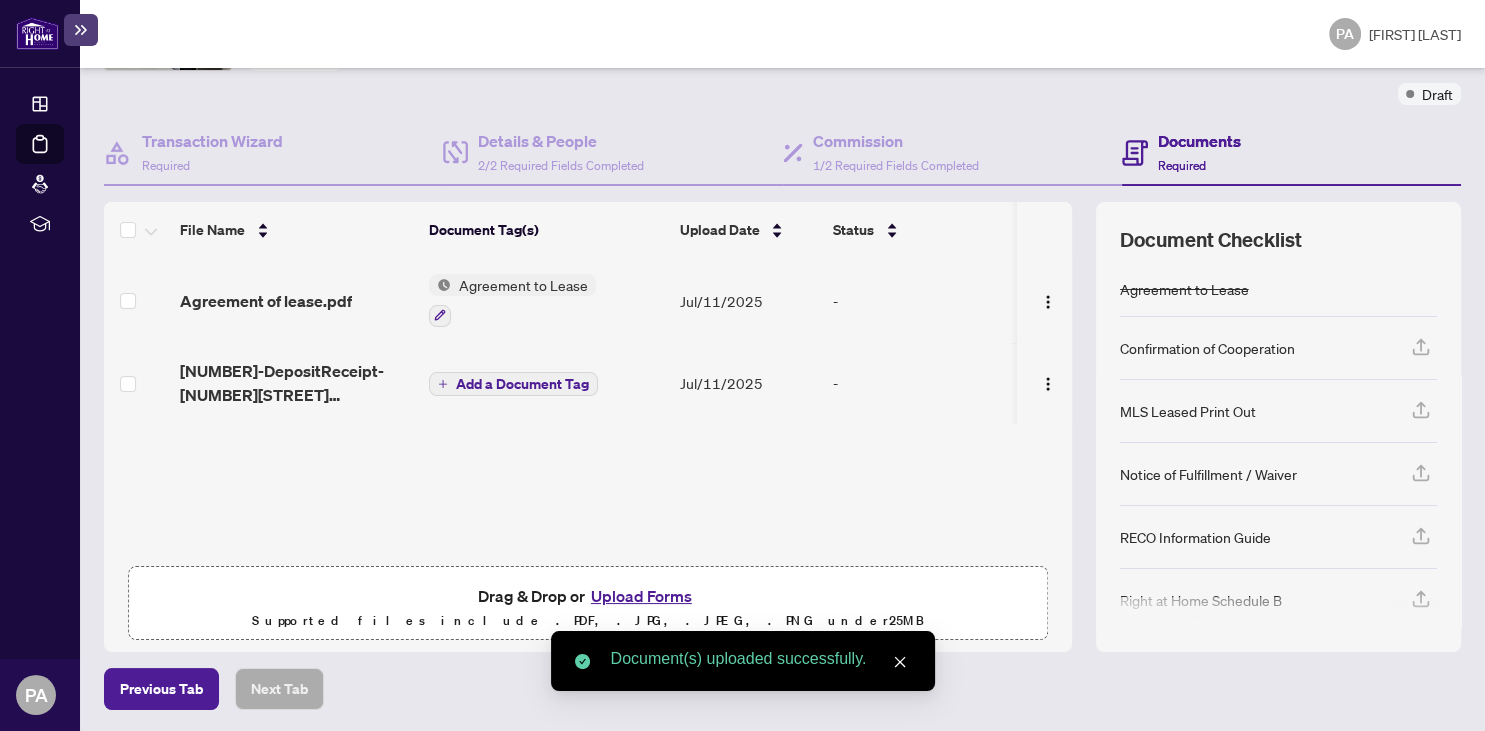 click 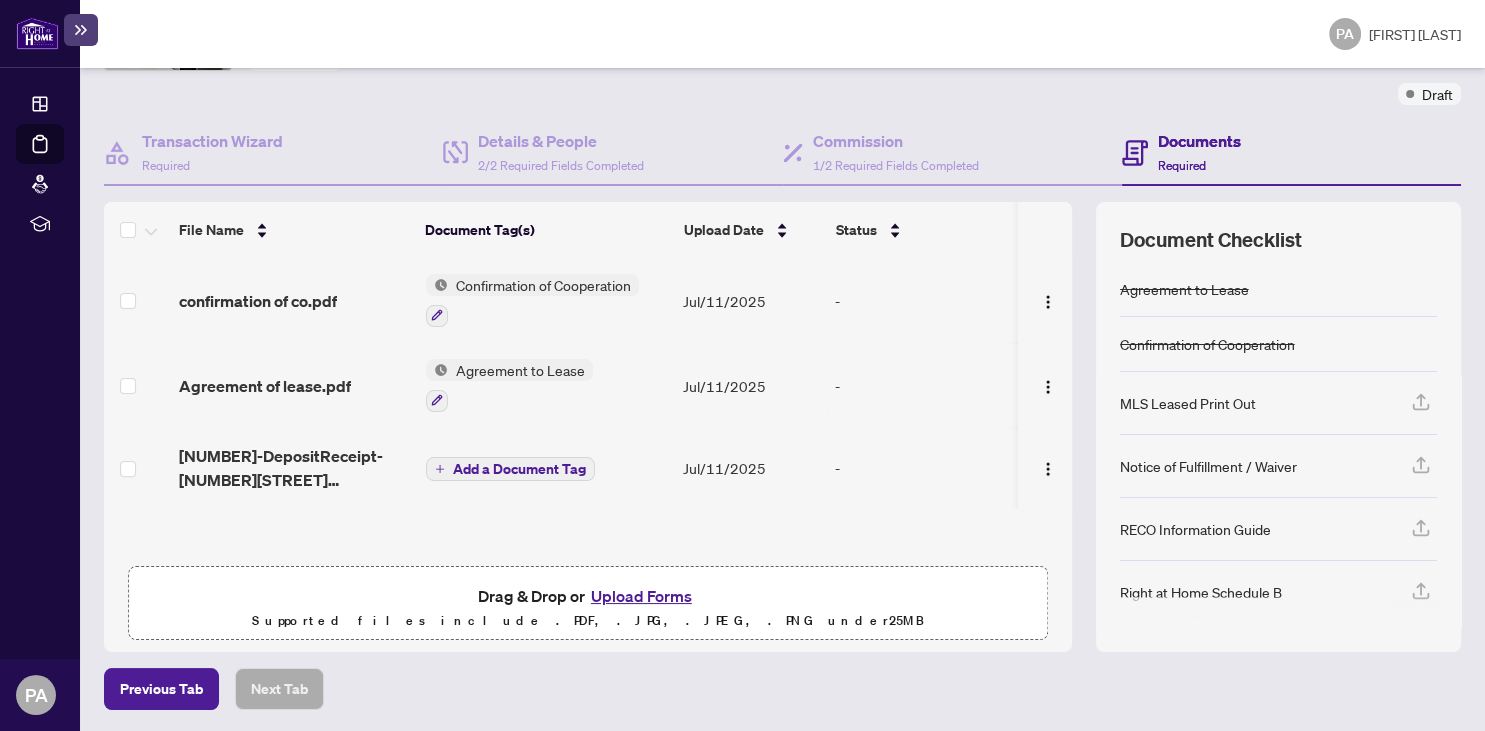 click 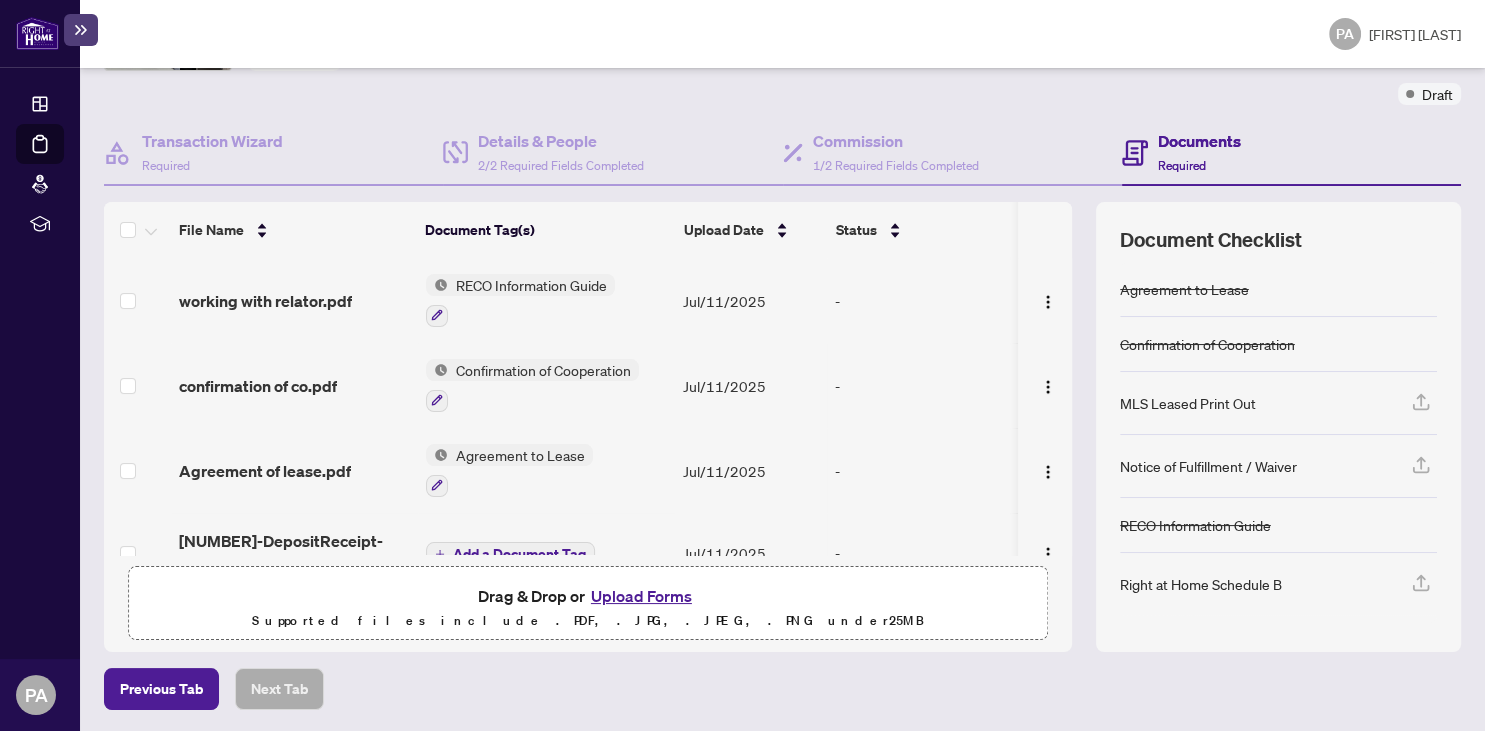 click on "Right at Home Schedule B" at bounding box center (1201, 584) 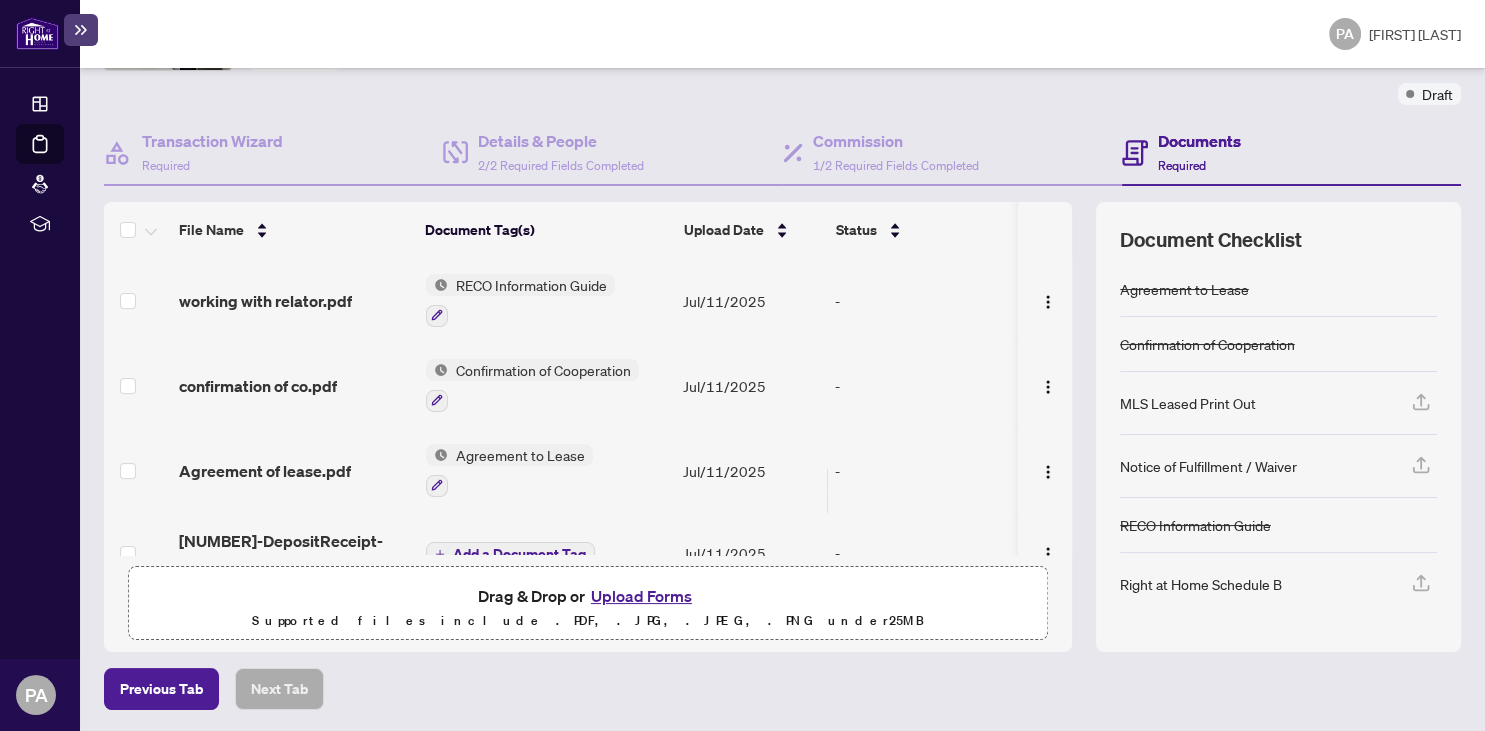 click 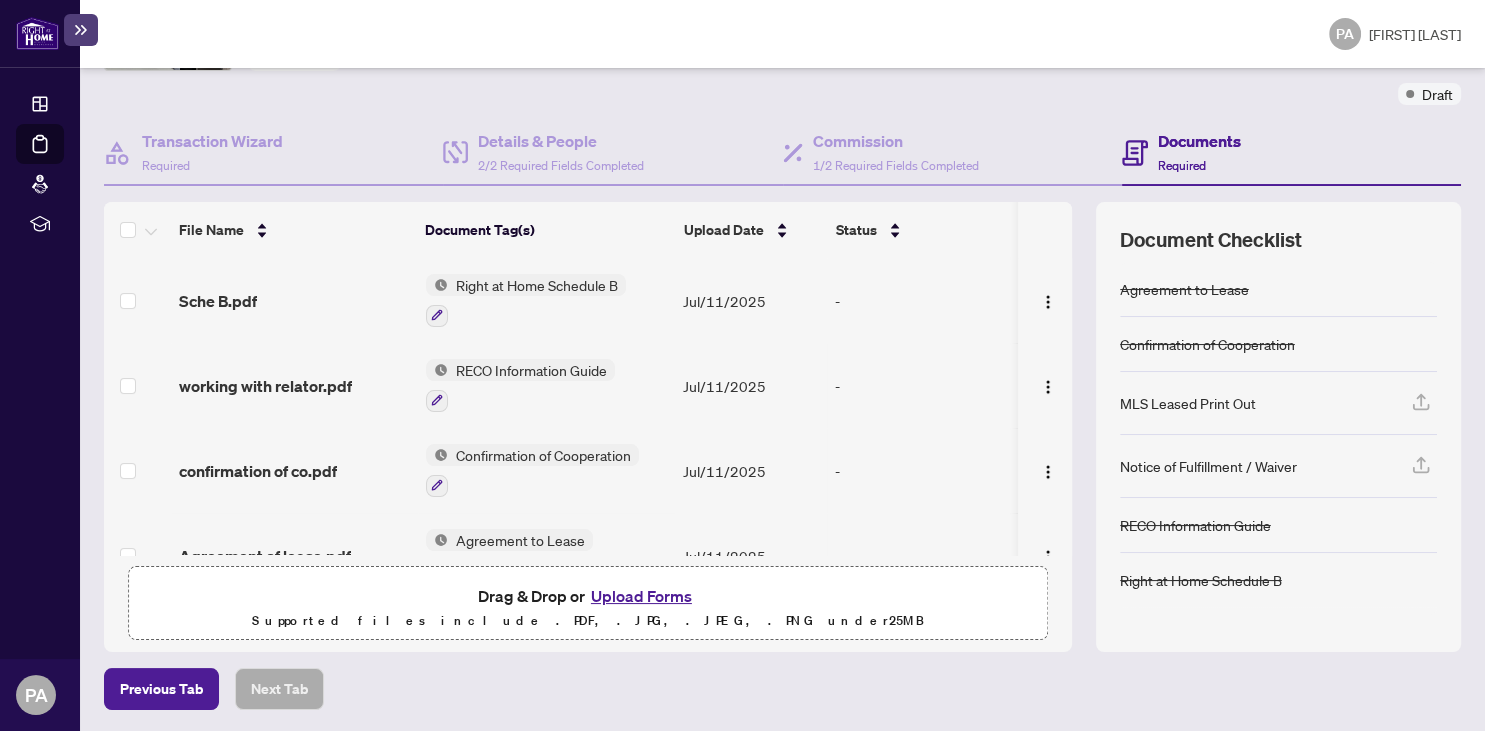 click 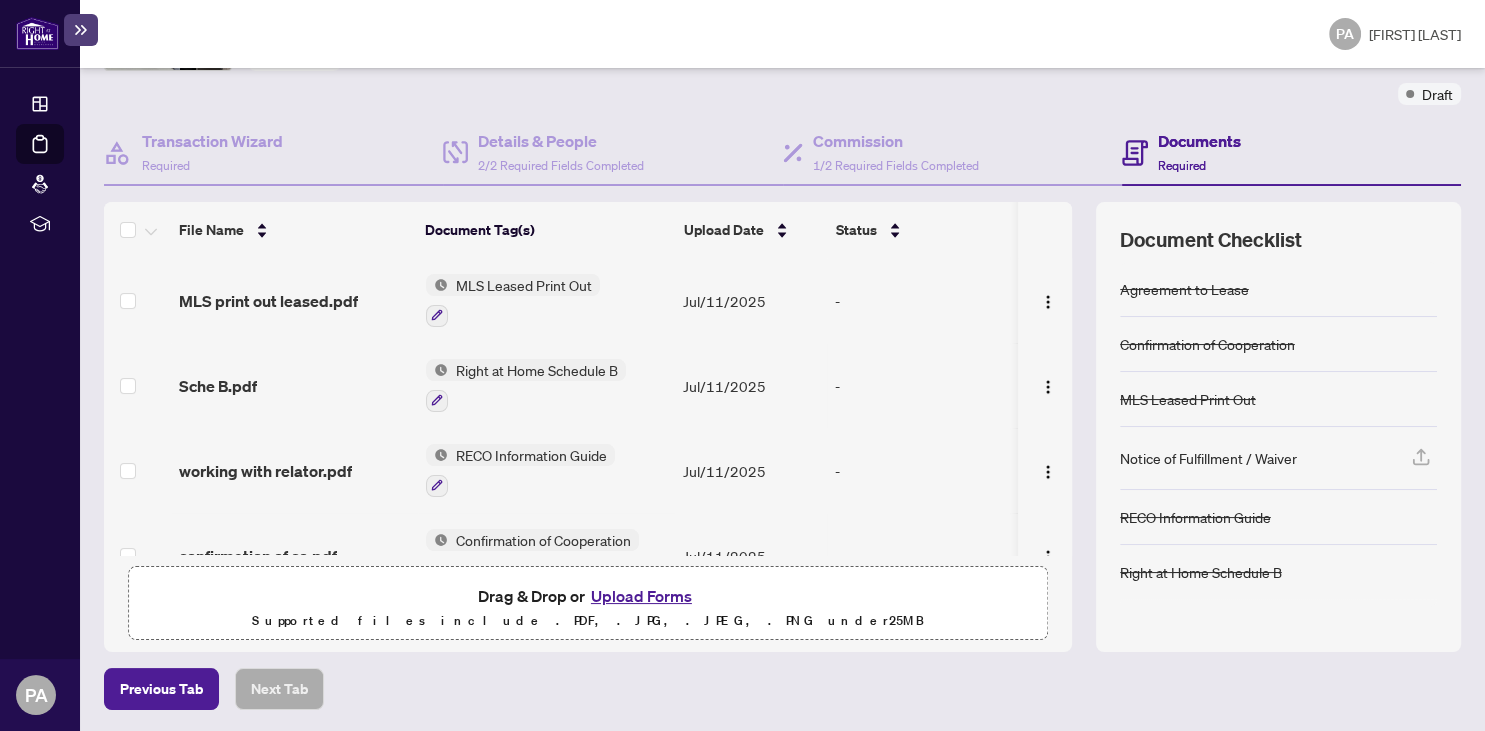 click 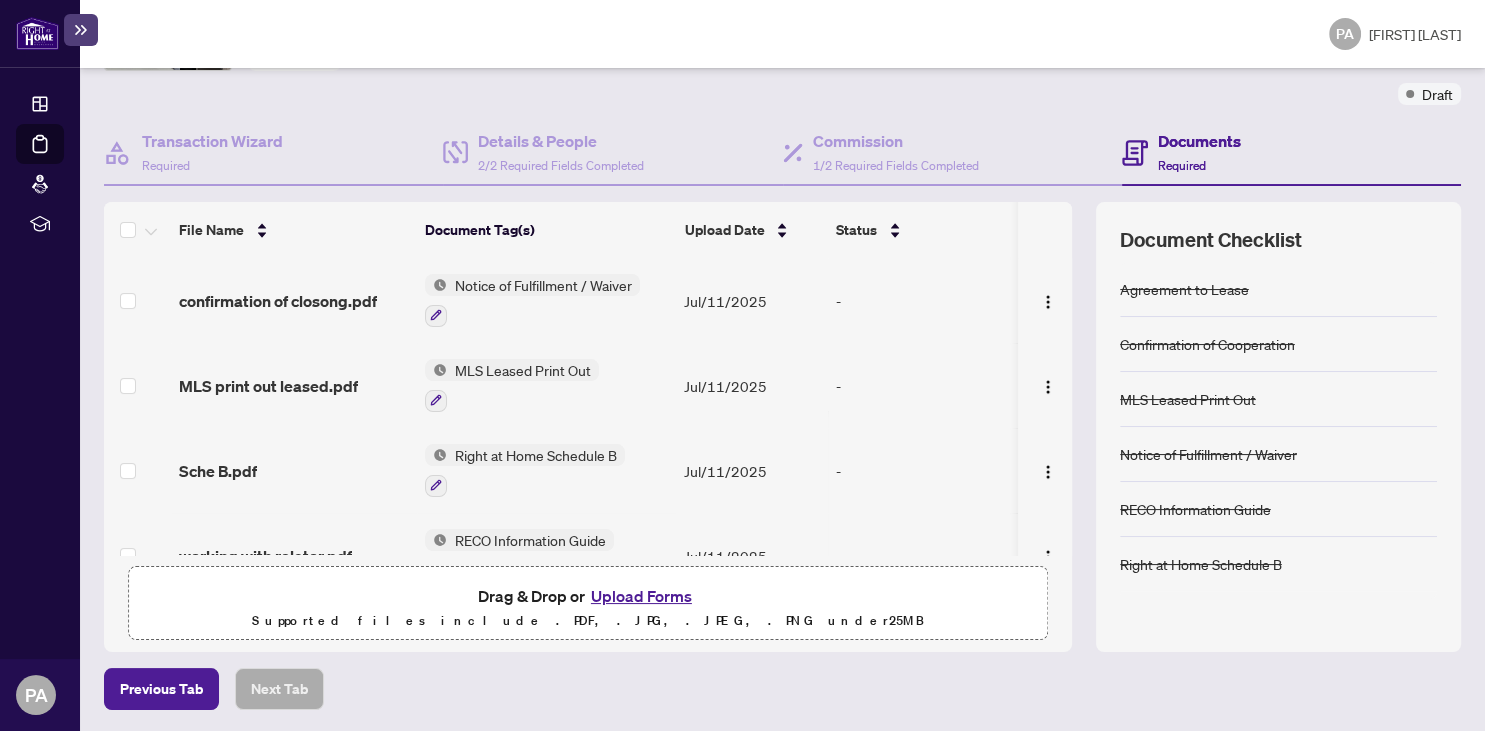 click on "Documents" at bounding box center [1199, 141] 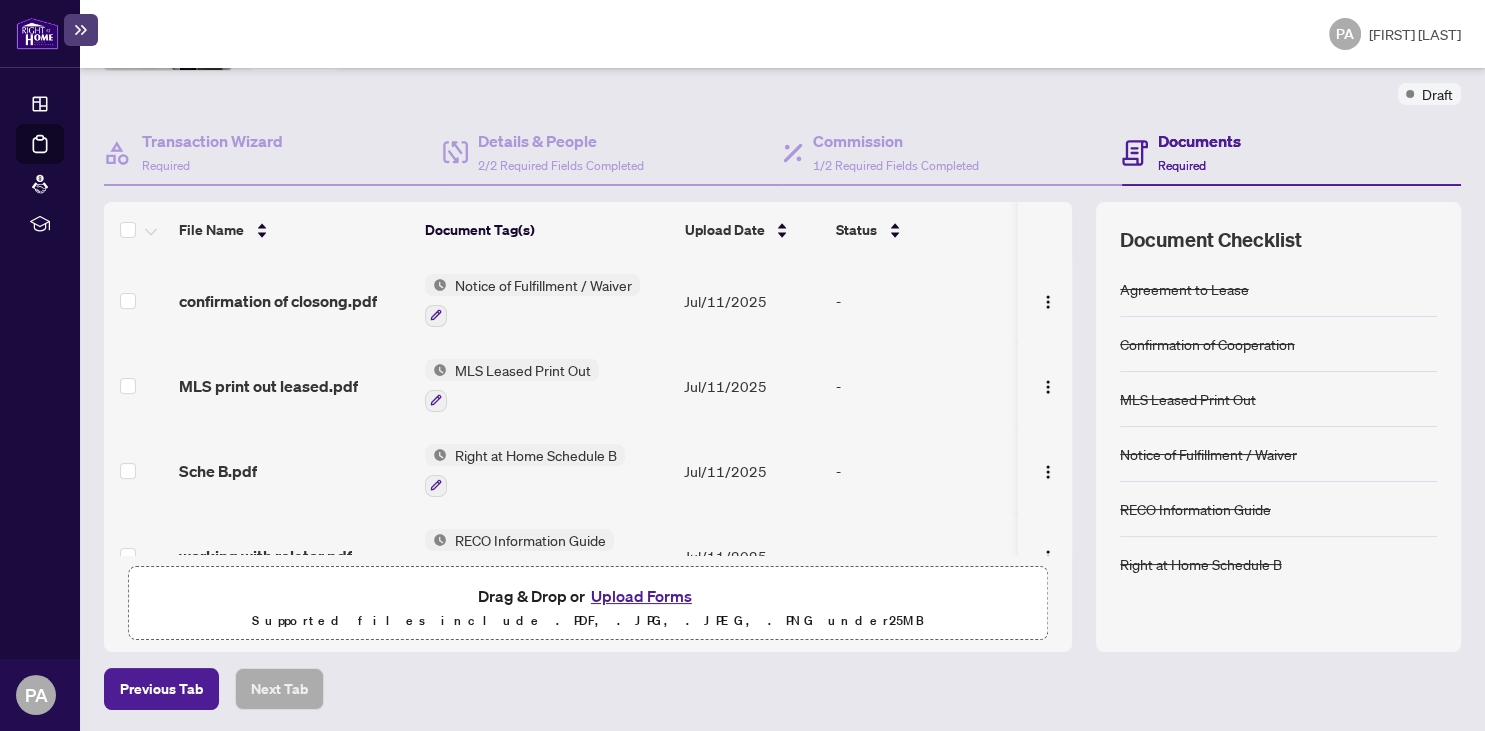 click on "Required" at bounding box center (1182, 165) 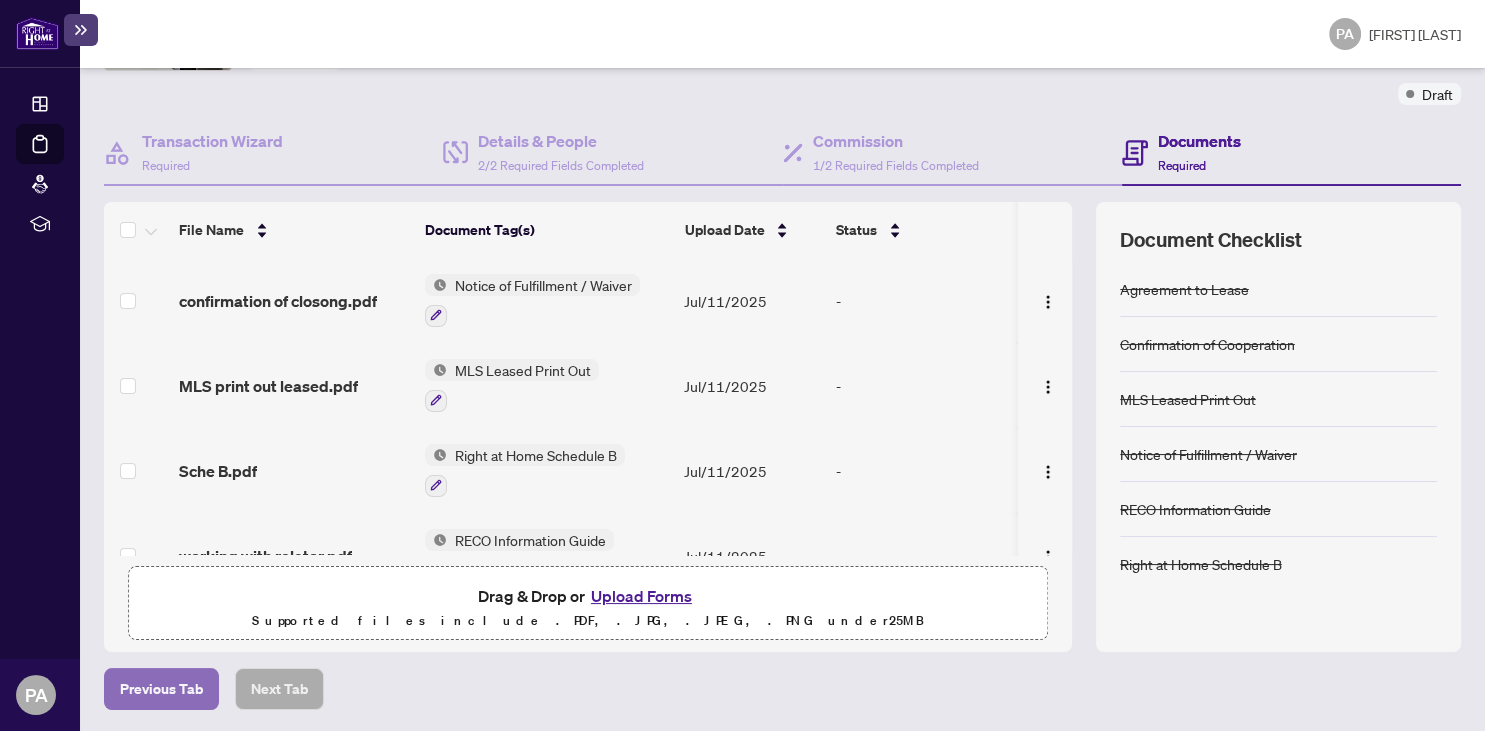 click on "Previous Tab" at bounding box center (161, 689) 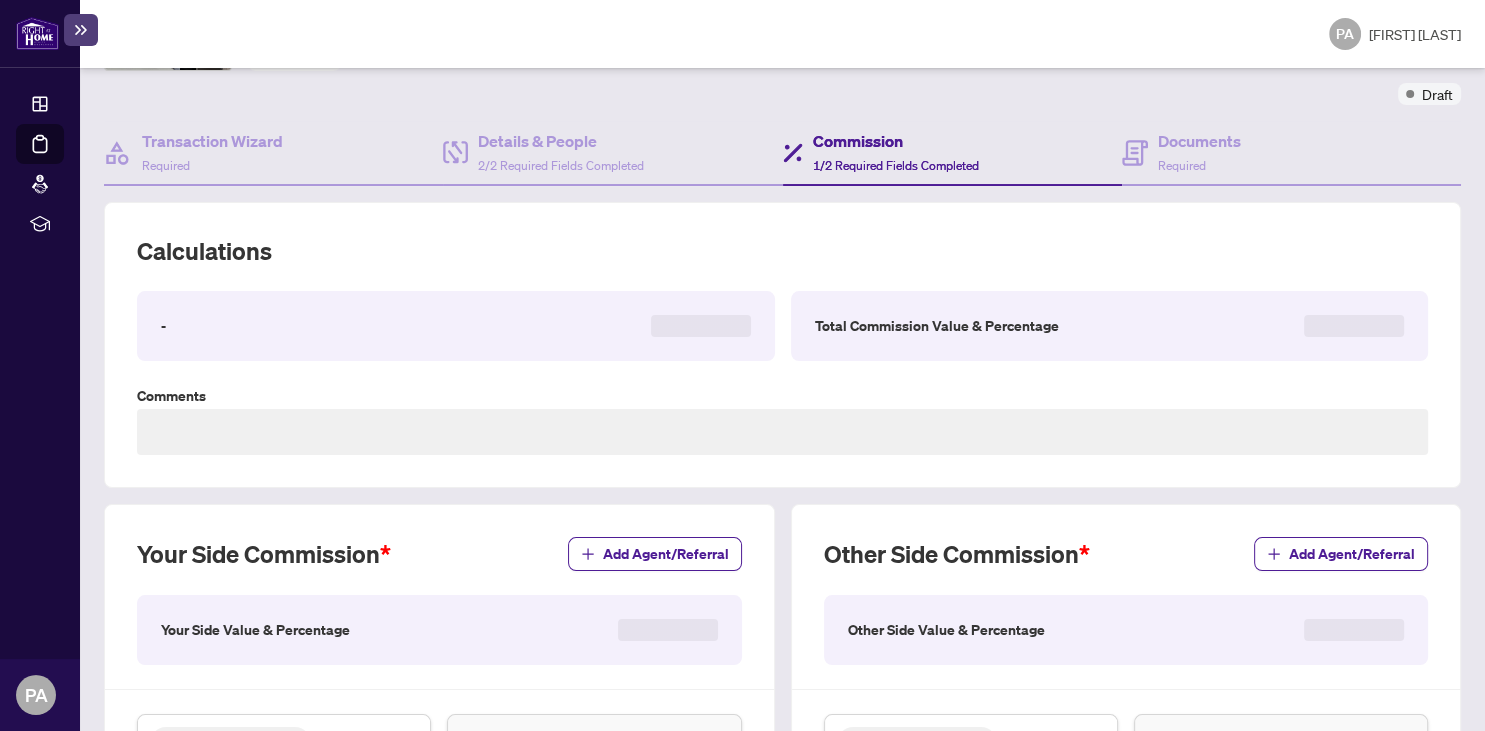 scroll, scrollTop: 0, scrollLeft: 0, axis: both 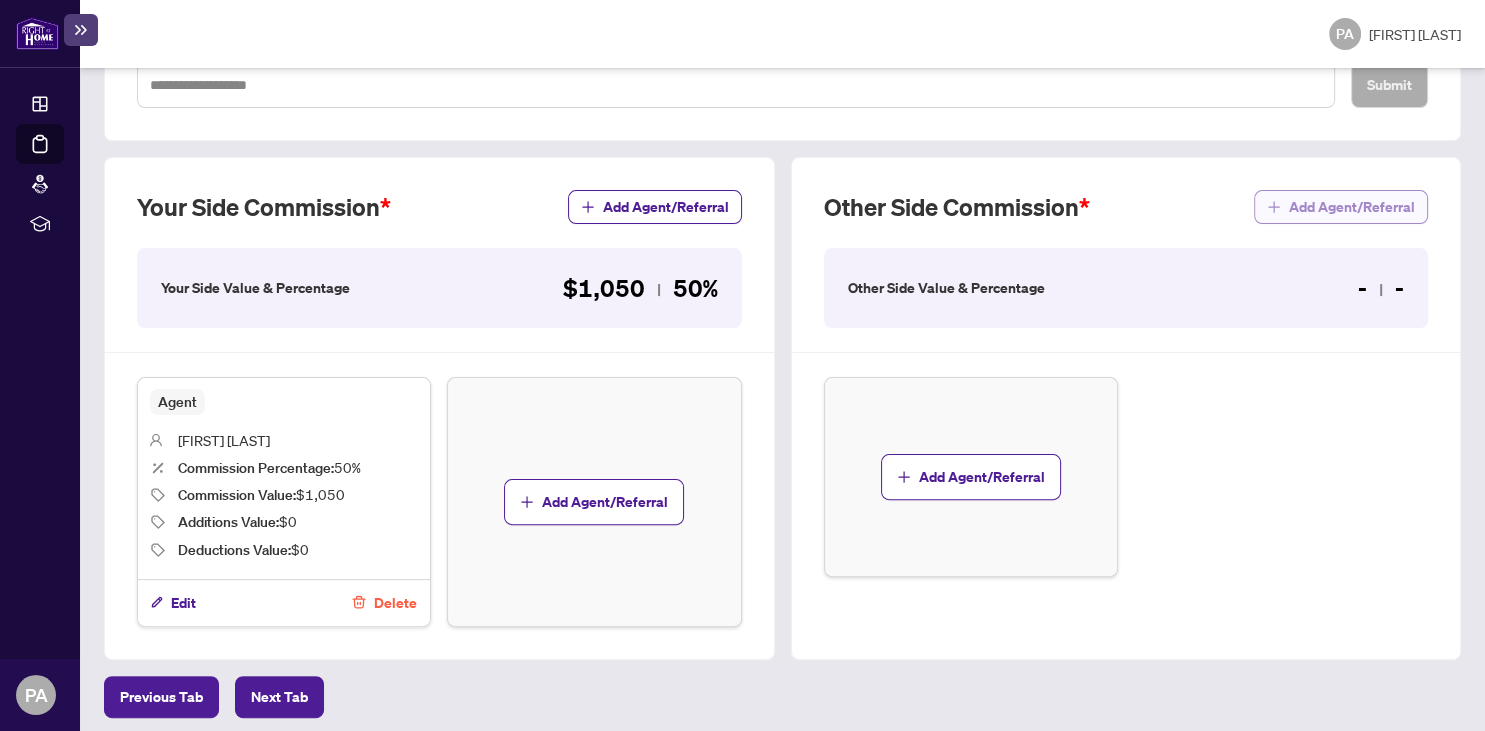 click on "Add Agent/Referral" at bounding box center (1352, 207) 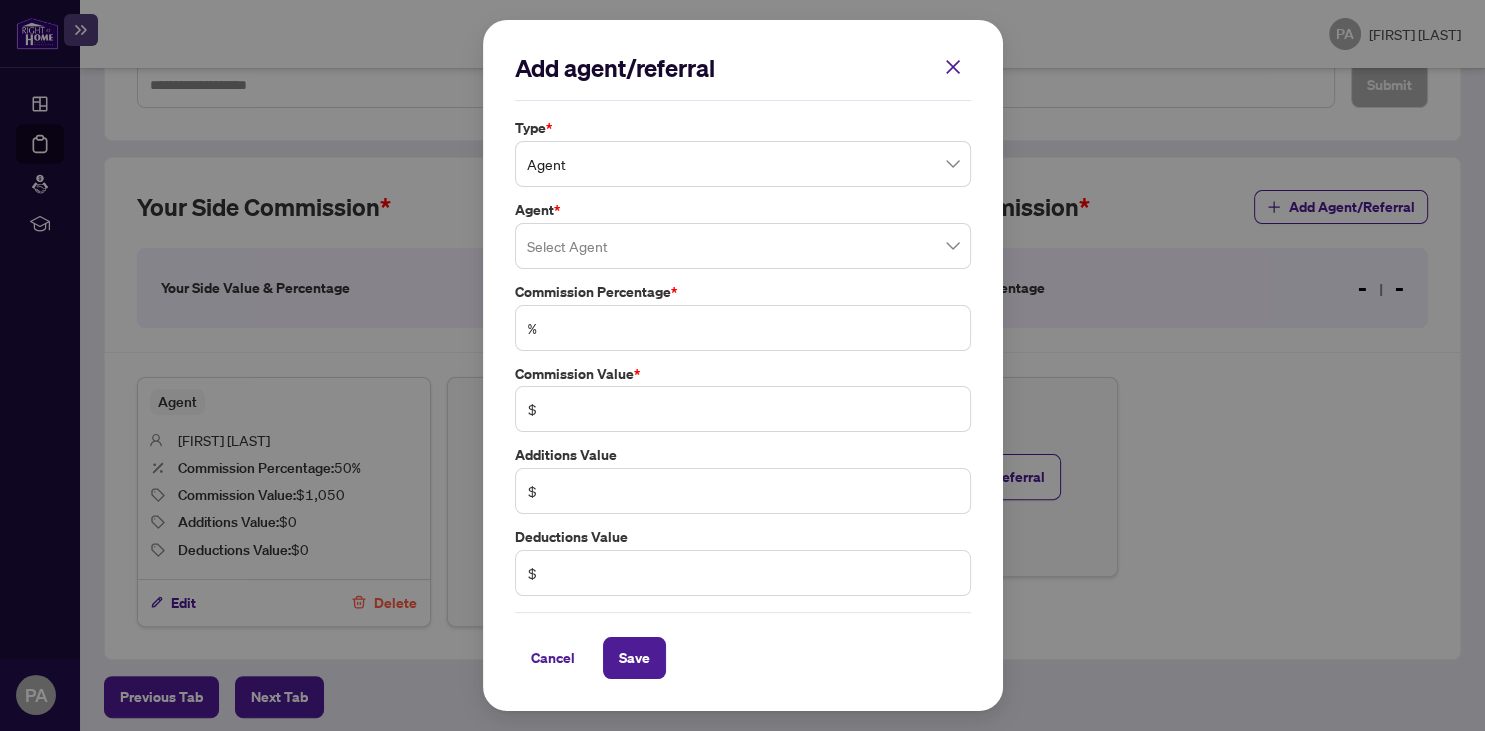 click at bounding box center [743, 246] 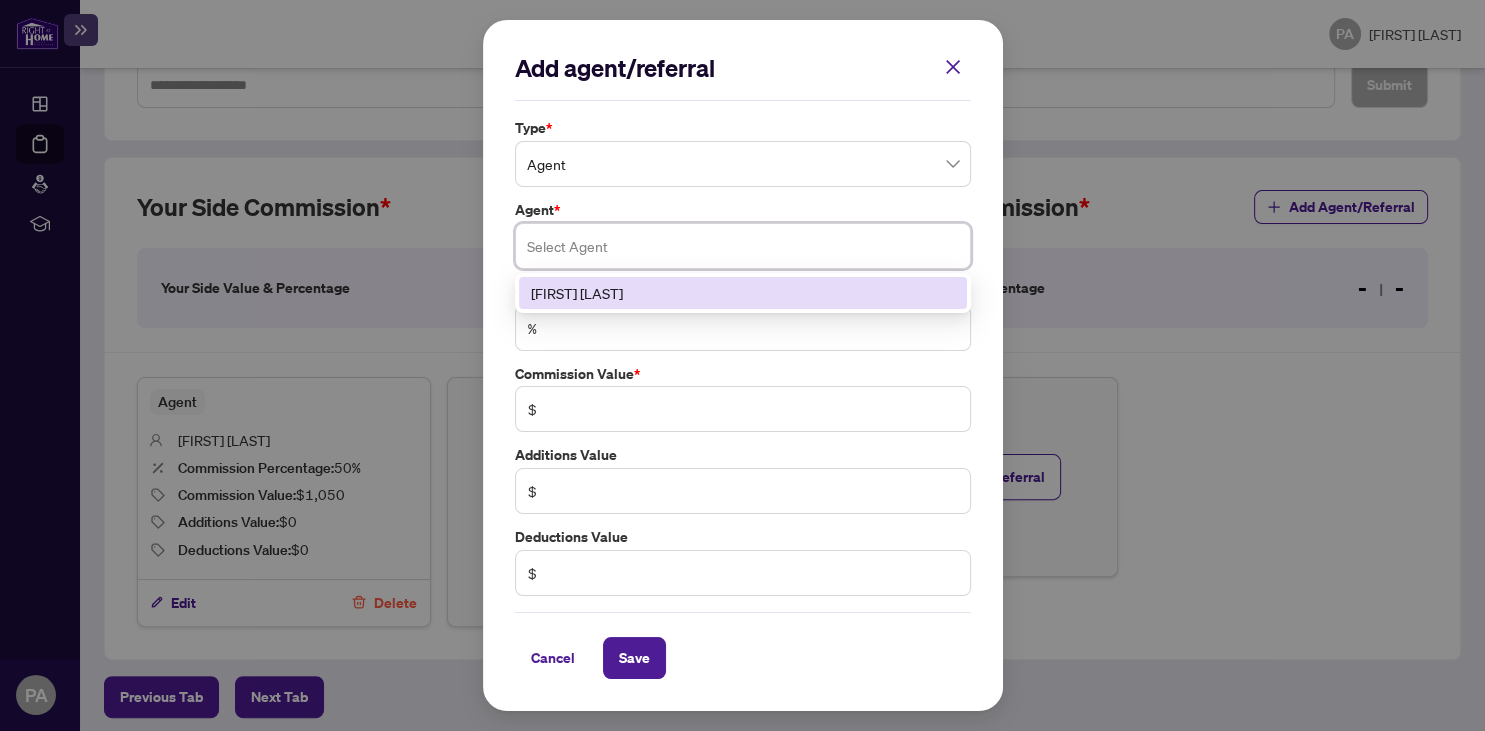 click at bounding box center (743, 246) 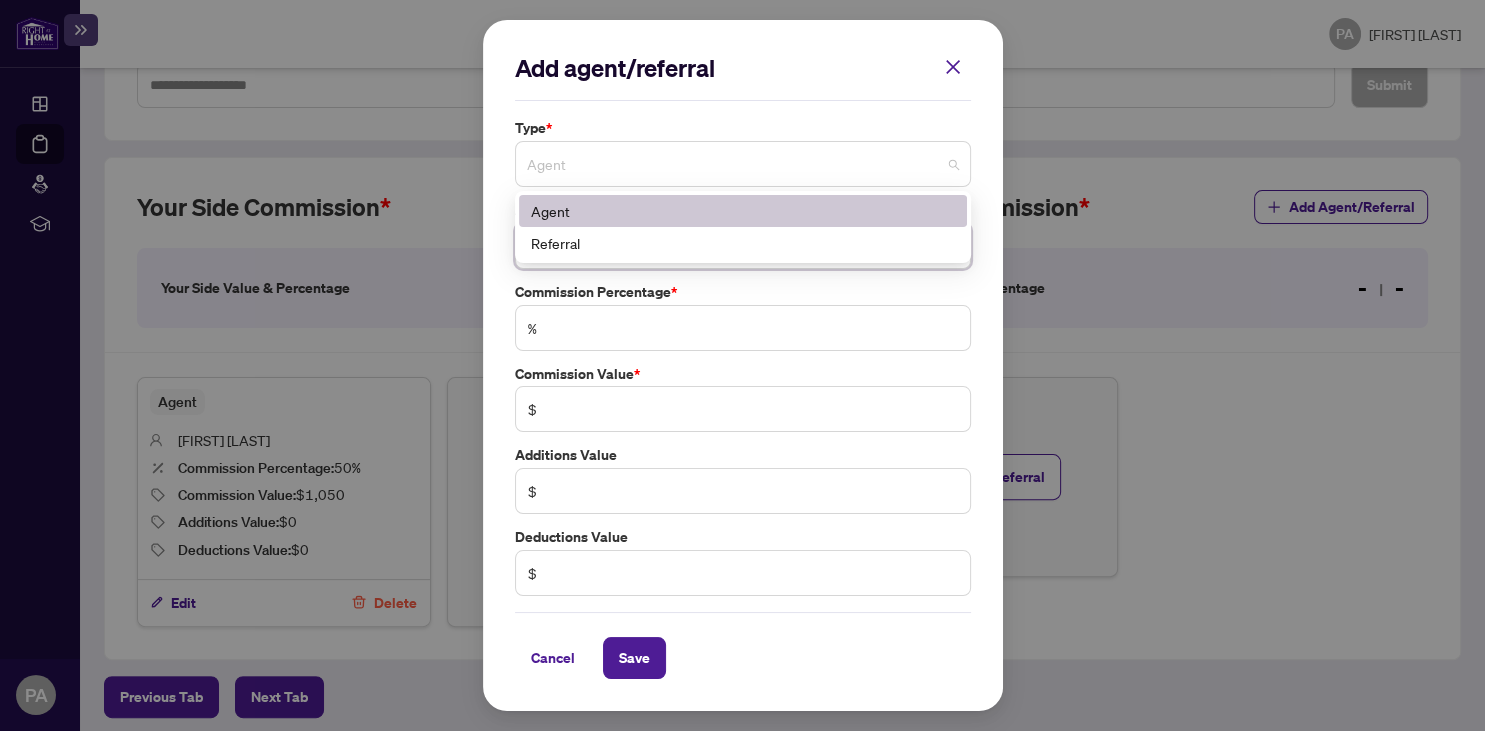 click on "Agent" at bounding box center [743, 164] 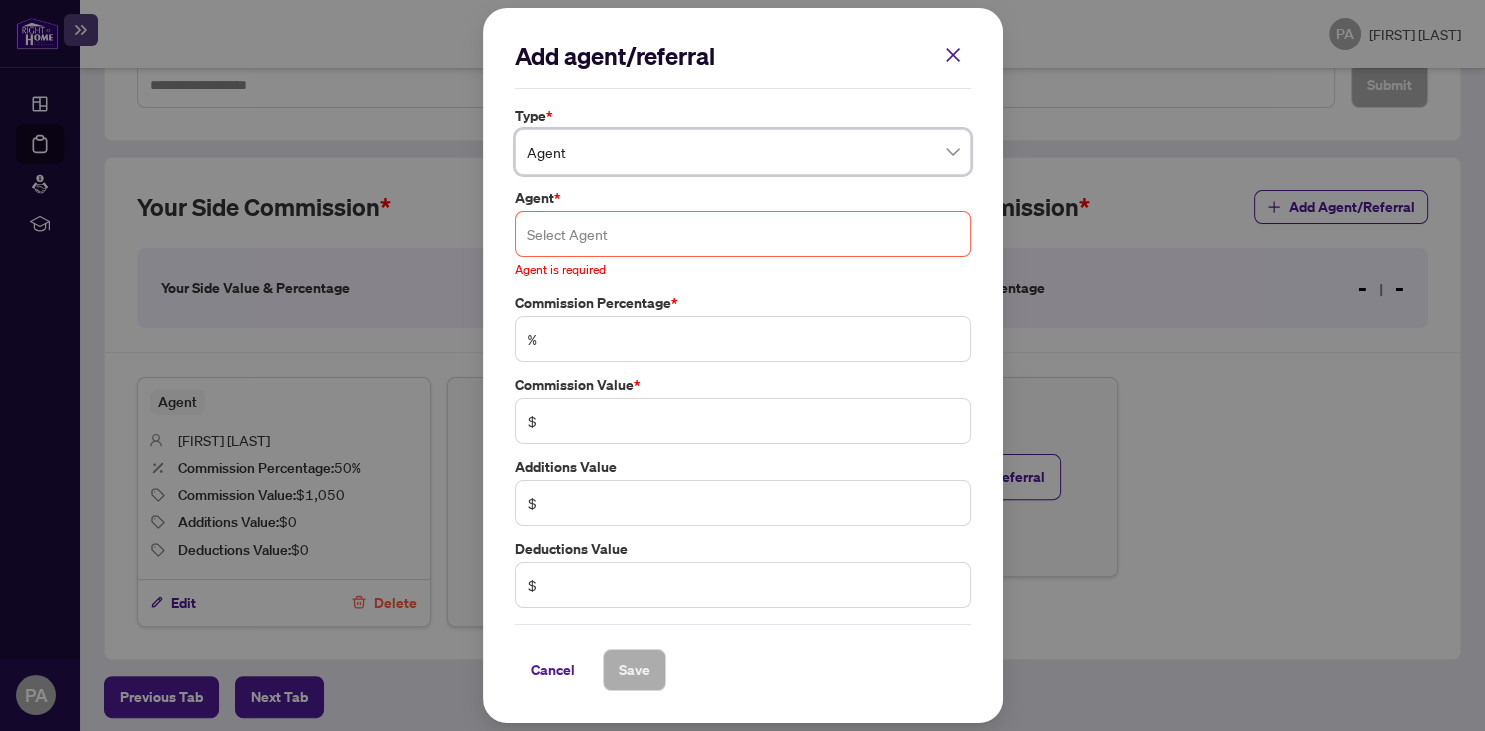 click on "Agent" at bounding box center (743, 152) 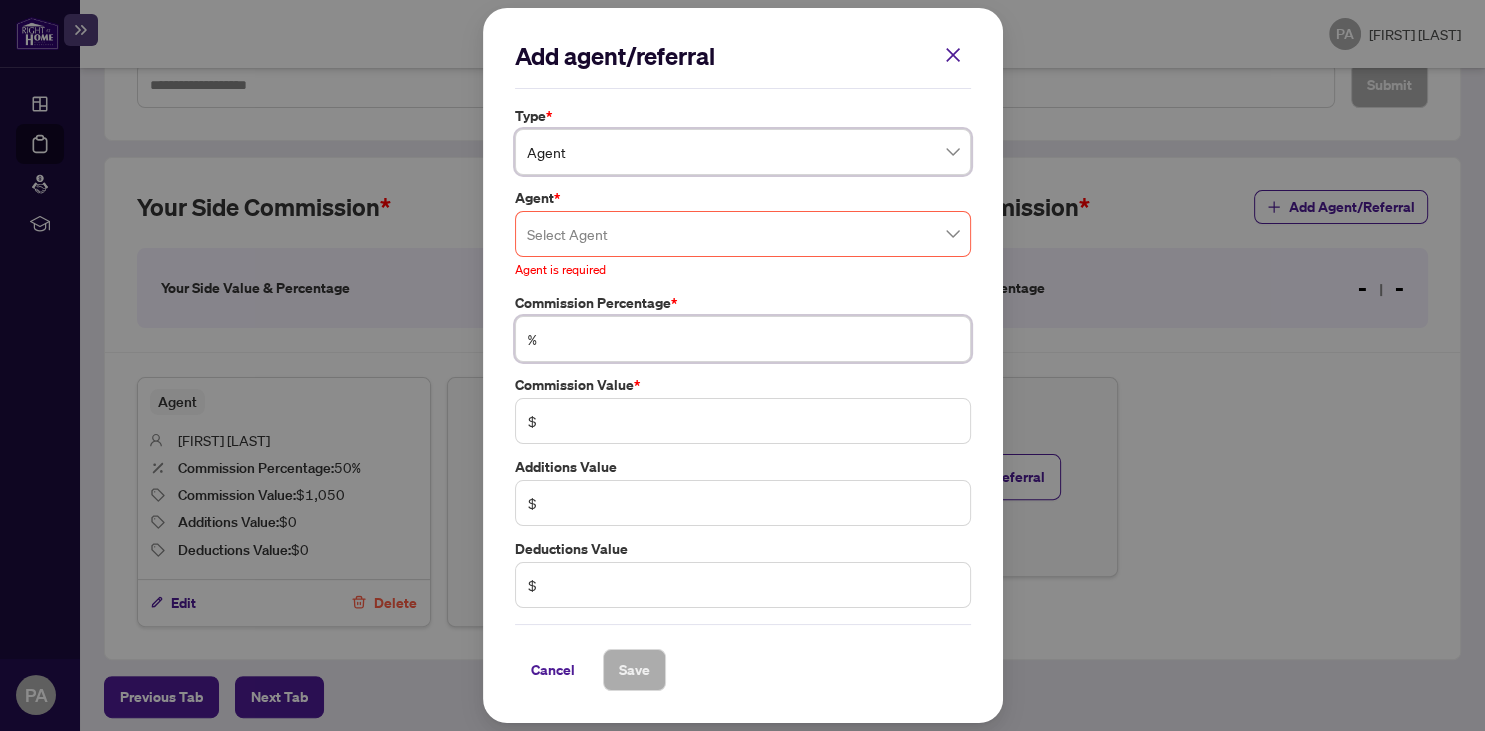 click at bounding box center (753, 339) 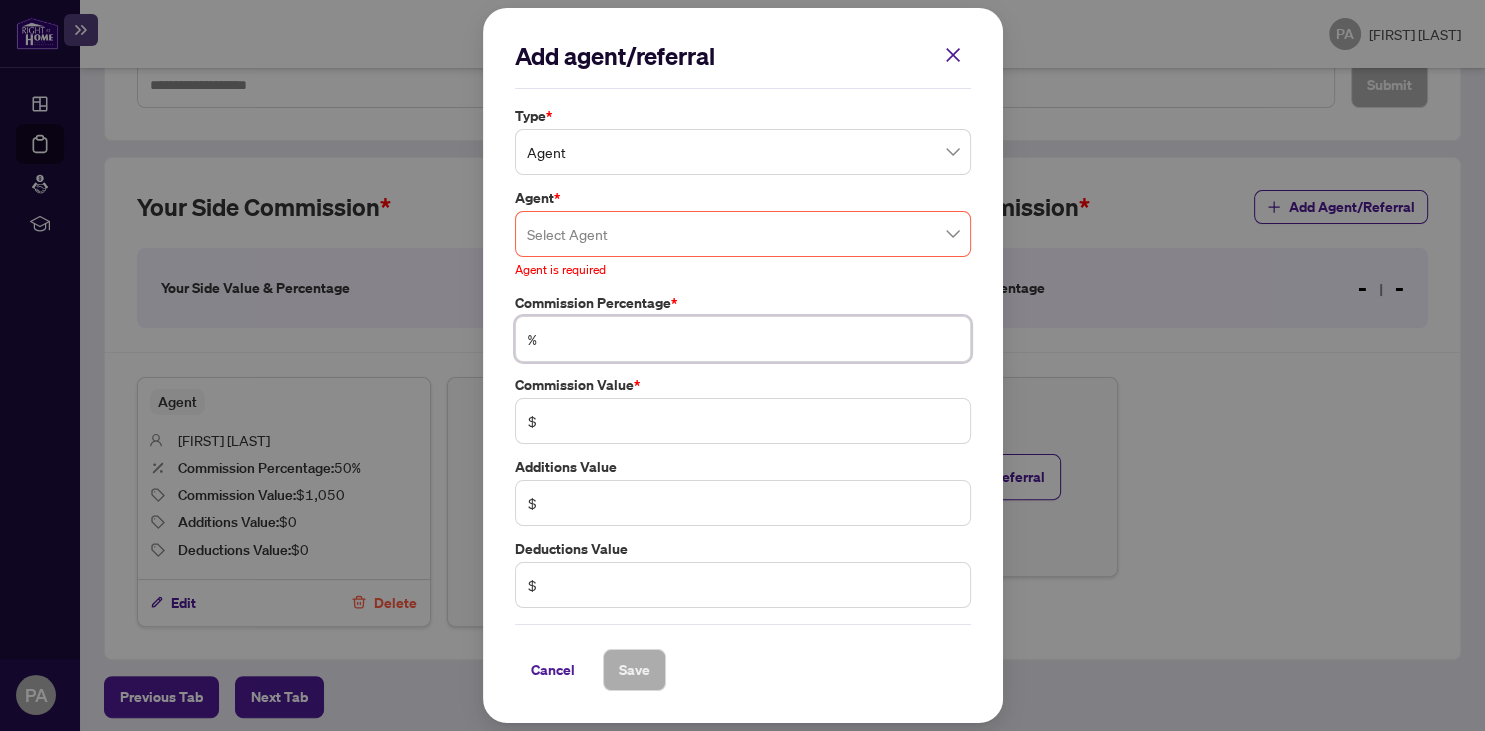type on "*" 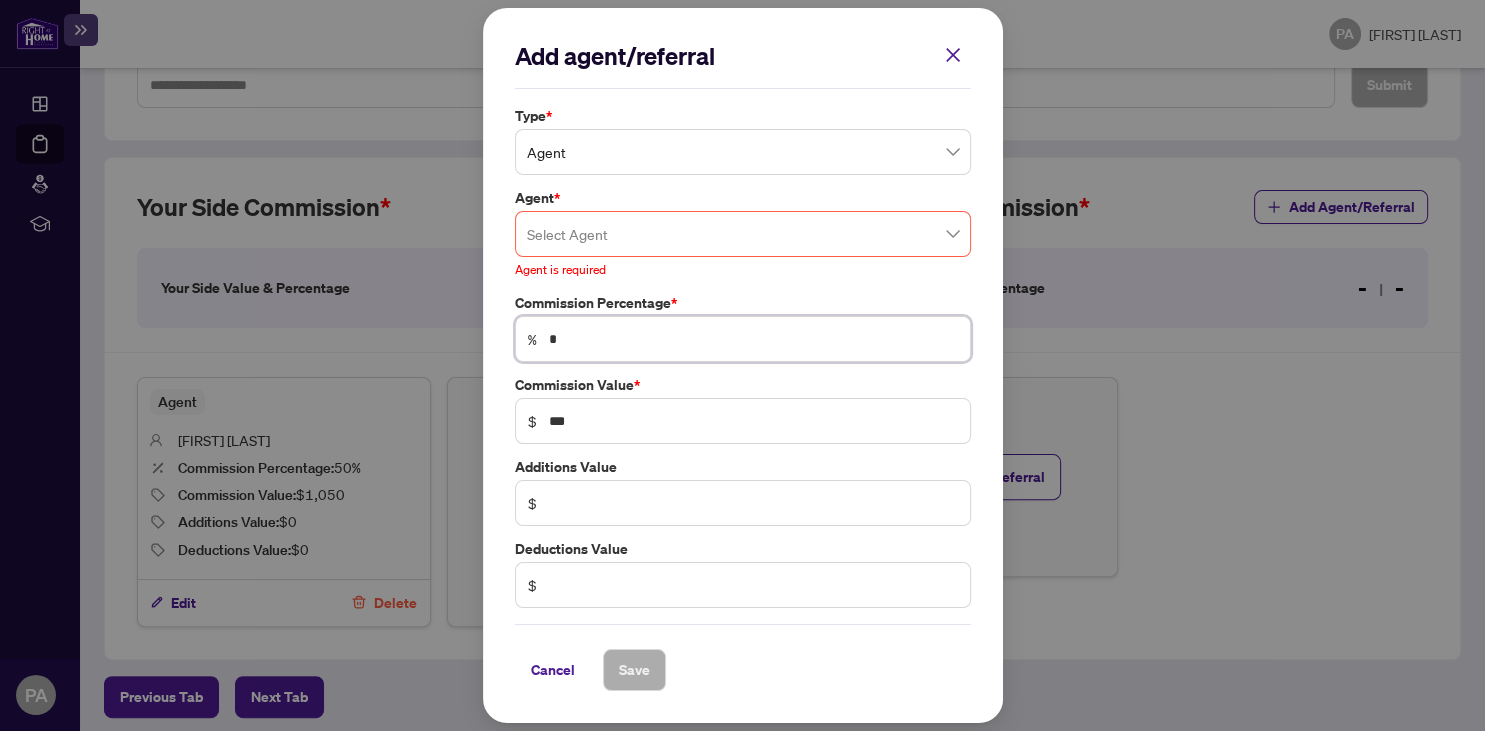 type on "**" 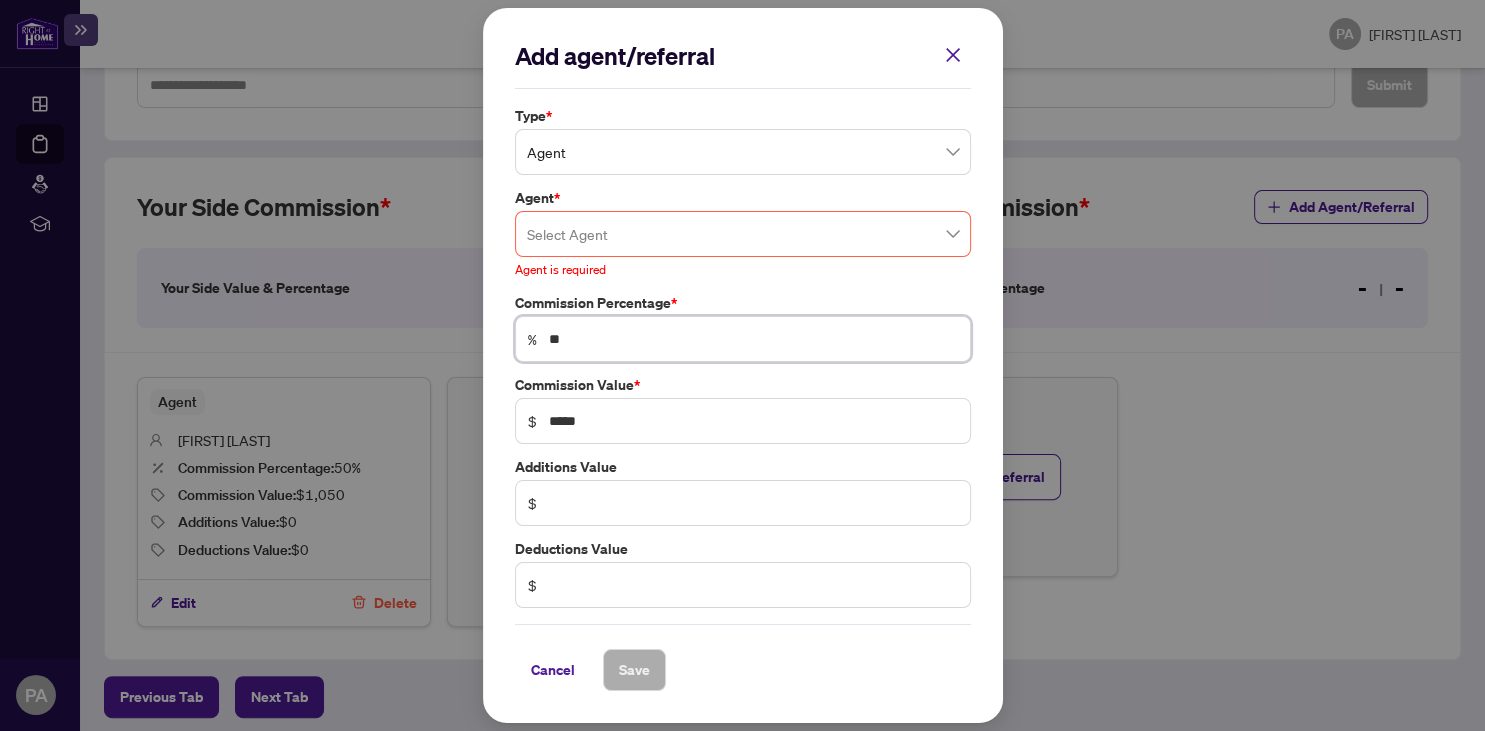 type on "**" 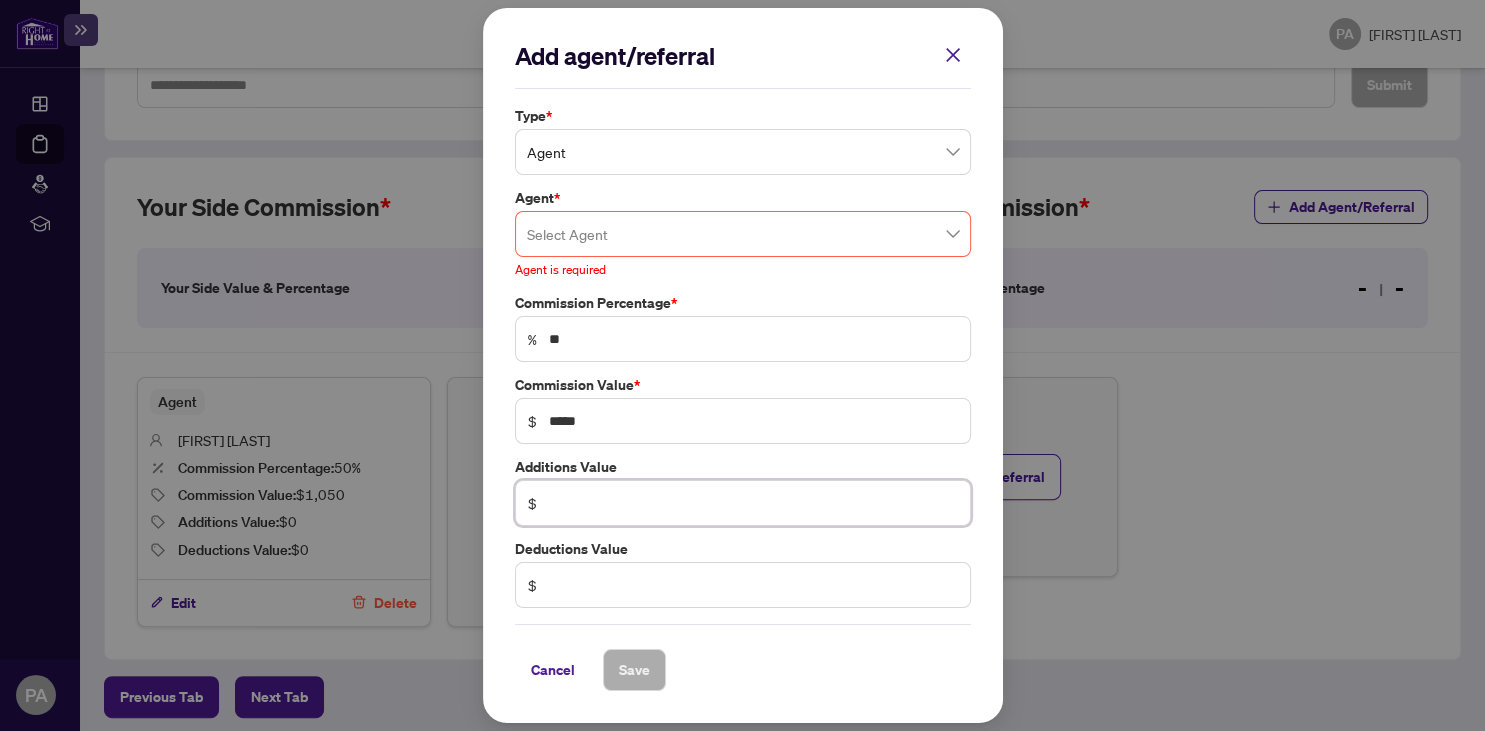 click at bounding box center (753, 503) 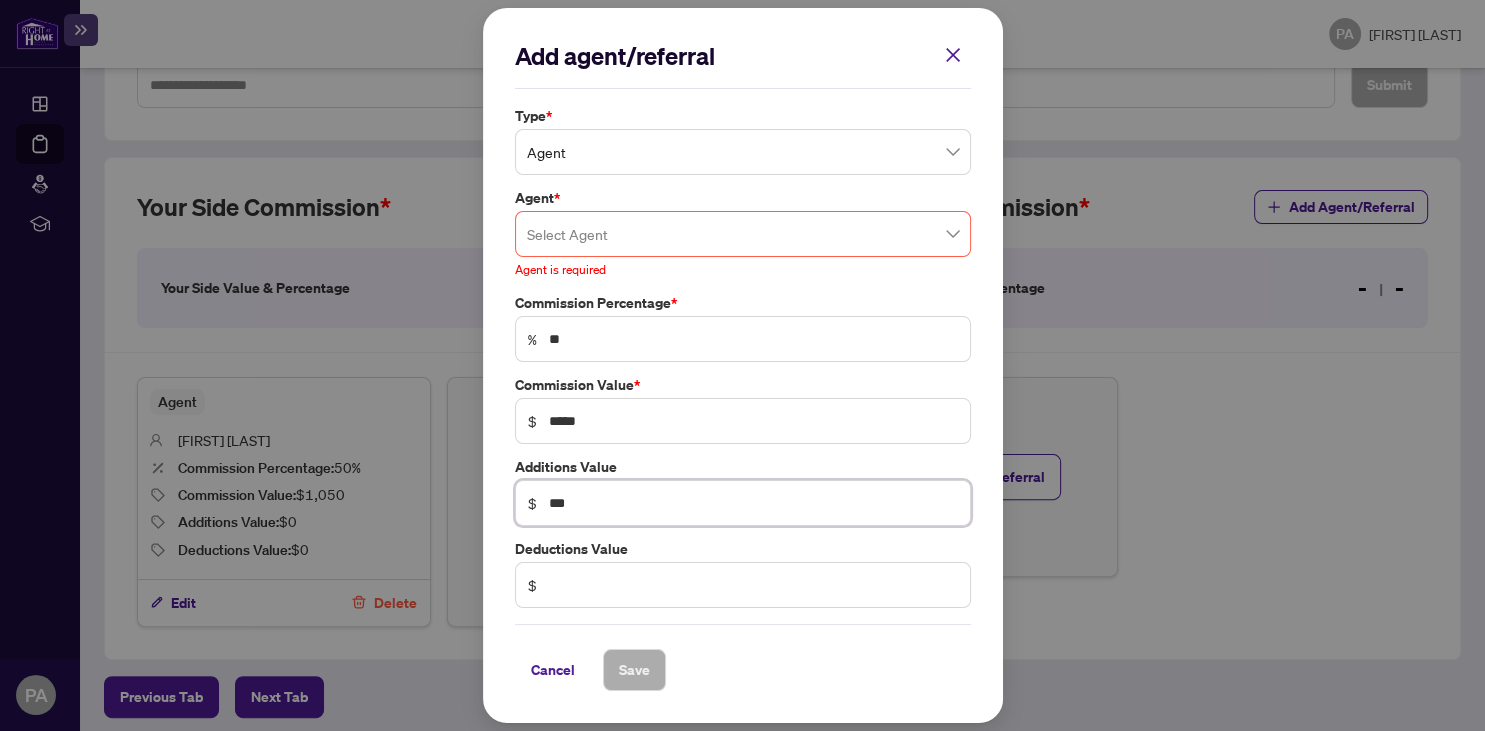 type on "***" 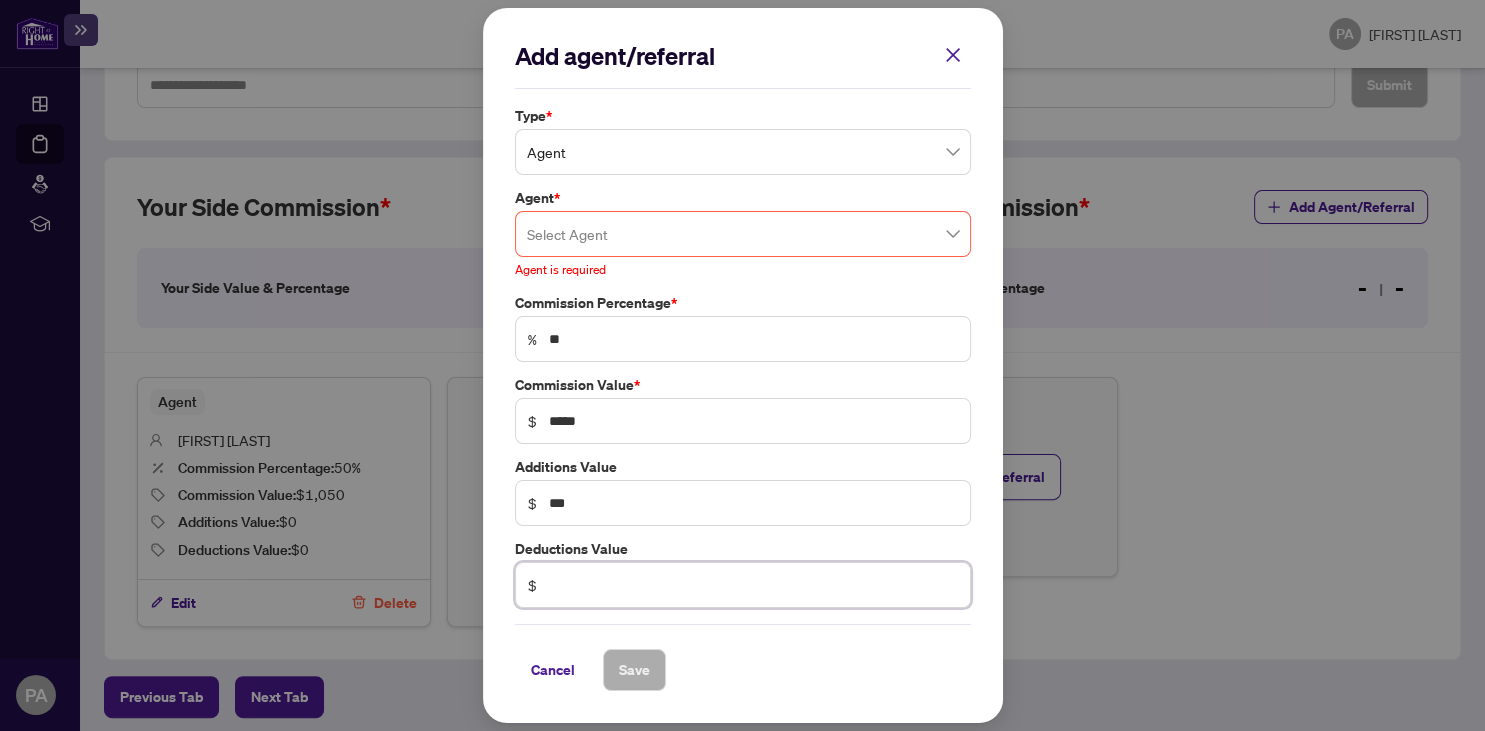 click at bounding box center [753, 585] 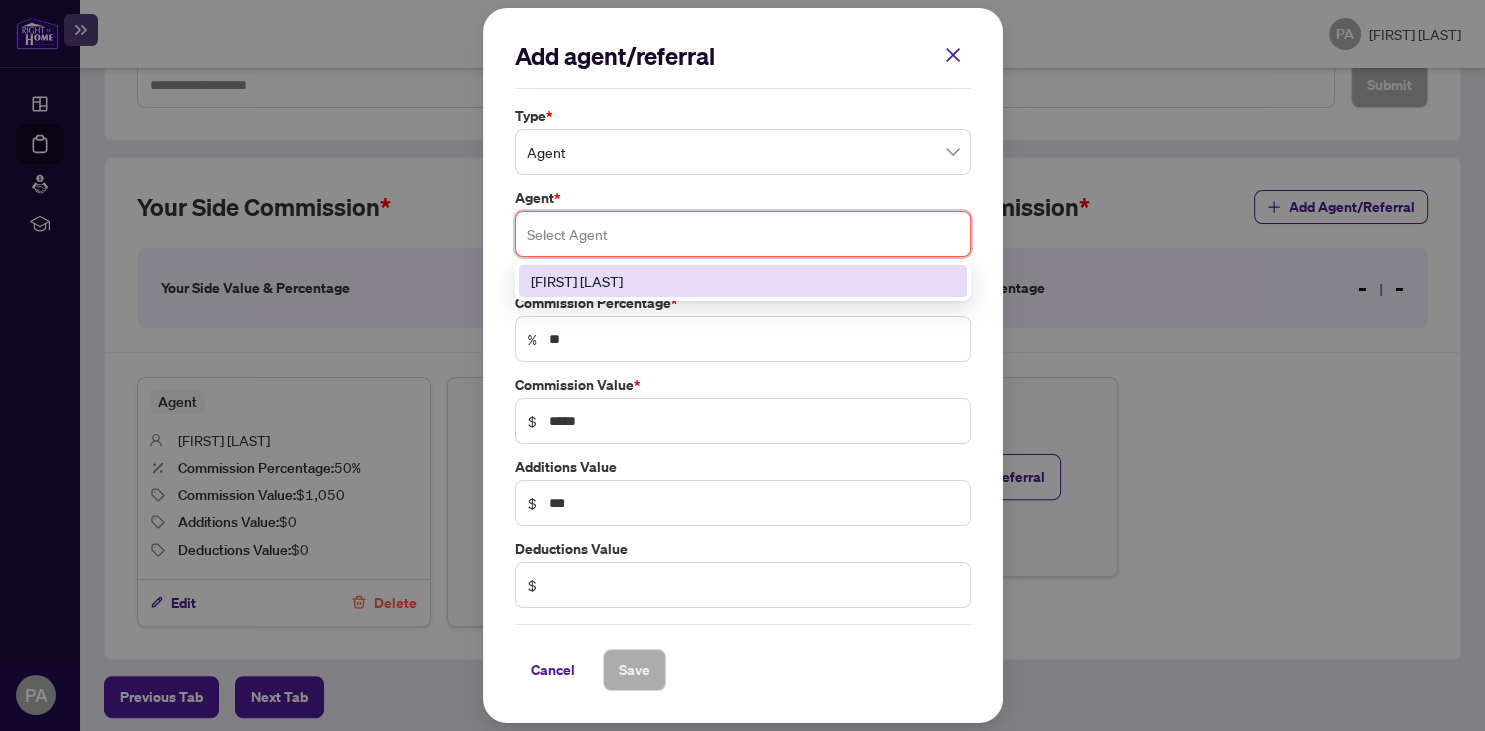 click at bounding box center [743, 234] 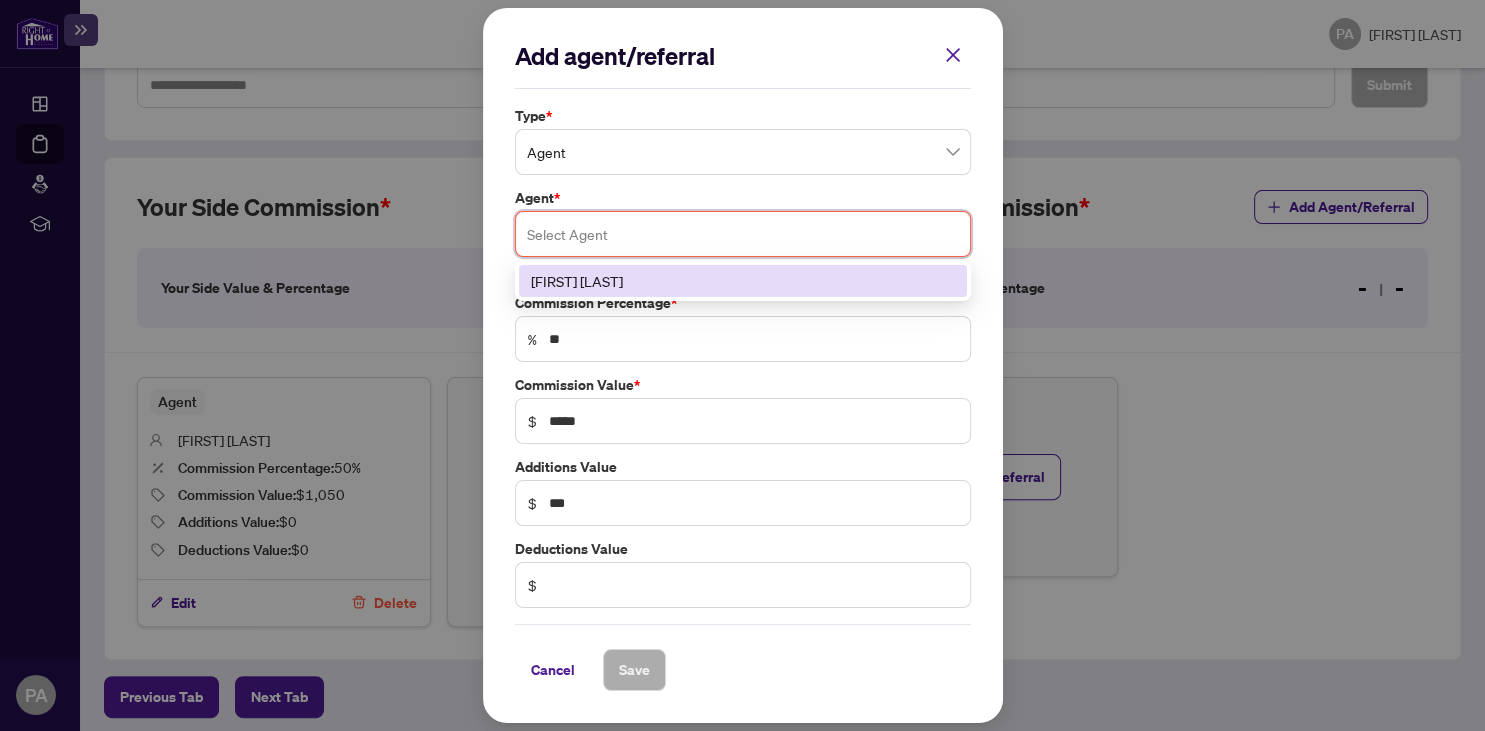 click on "[FIRST] [LAST]" at bounding box center (743, 281) 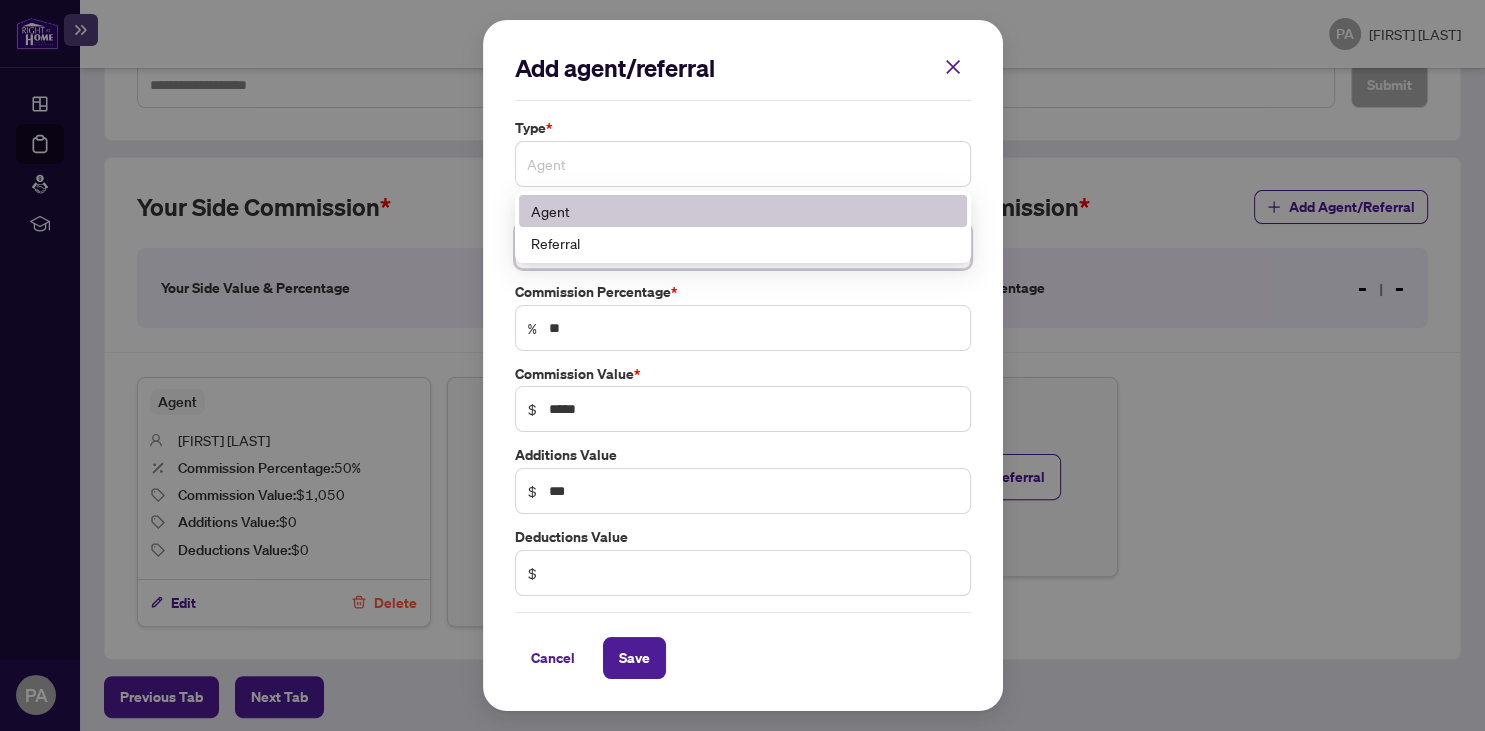 click on "Agent" at bounding box center (743, 164) 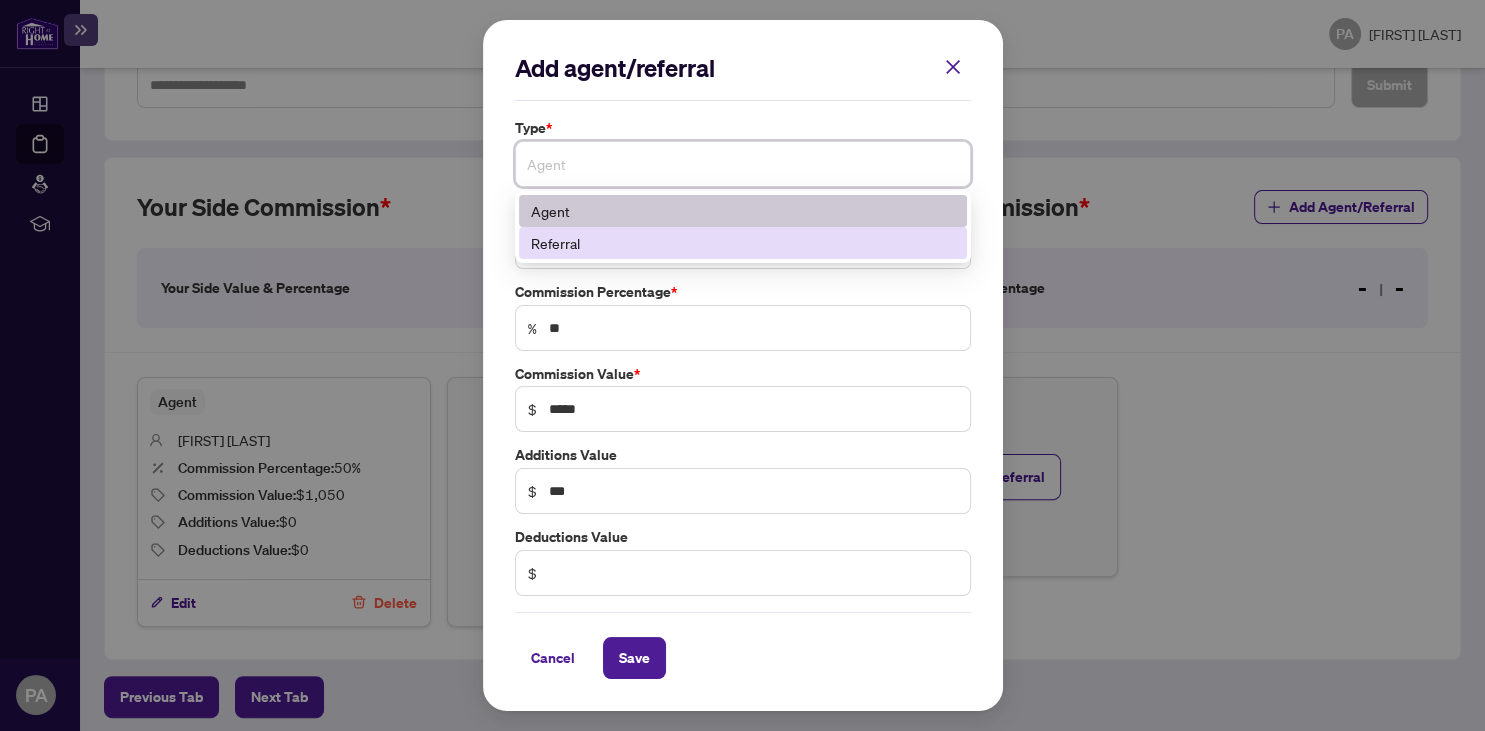 click on "Referral" at bounding box center (743, 243) 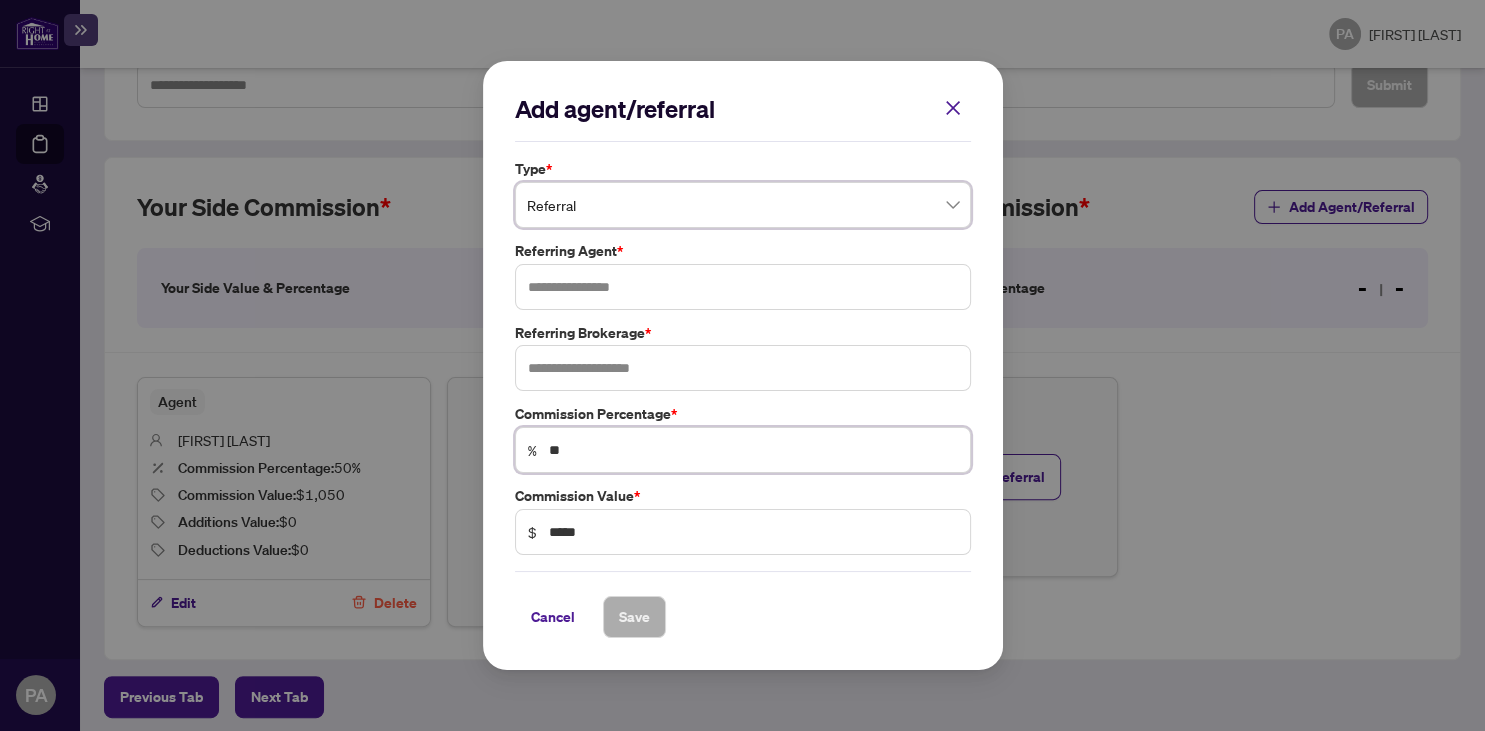 click on "**" at bounding box center [753, 450] 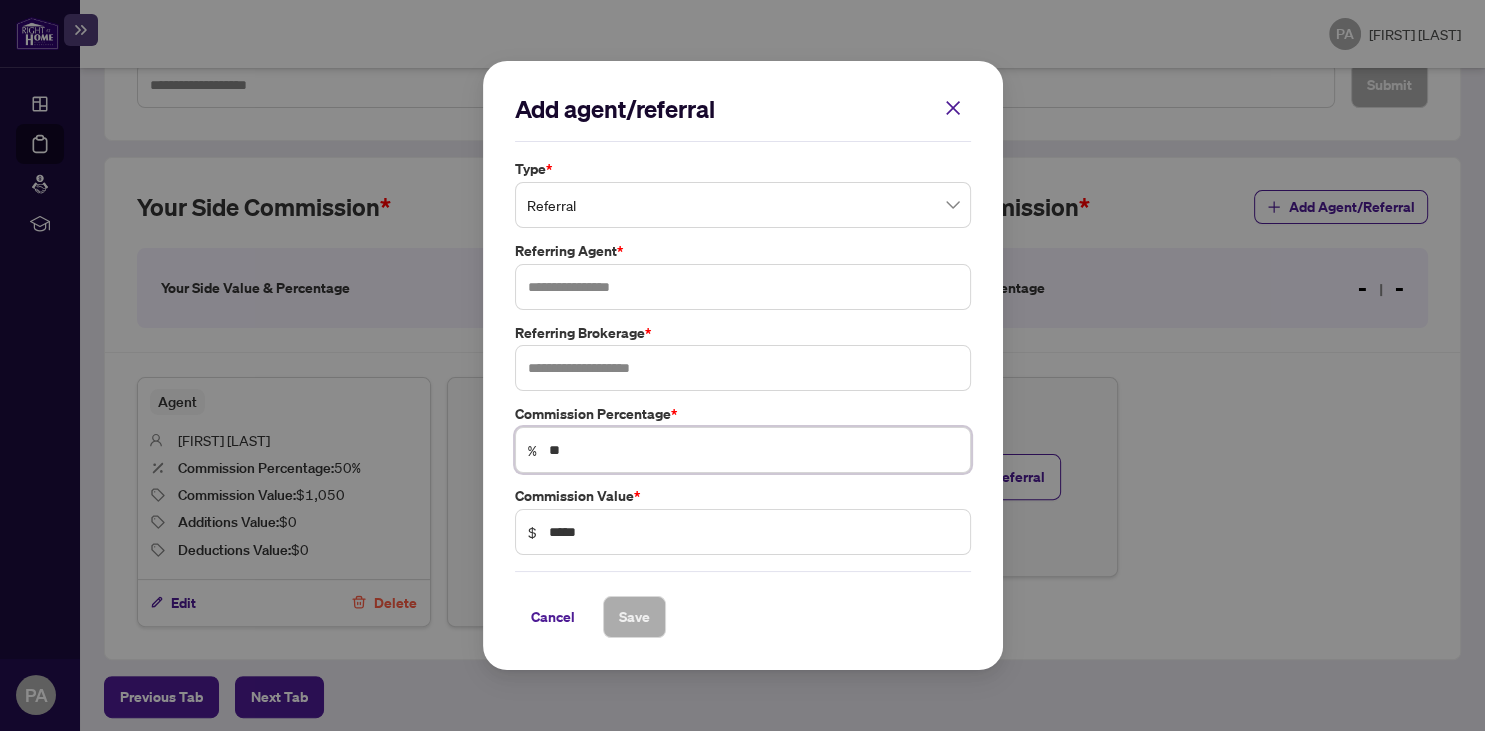 type on "**" 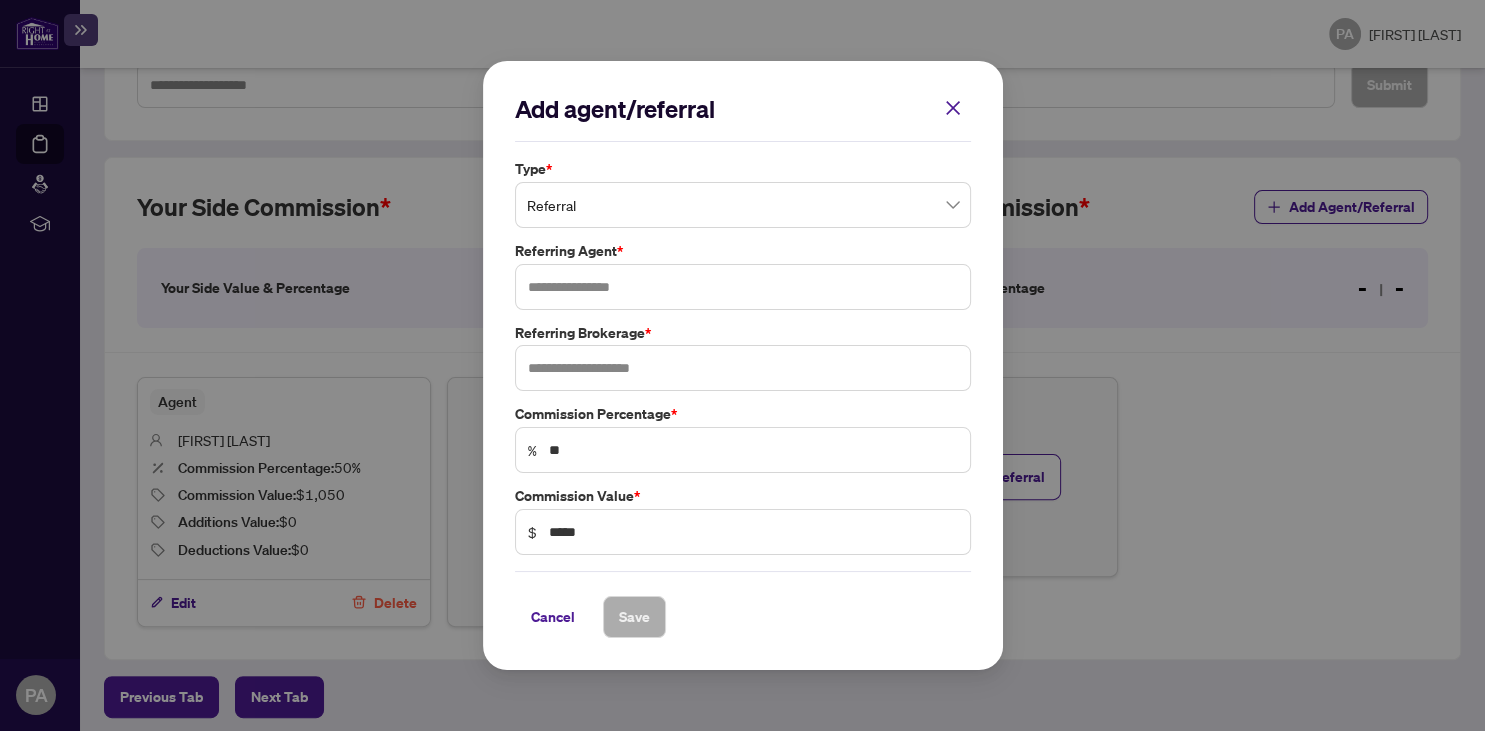drag, startPoint x: 780, startPoint y: 98, endPoint x: 809, endPoint y: 124, distance: 38.948685 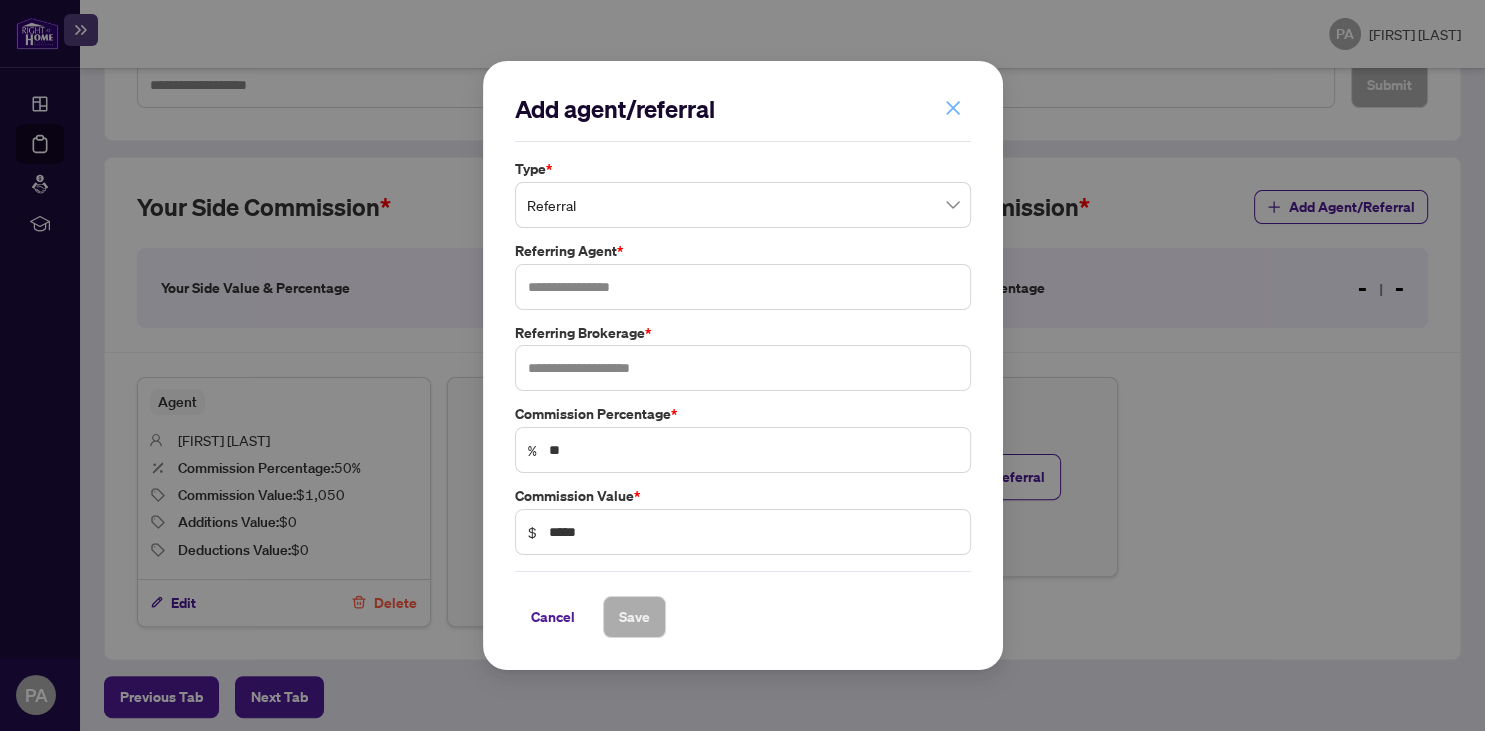 click 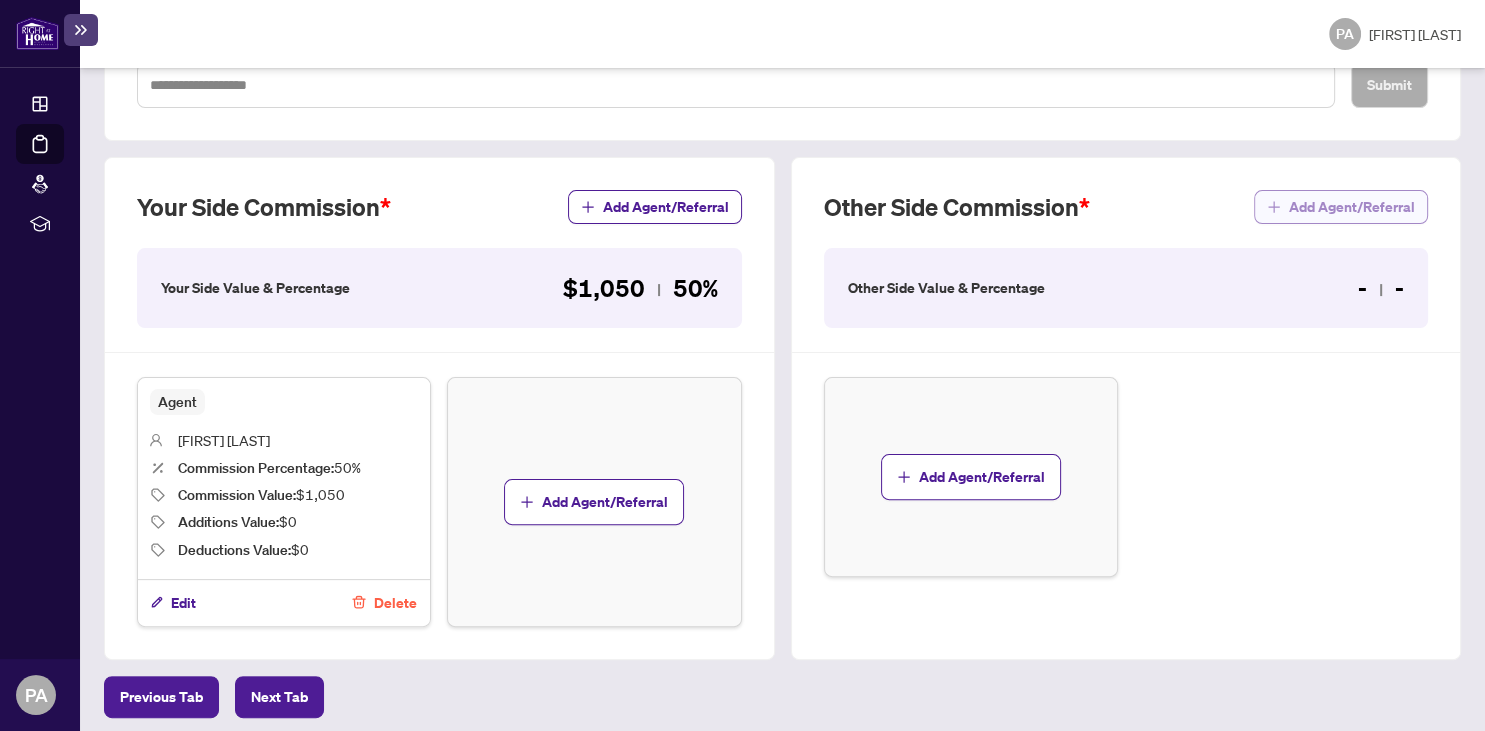 click on "Add Agent/Referral" at bounding box center (1352, 207) 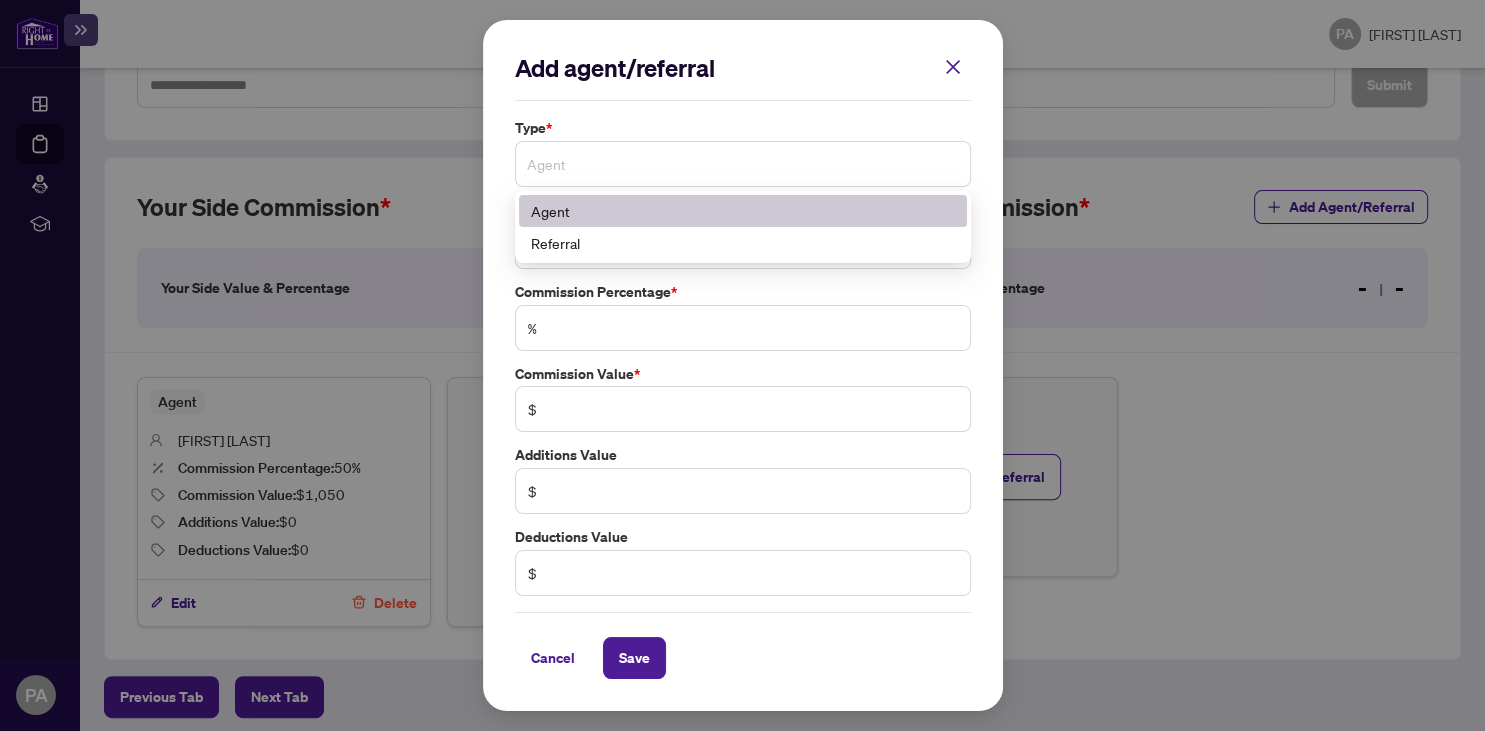 click on "Agent" at bounding box center (743, 164) 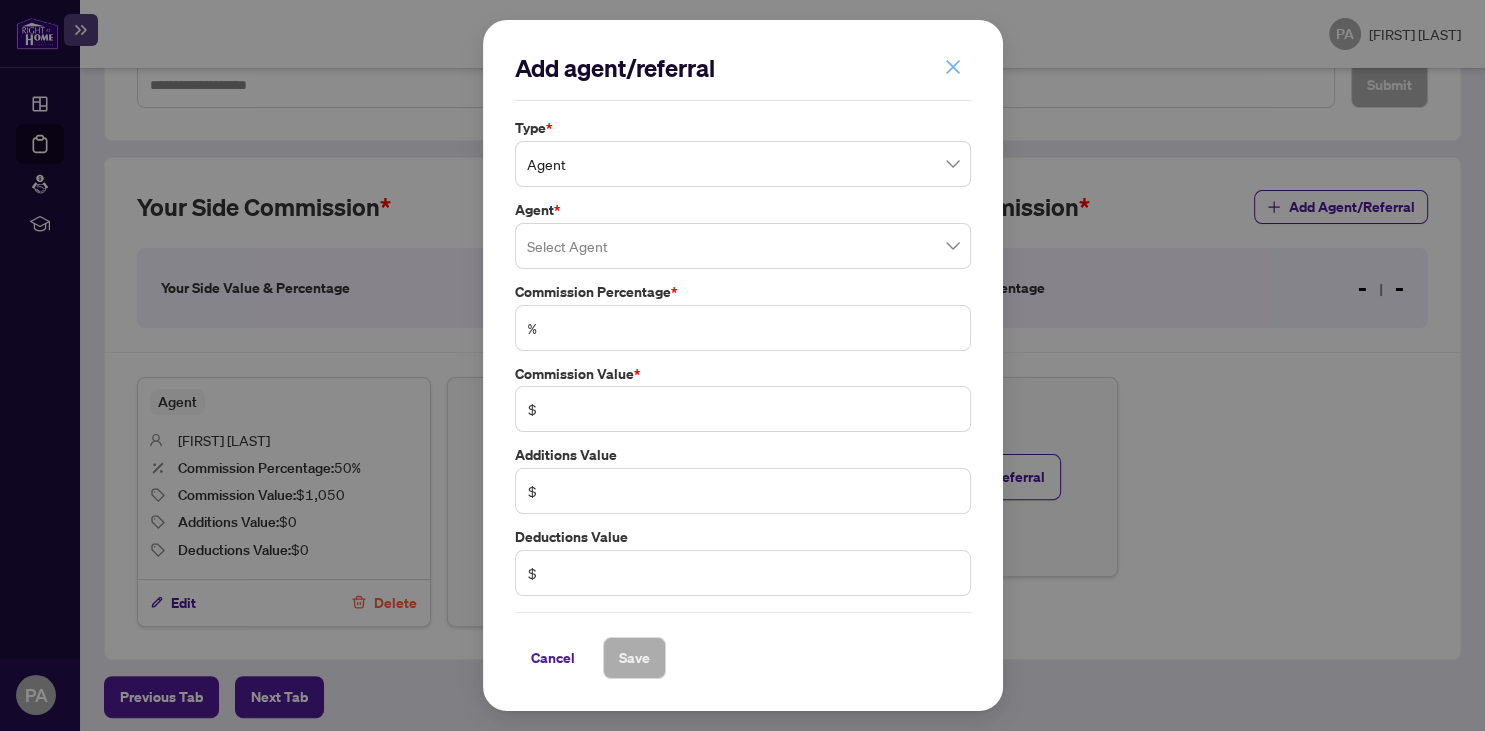 click 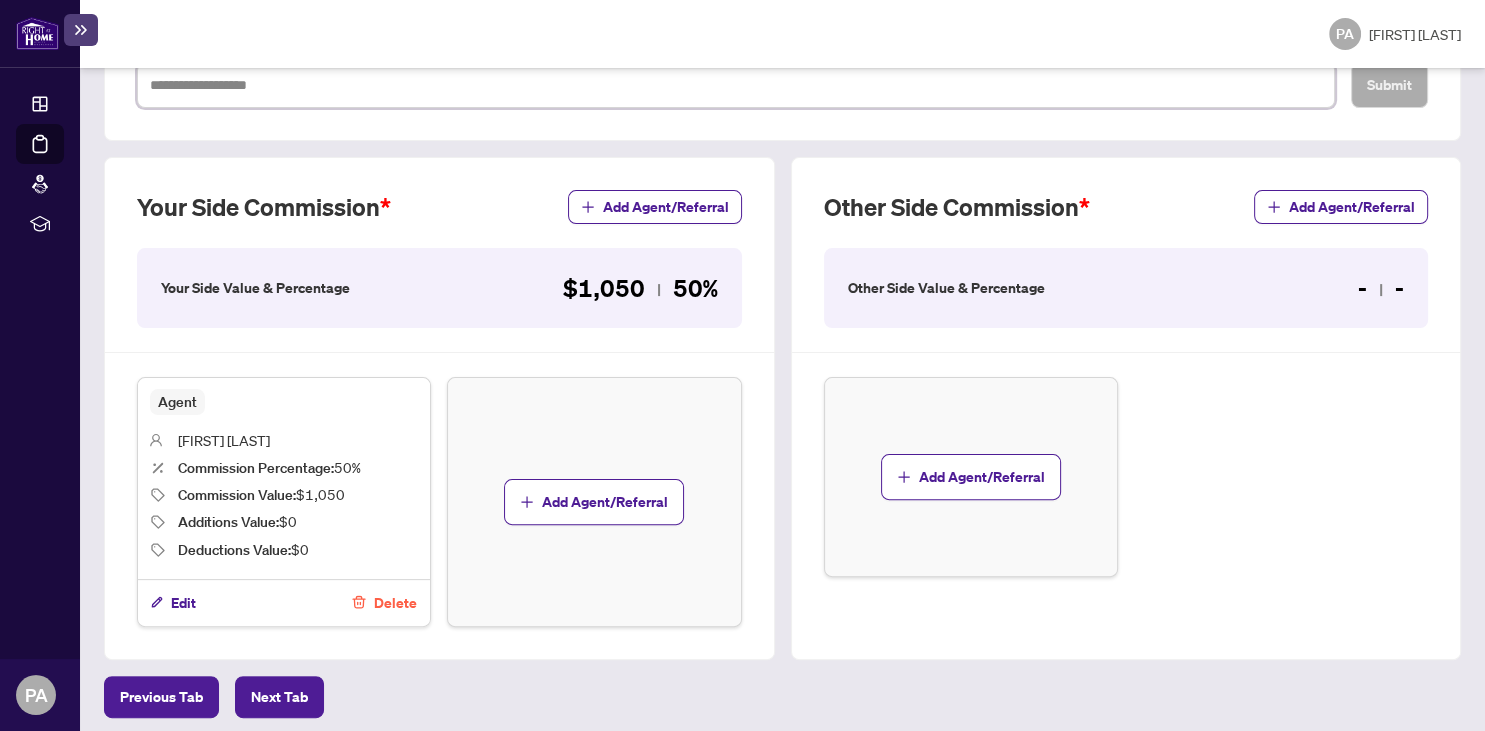 click at bounding box center [736, 85] 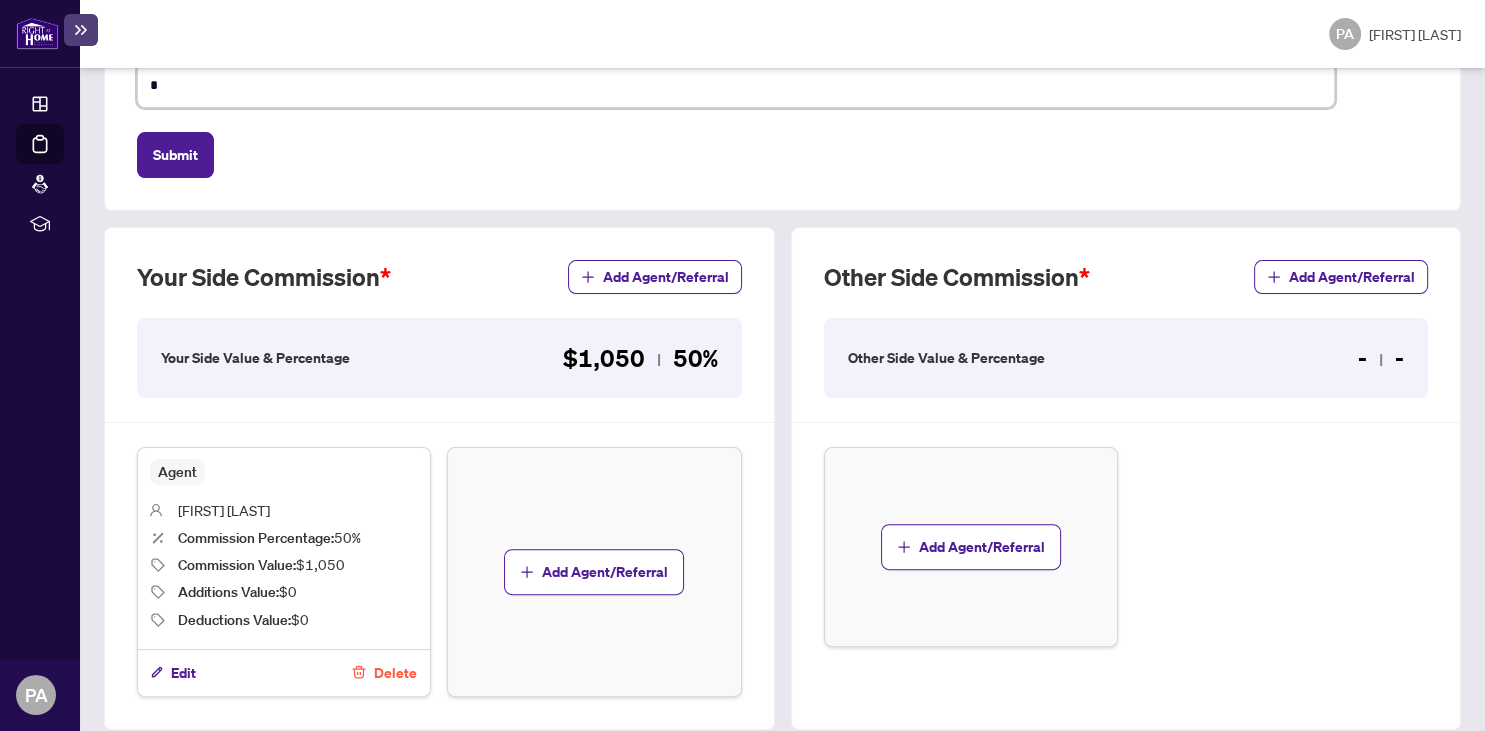 type on "**" 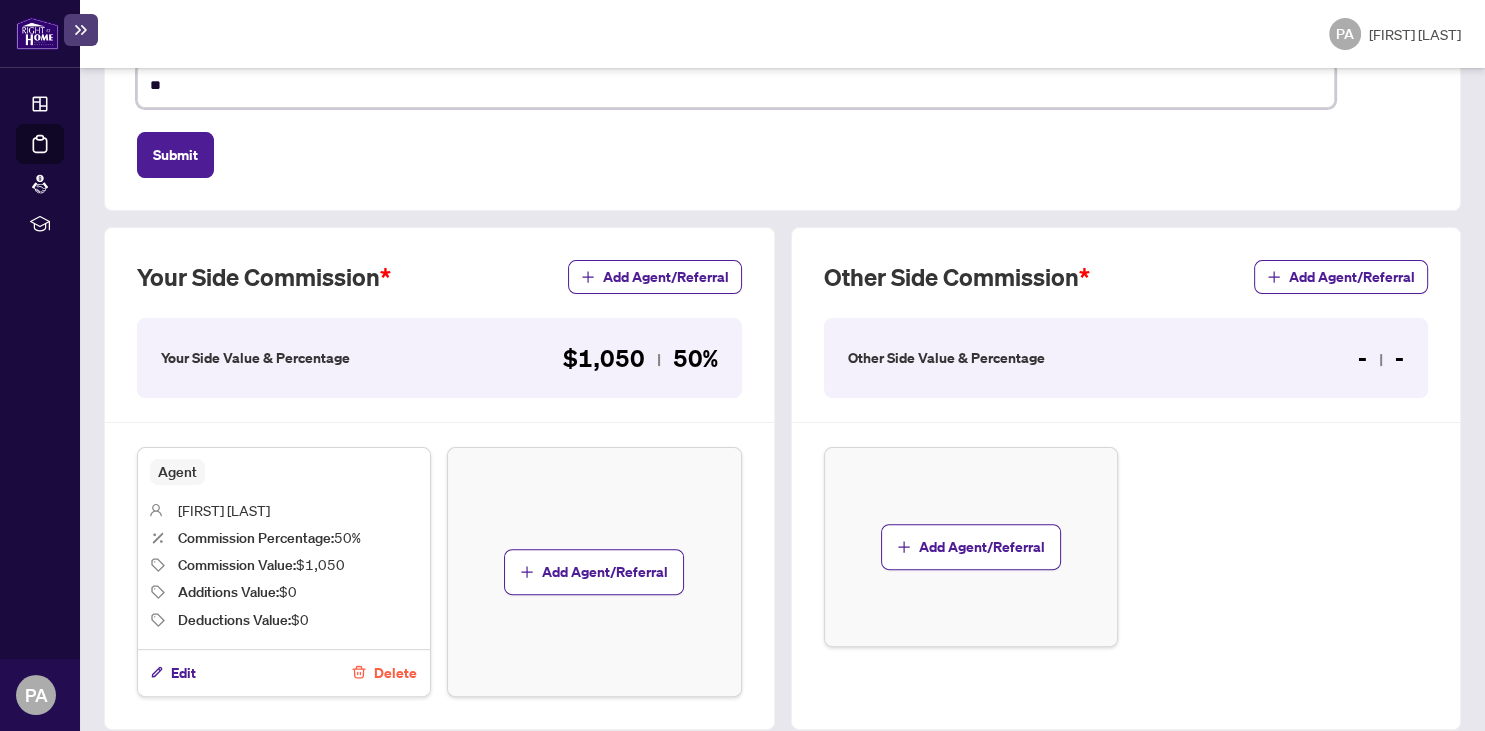 type on "***" 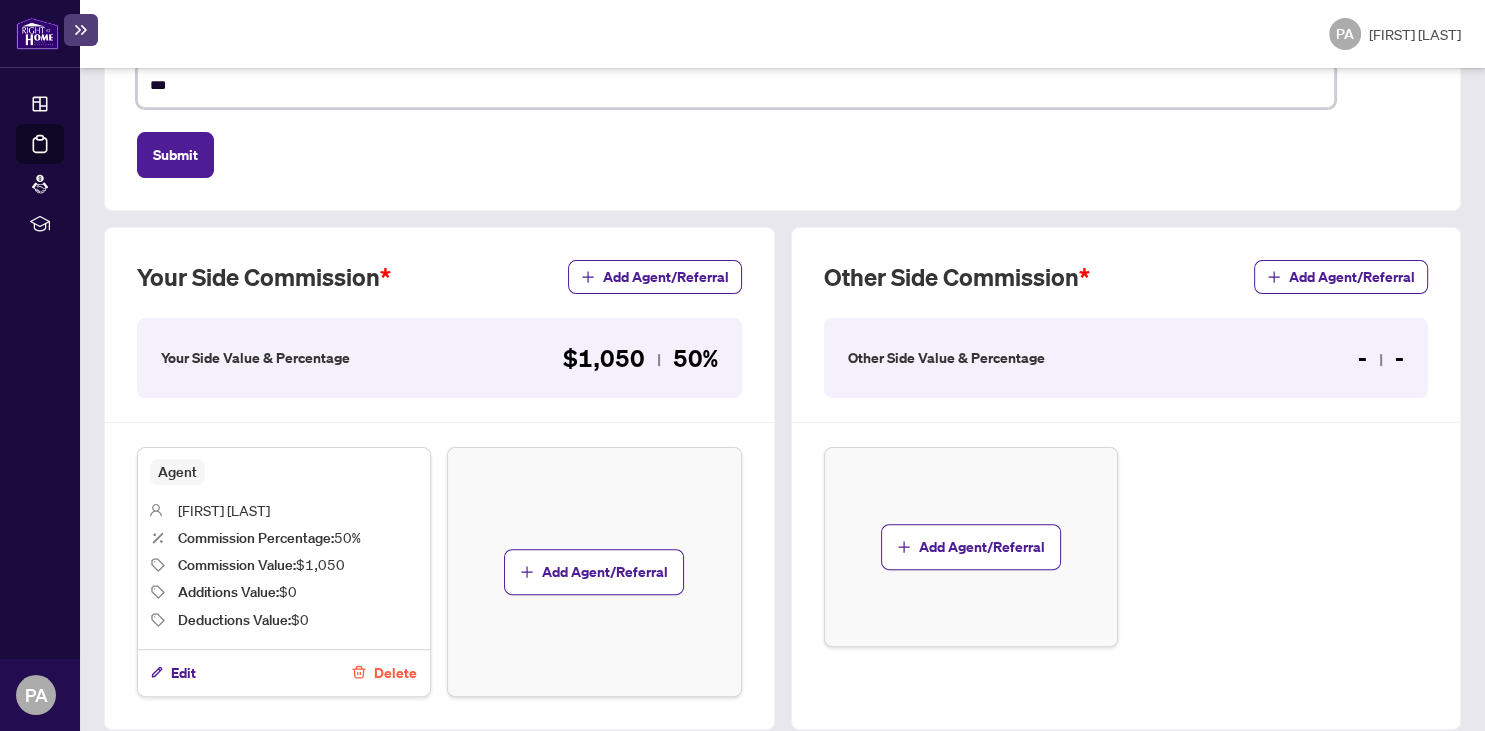 type on "***" 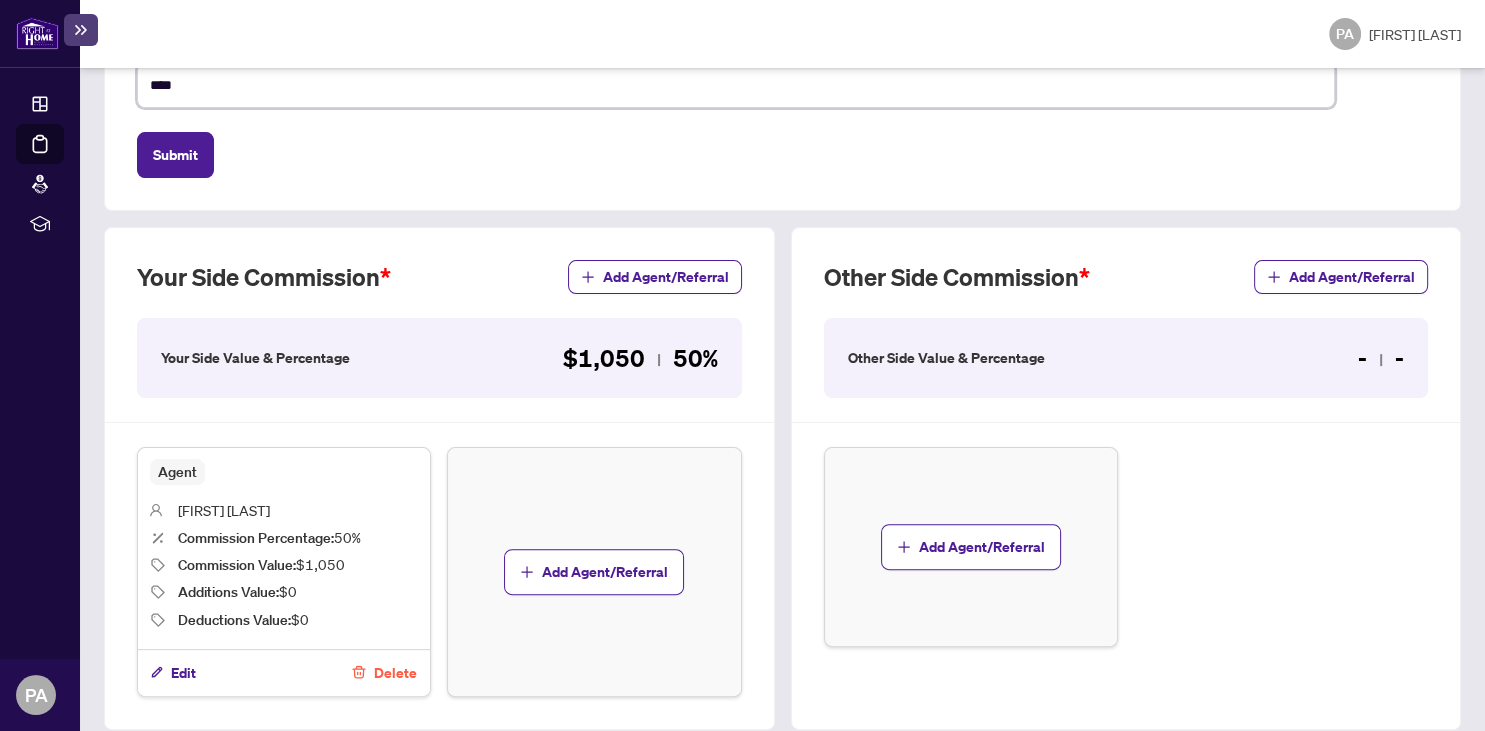 type on "*****" 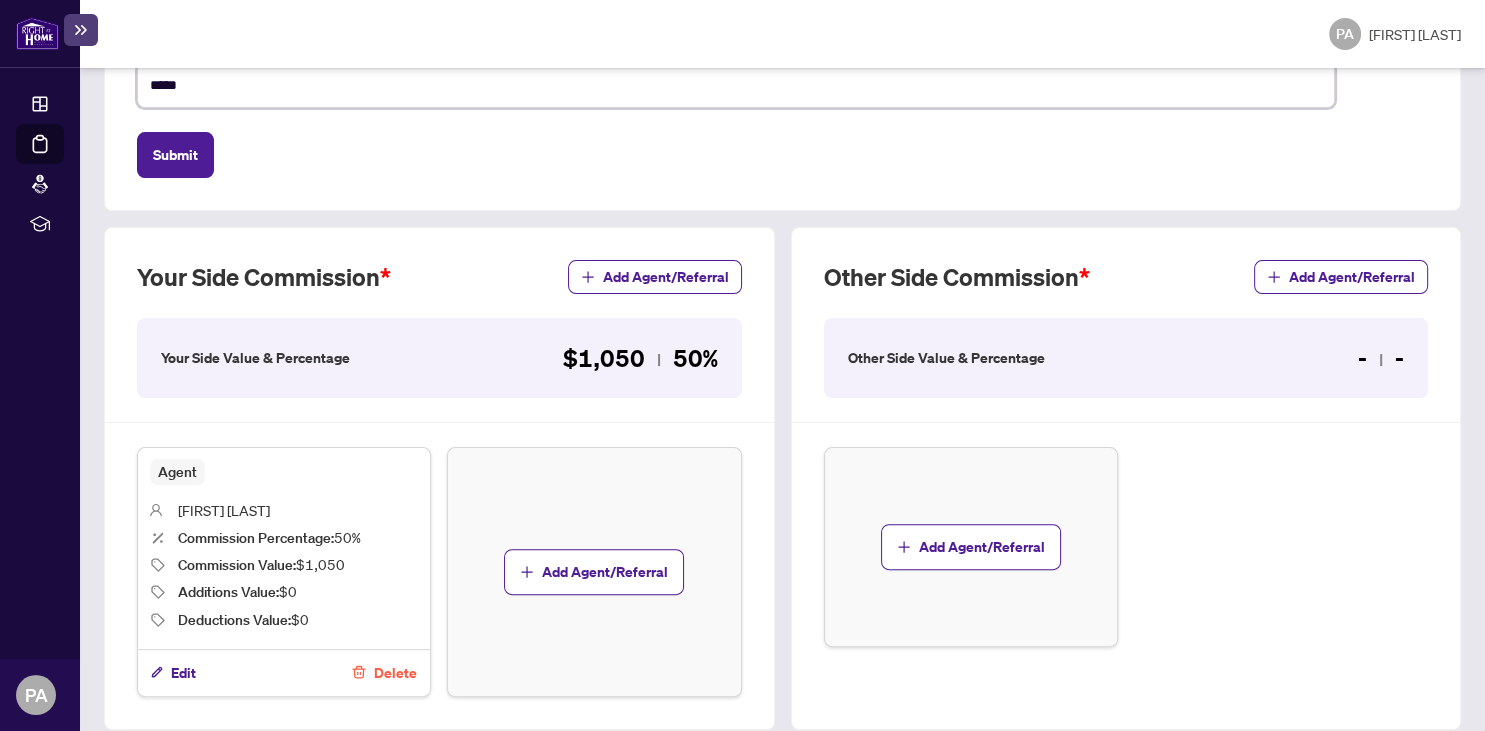 type on "******" 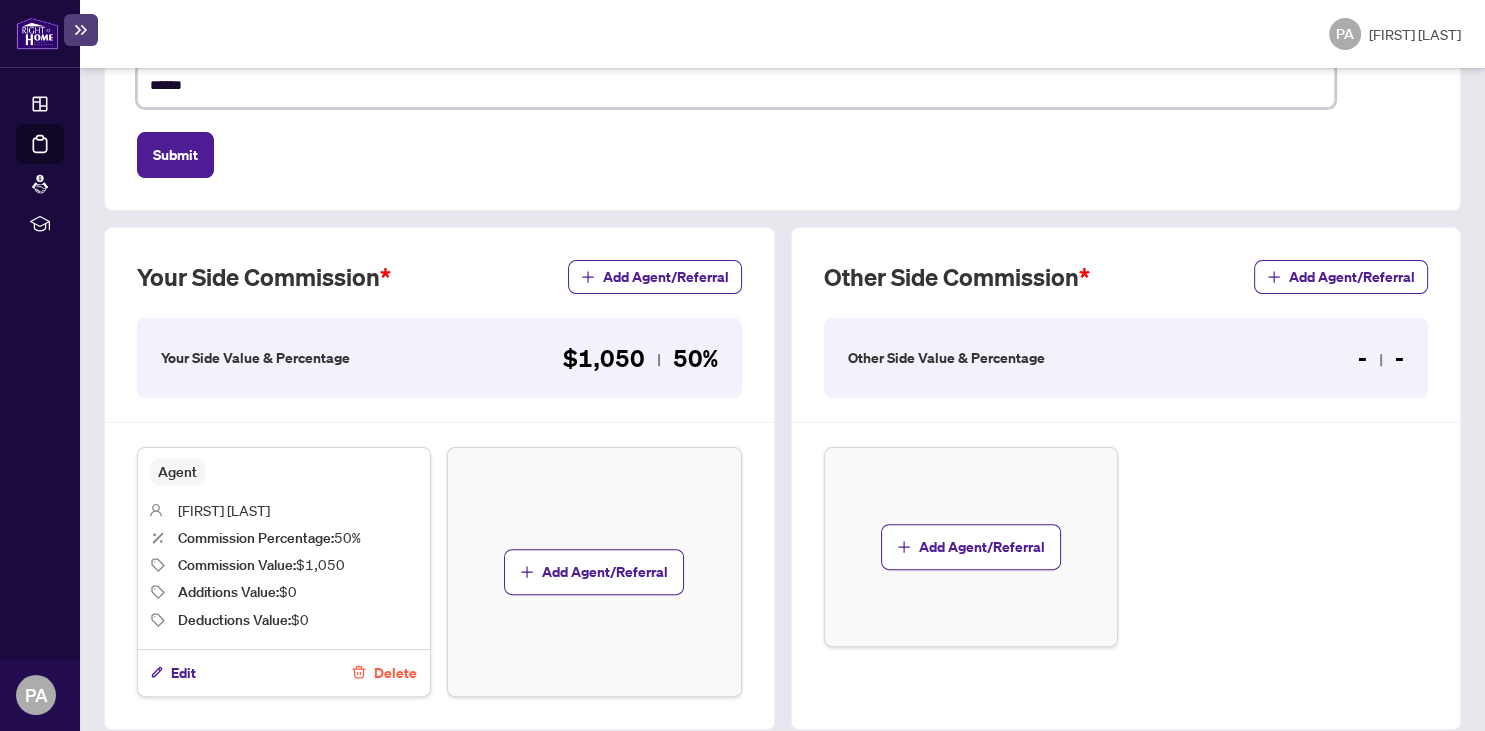 type on "*******" 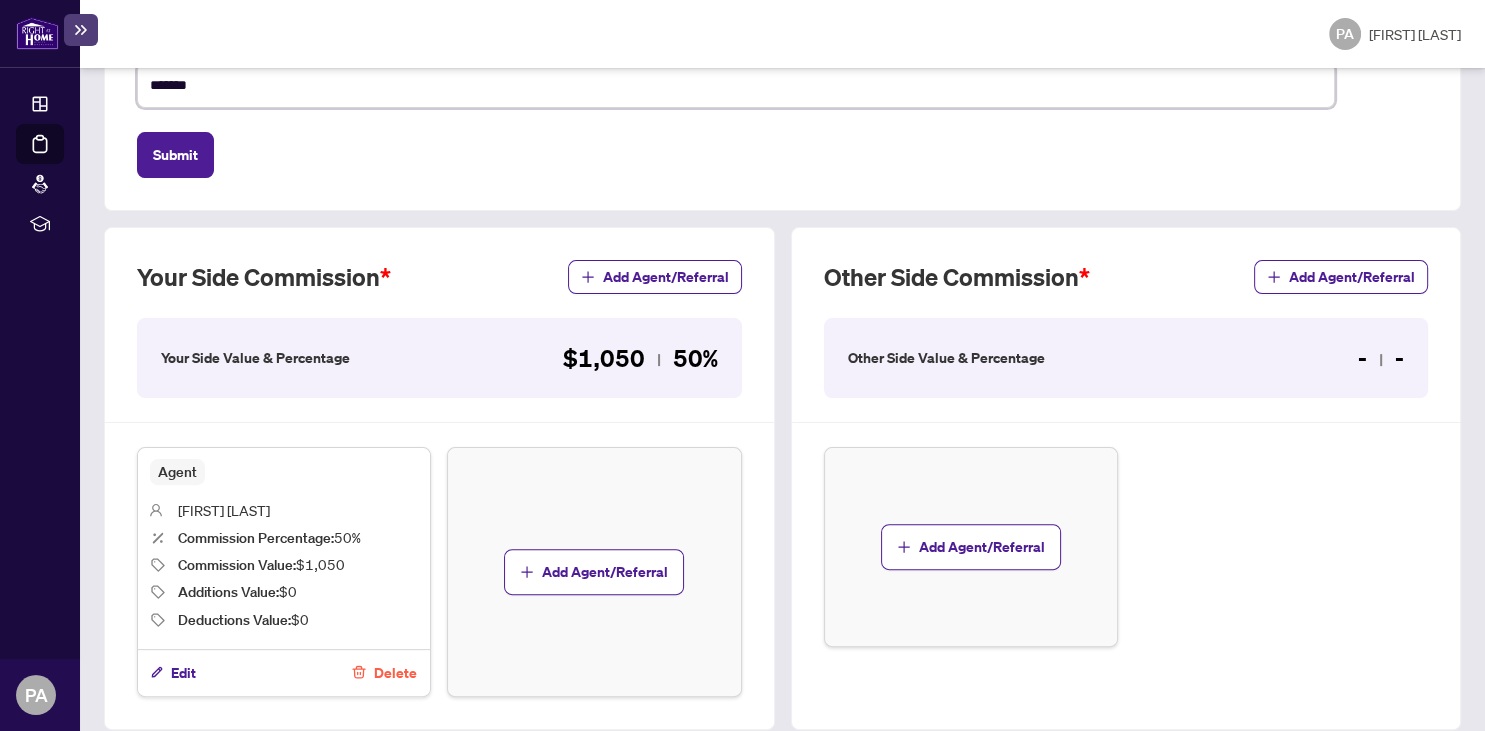 type on "********" 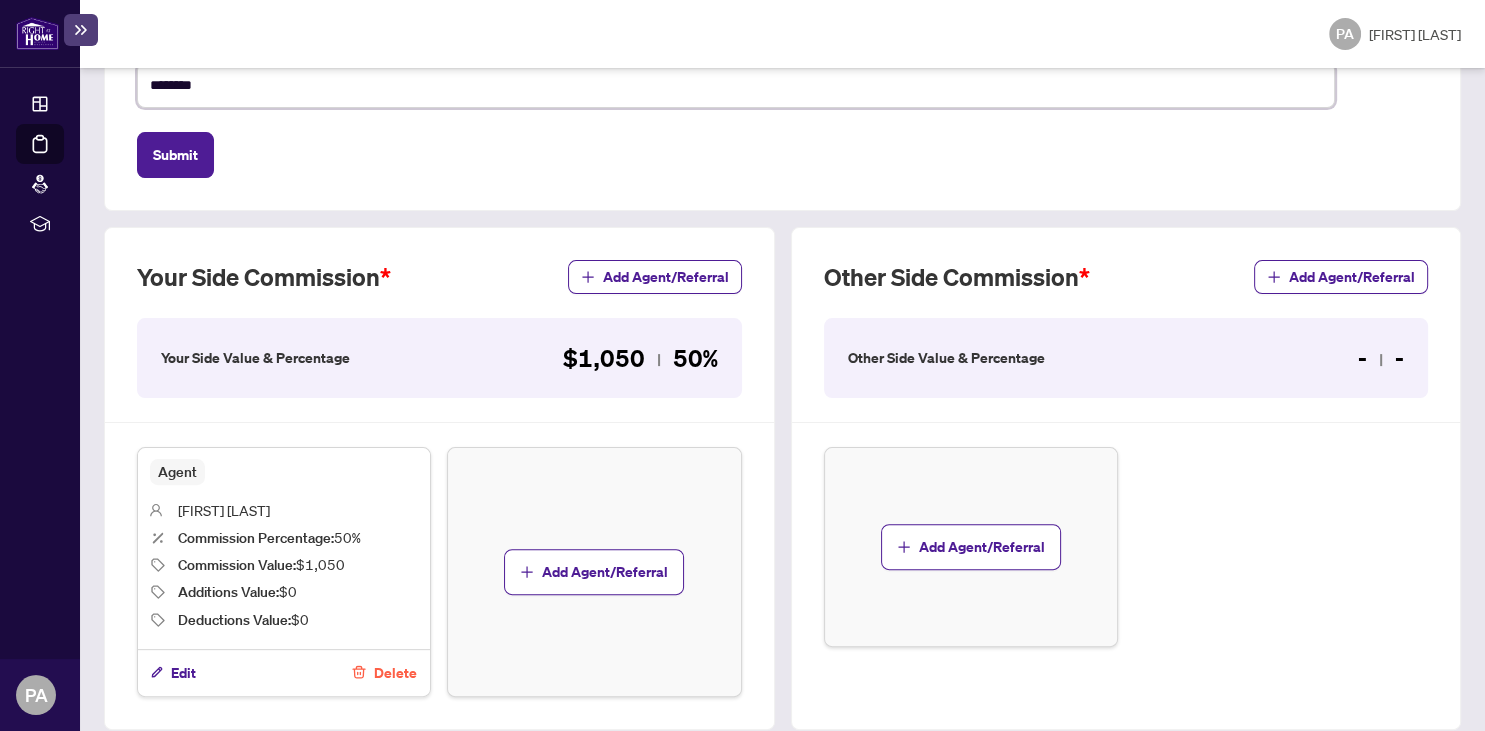 type on "*********" 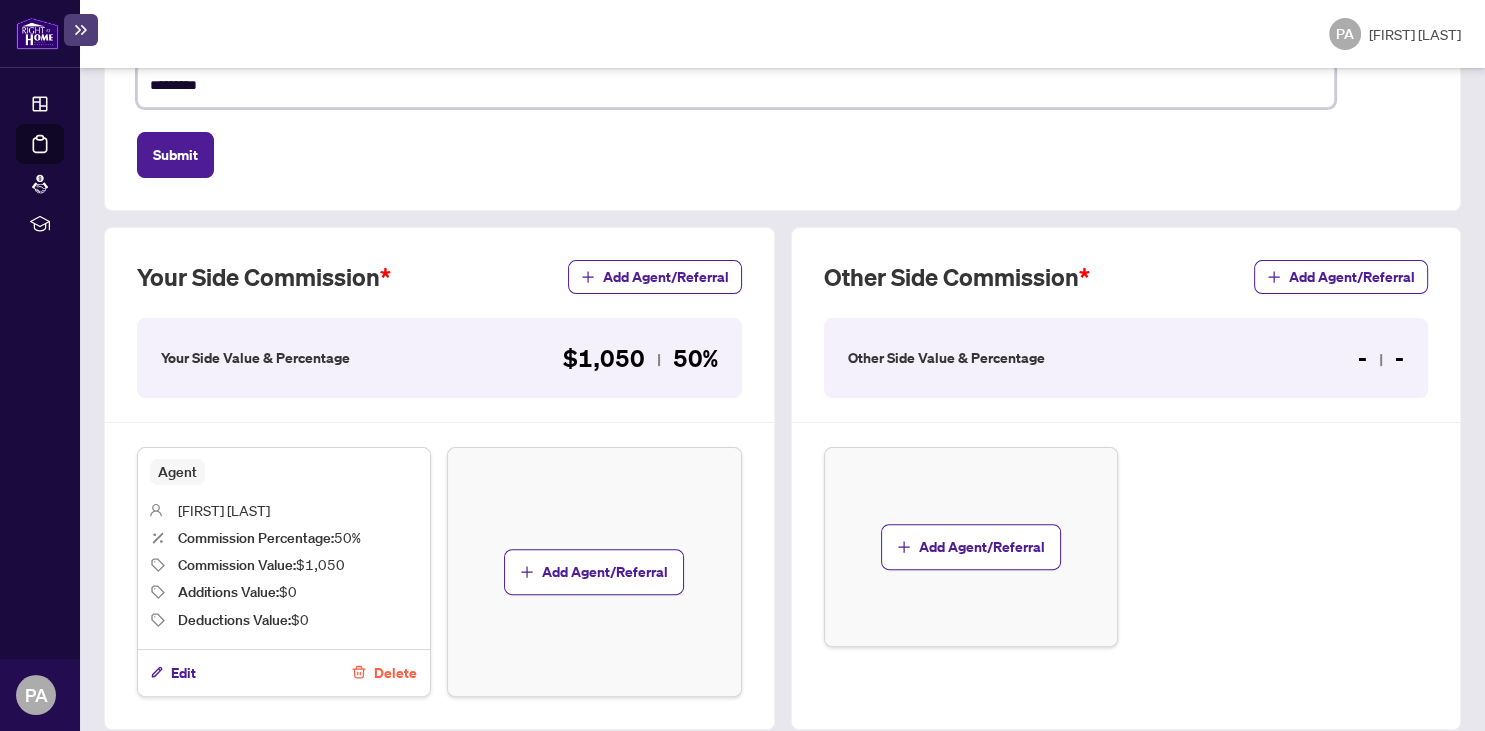 type on "**********" 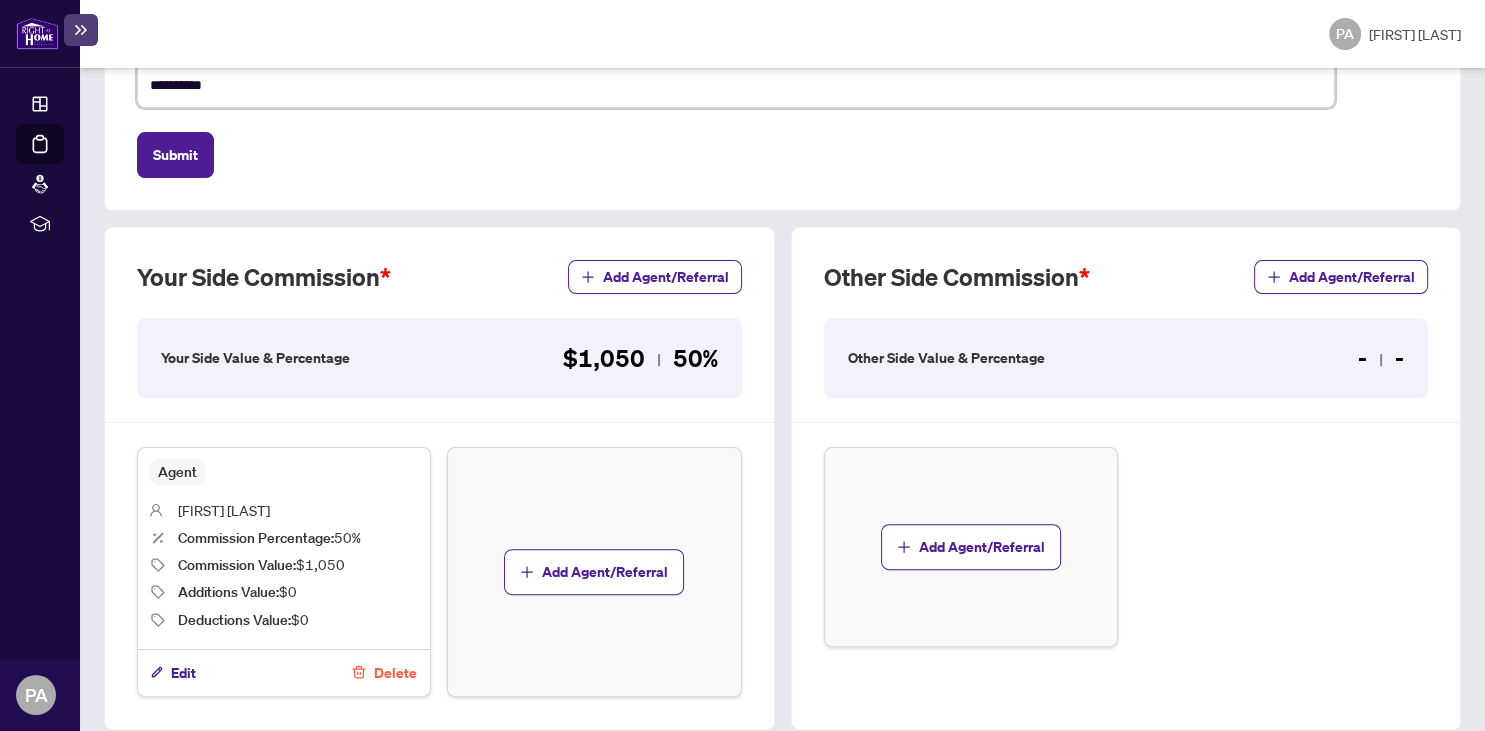 type on "**********" 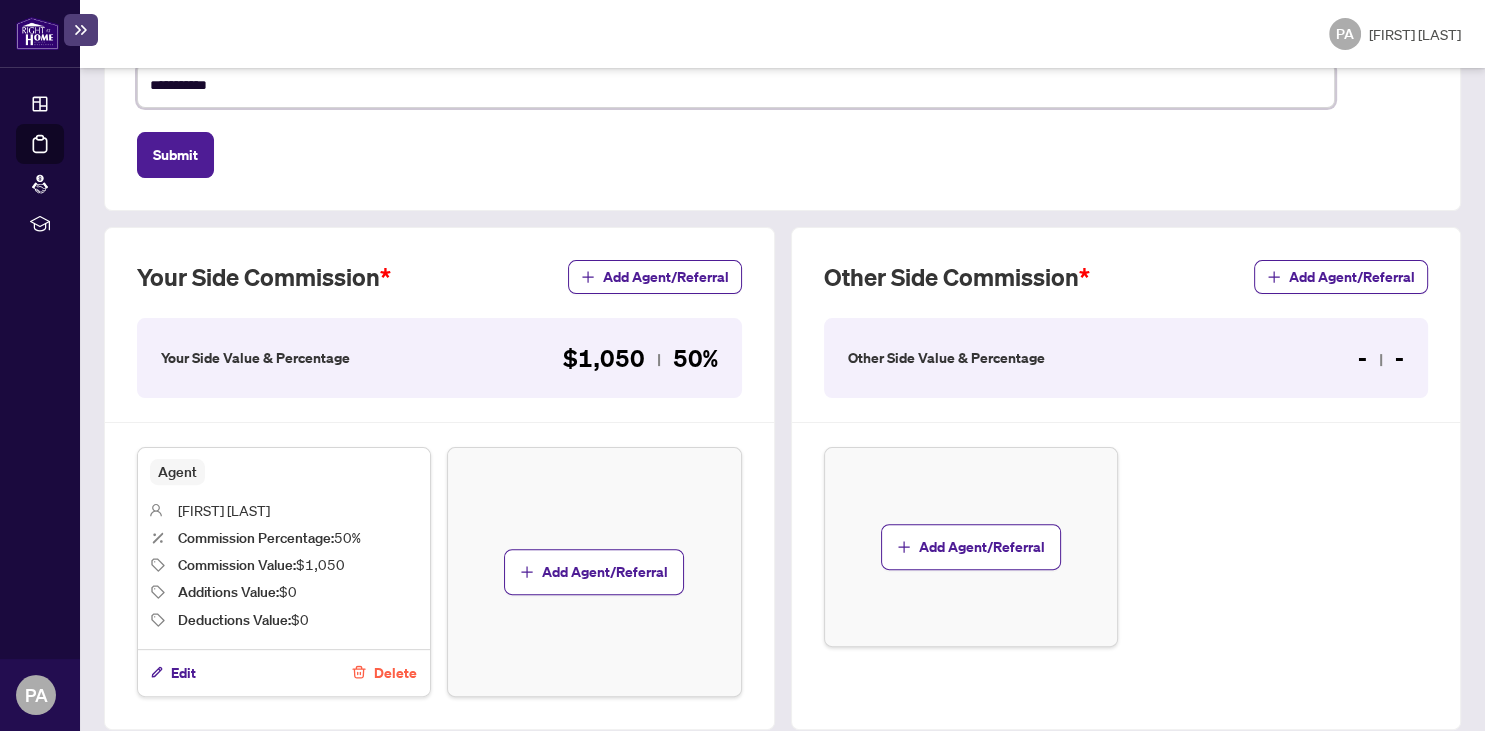 type on "**********" 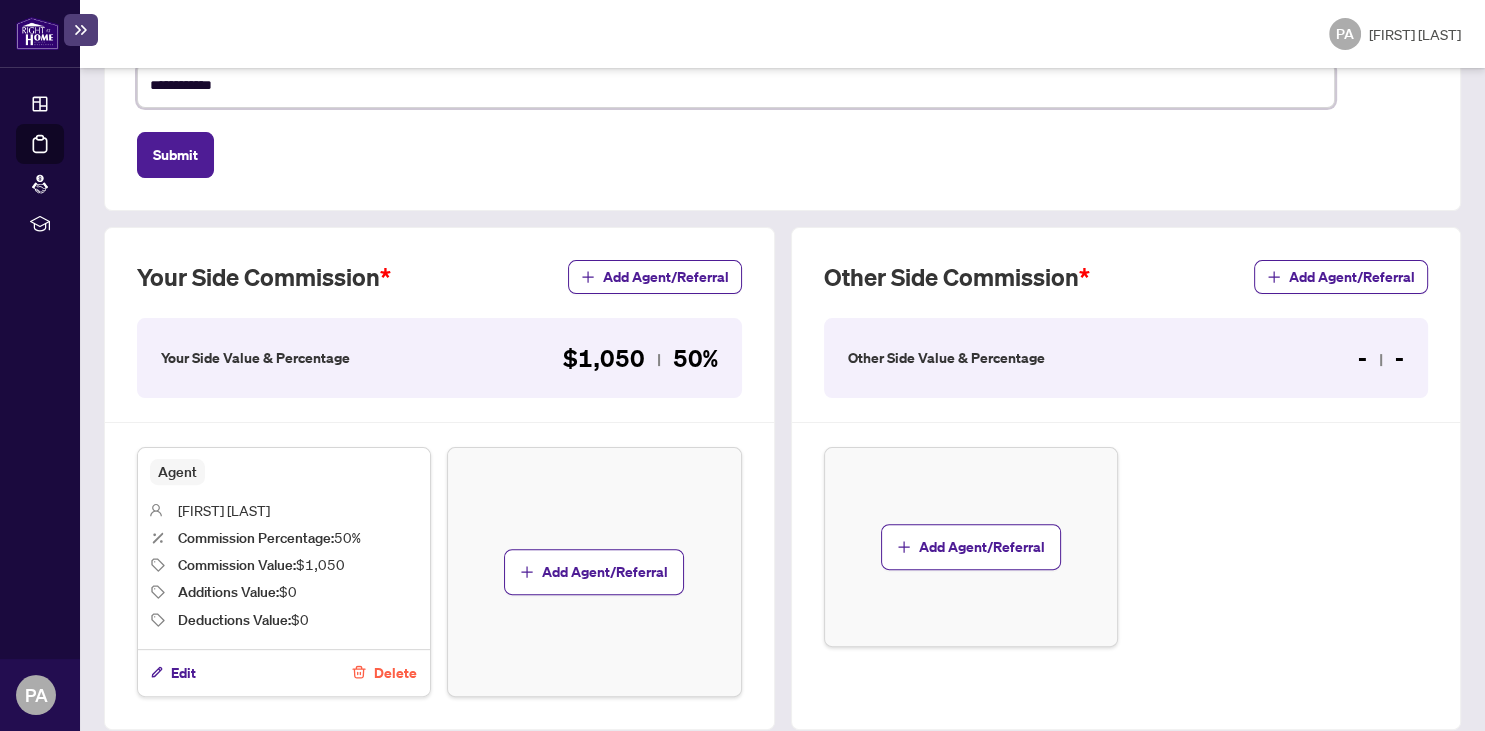 type on "**********" 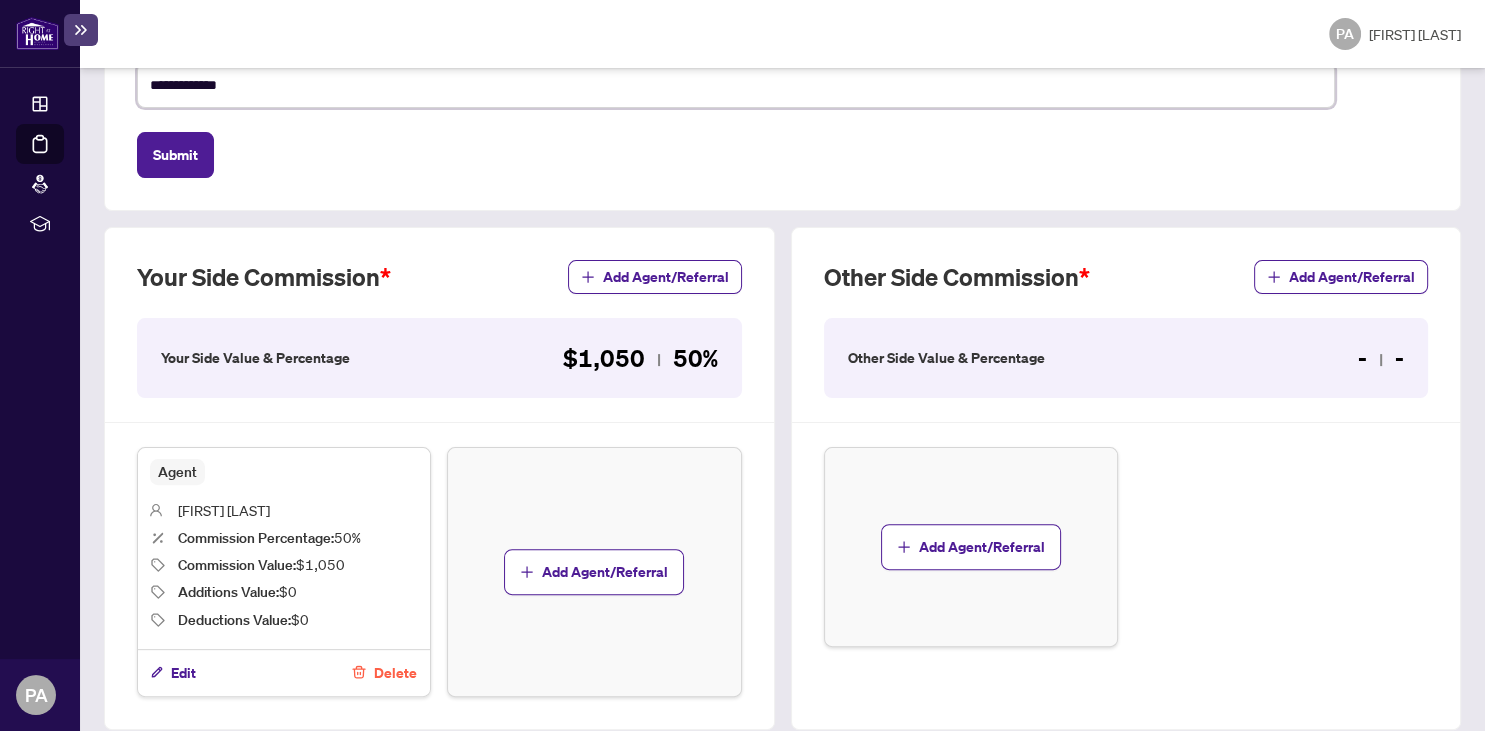 type on "**********" 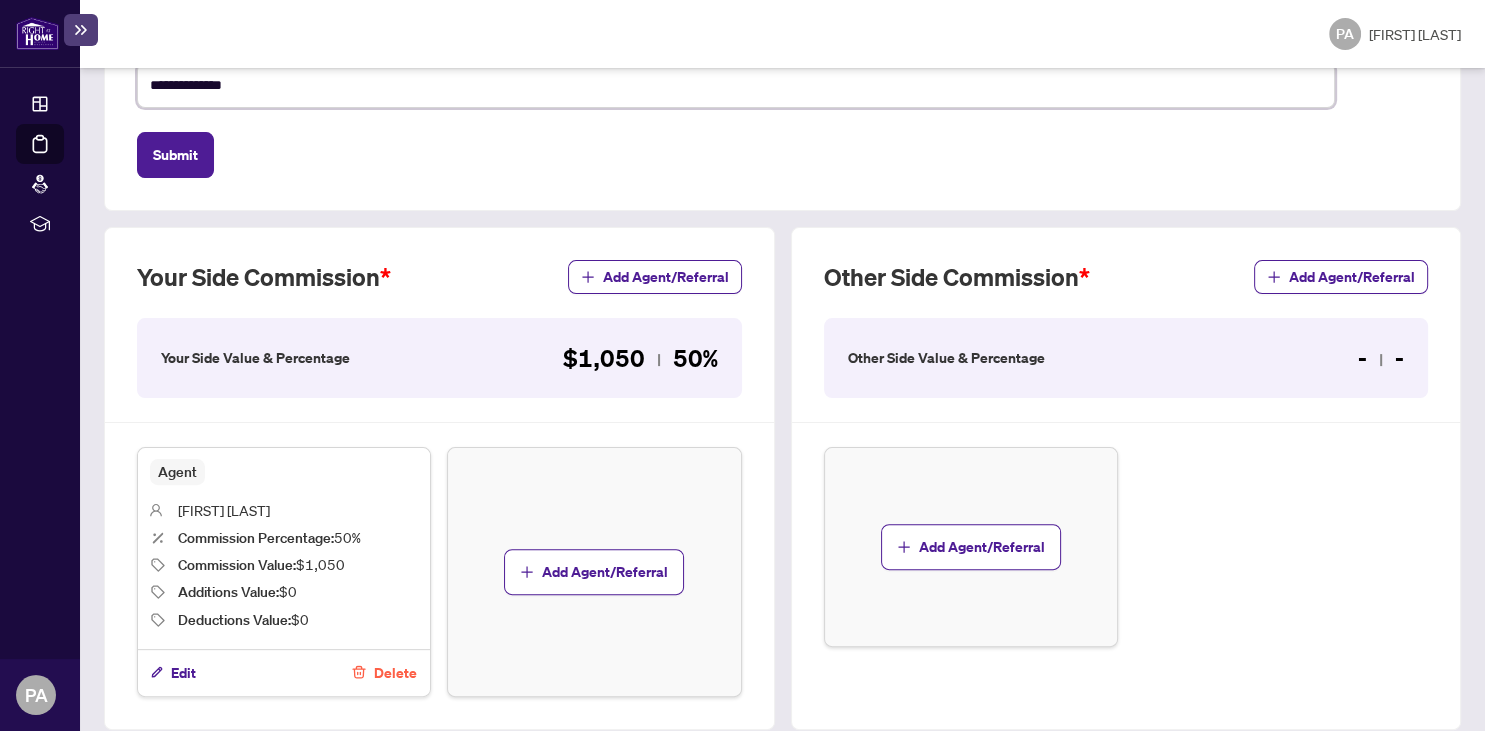 type on "**********" 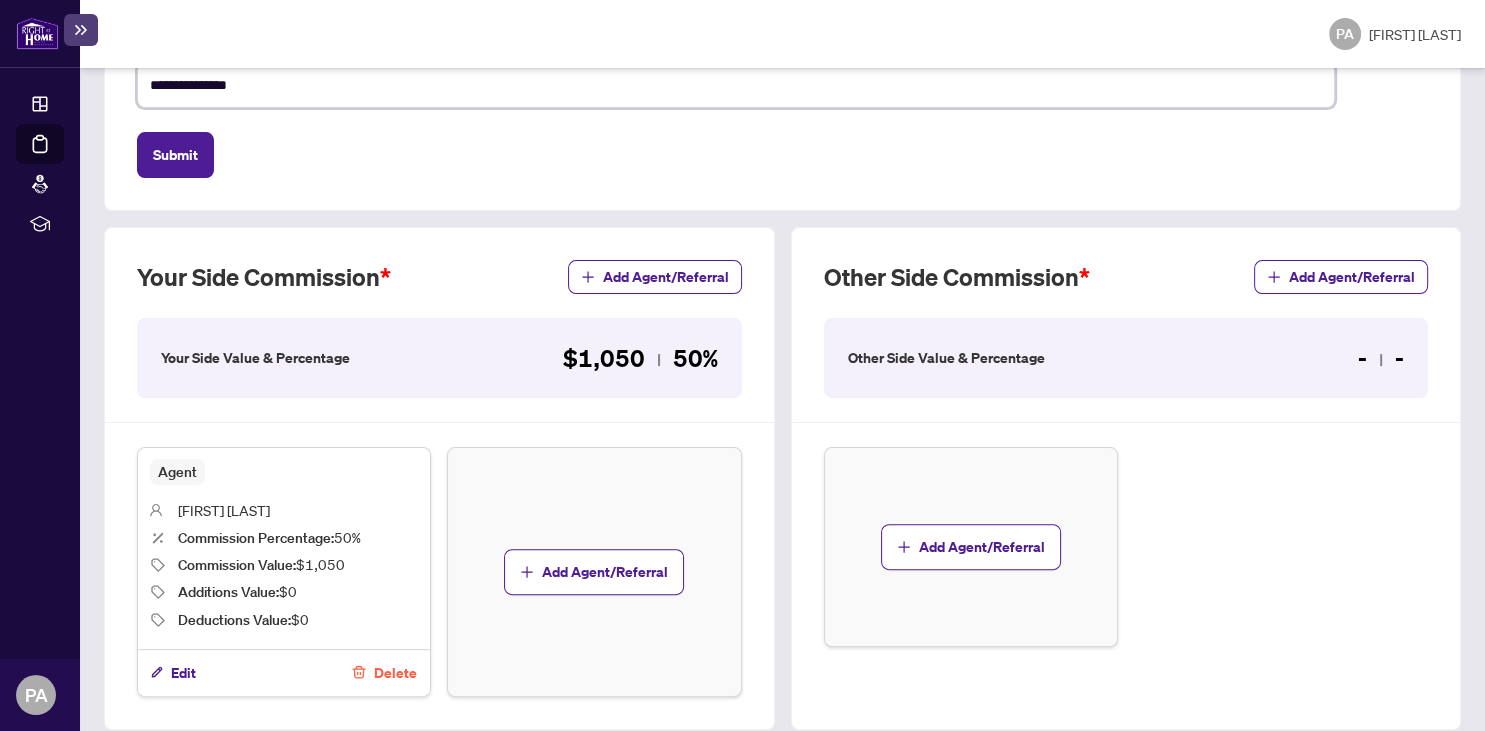 type on "**********" 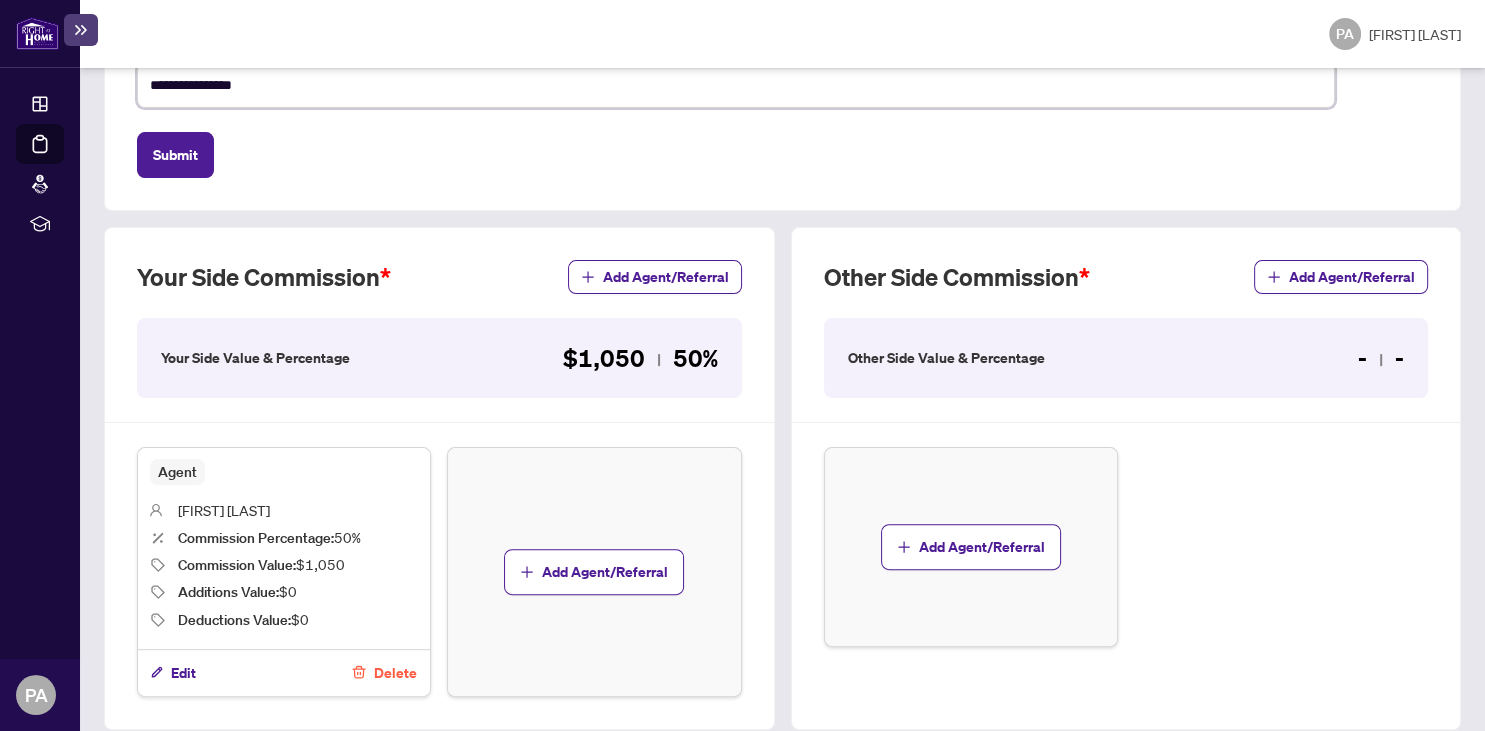 type on "**********" 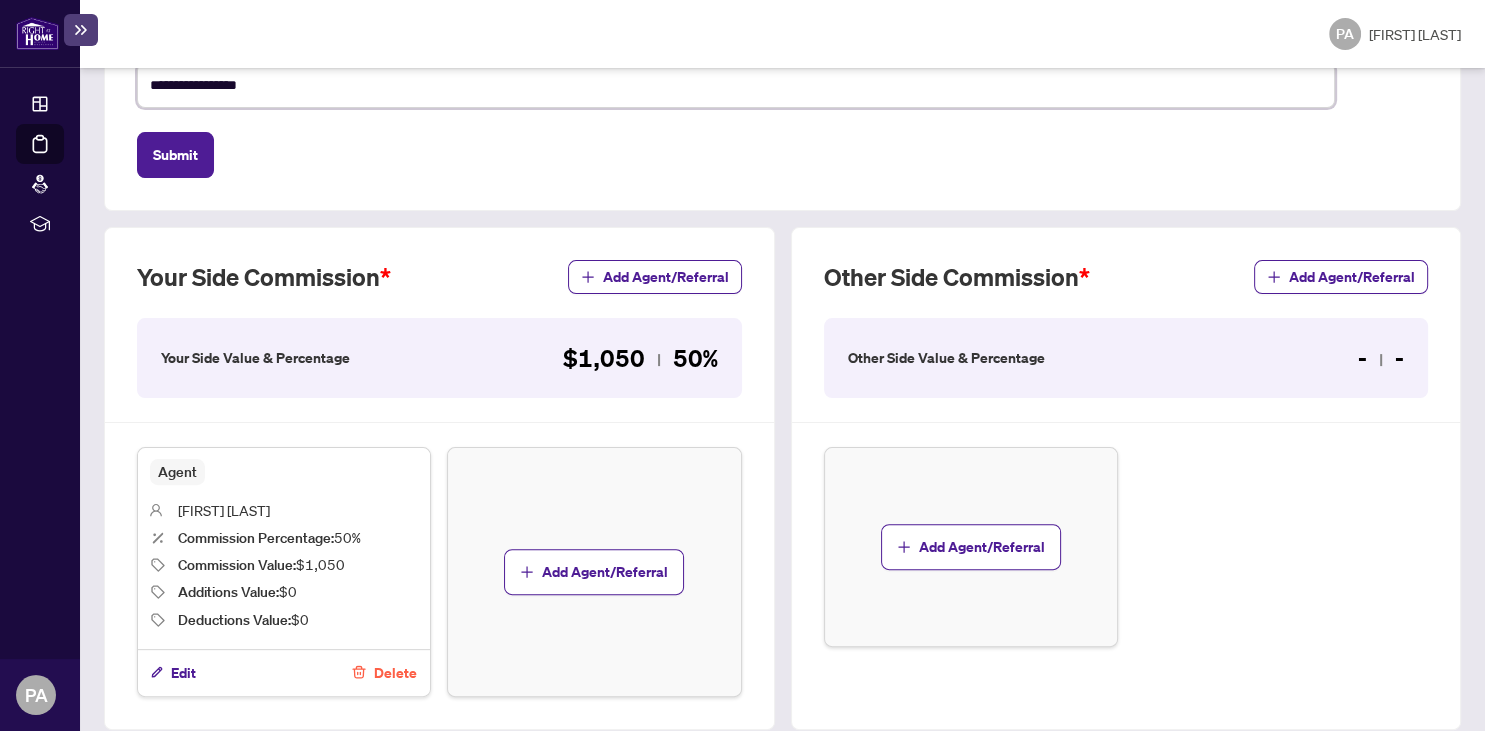 type on "**********" 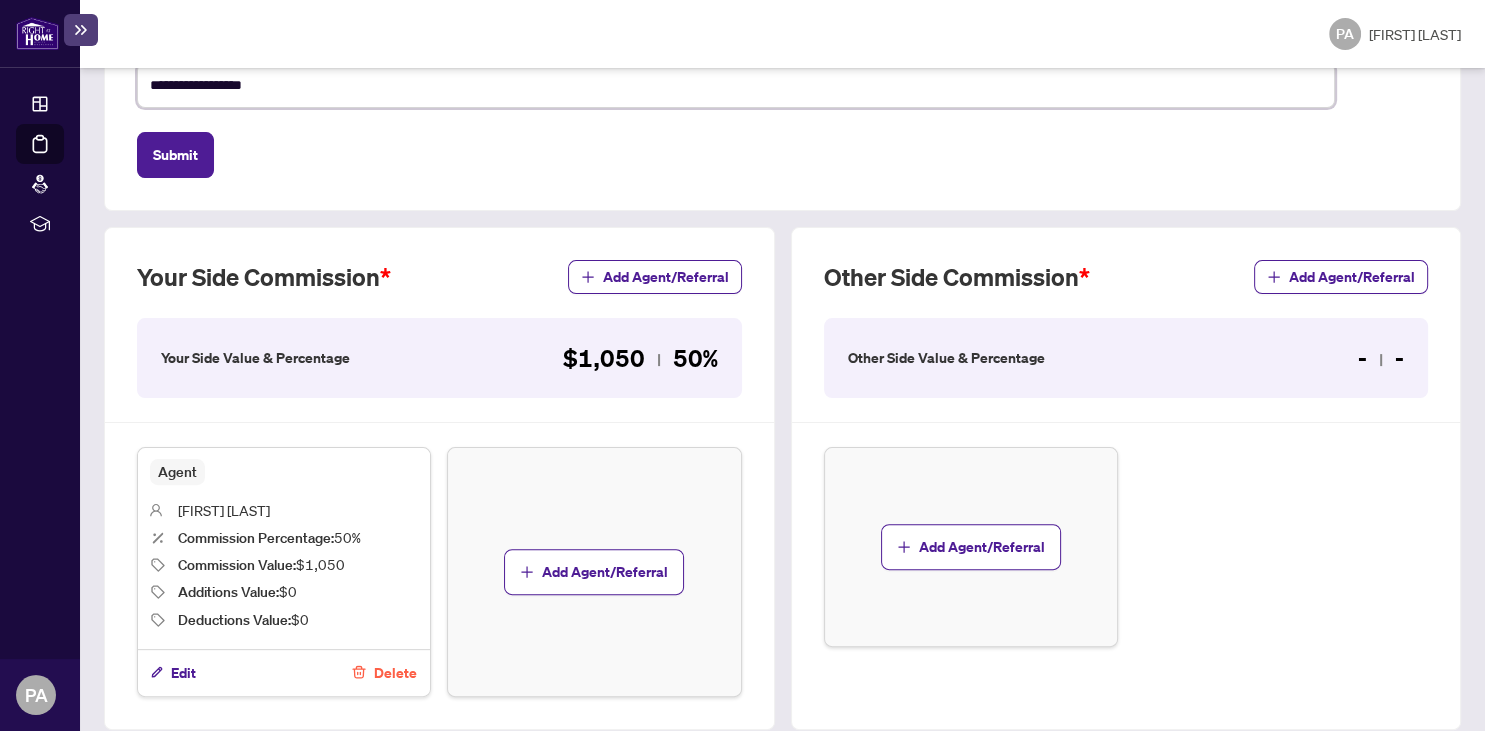 type on "**********" 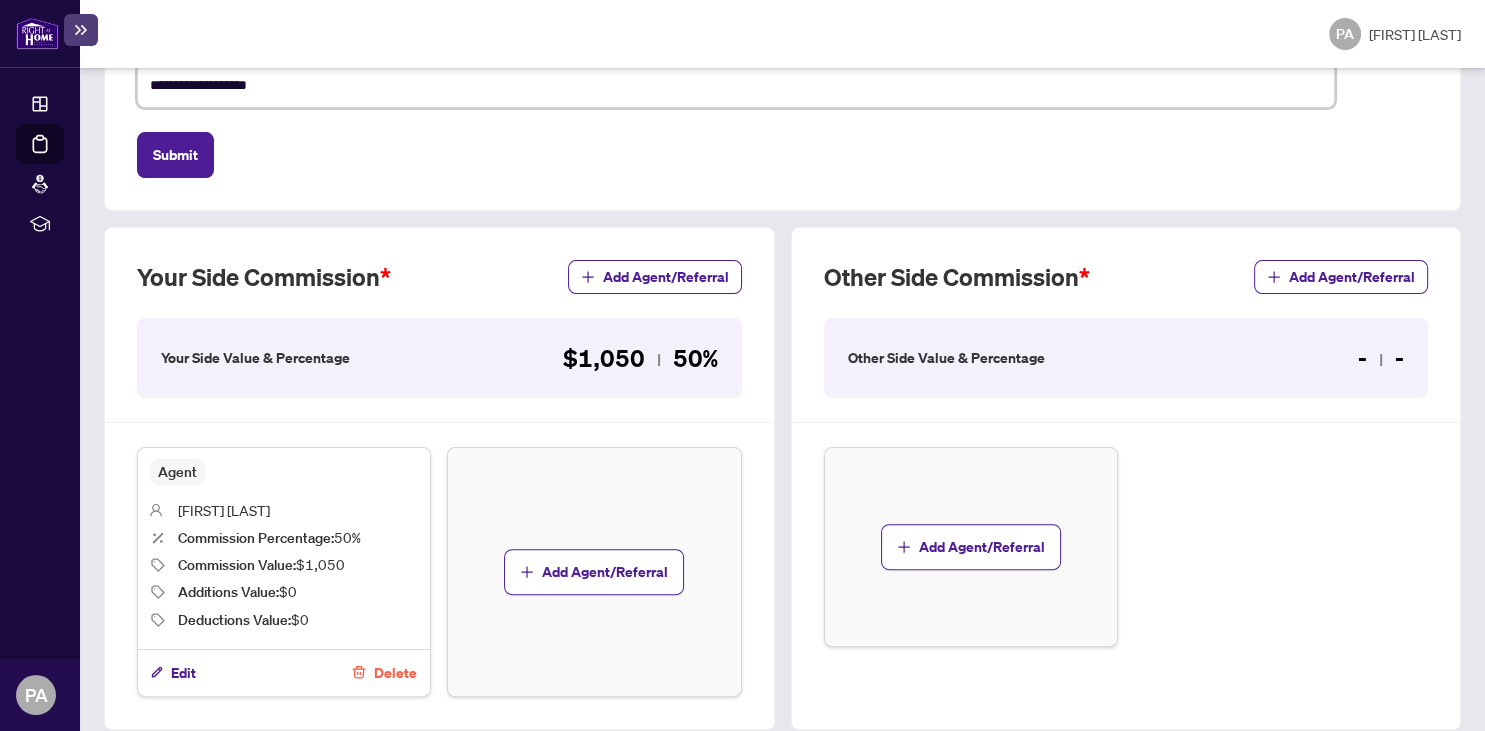 type on "**********" 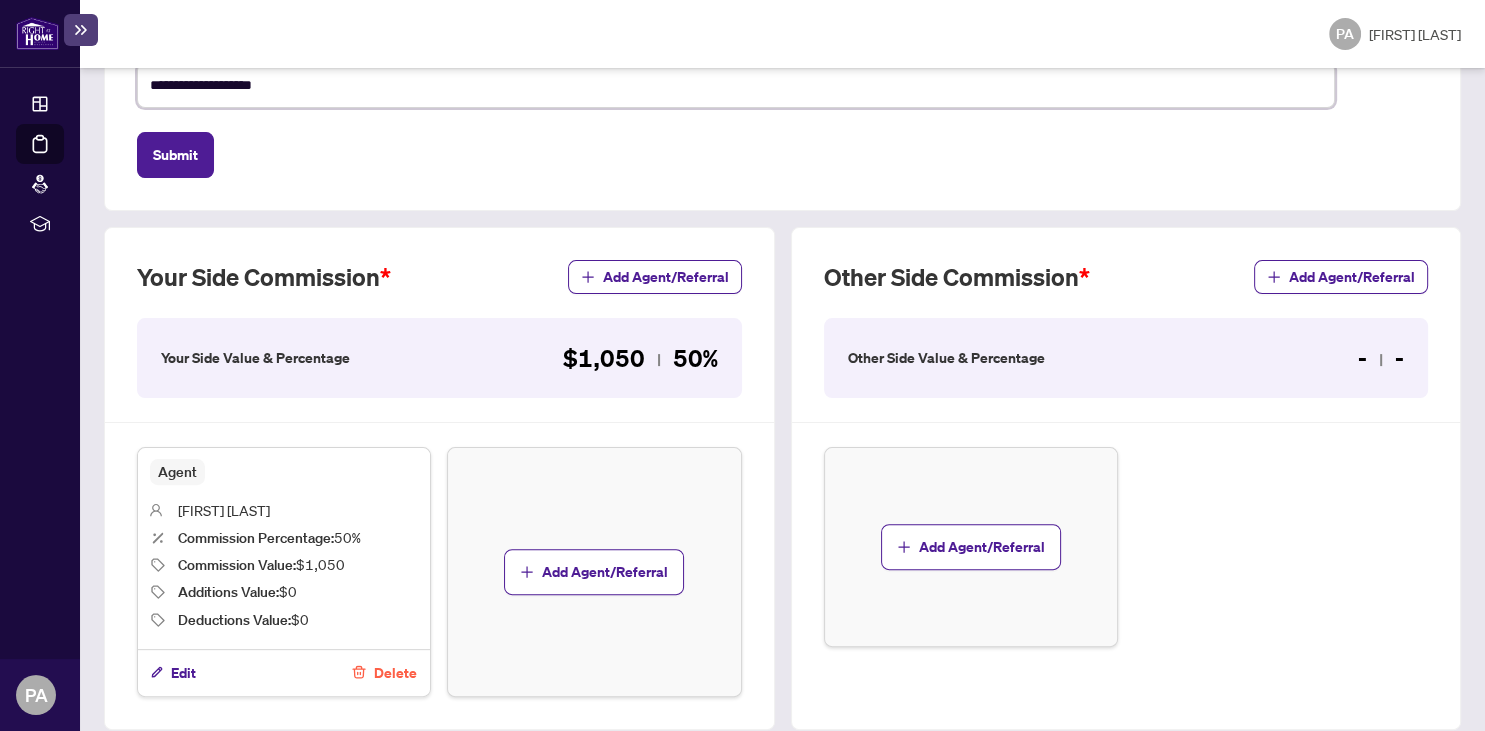 type on "**********" 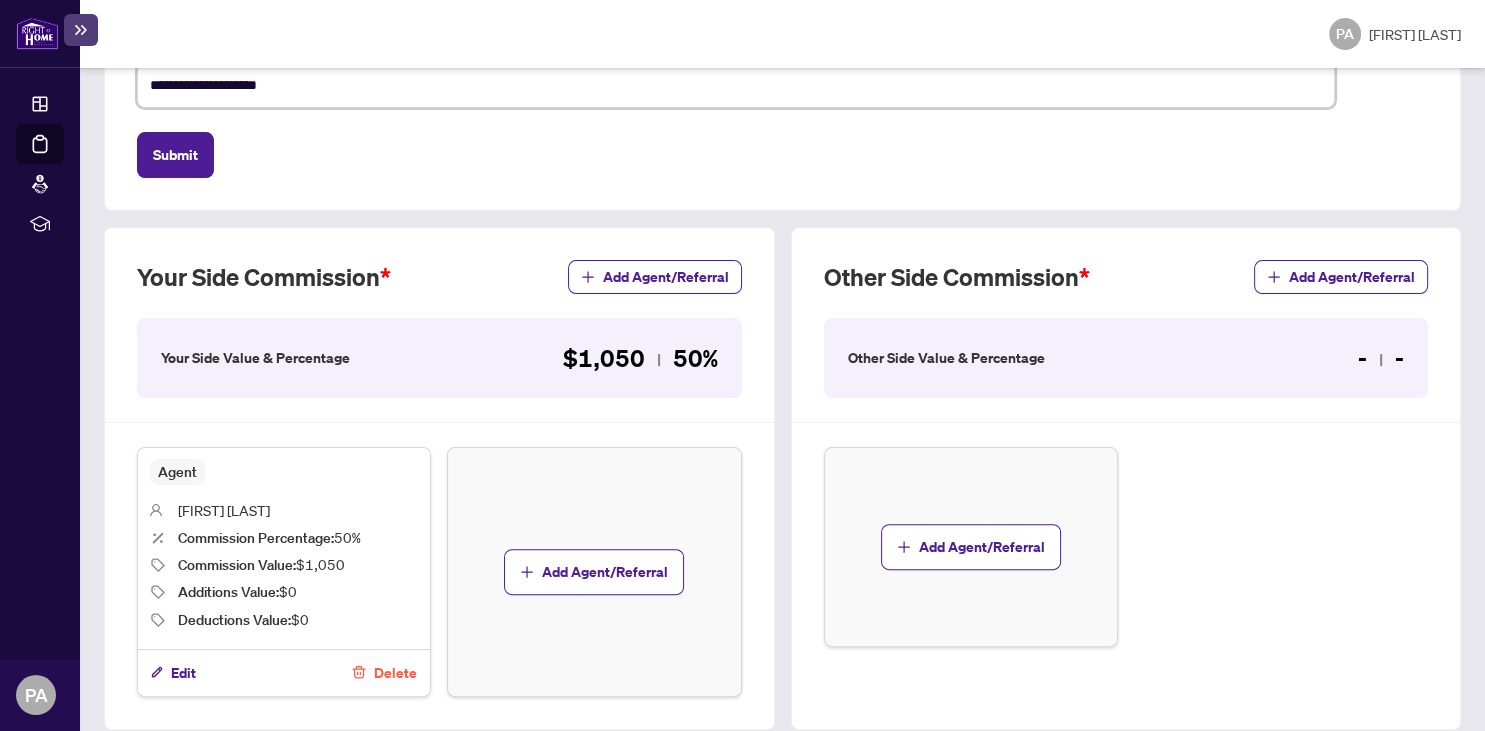 type on "**********" 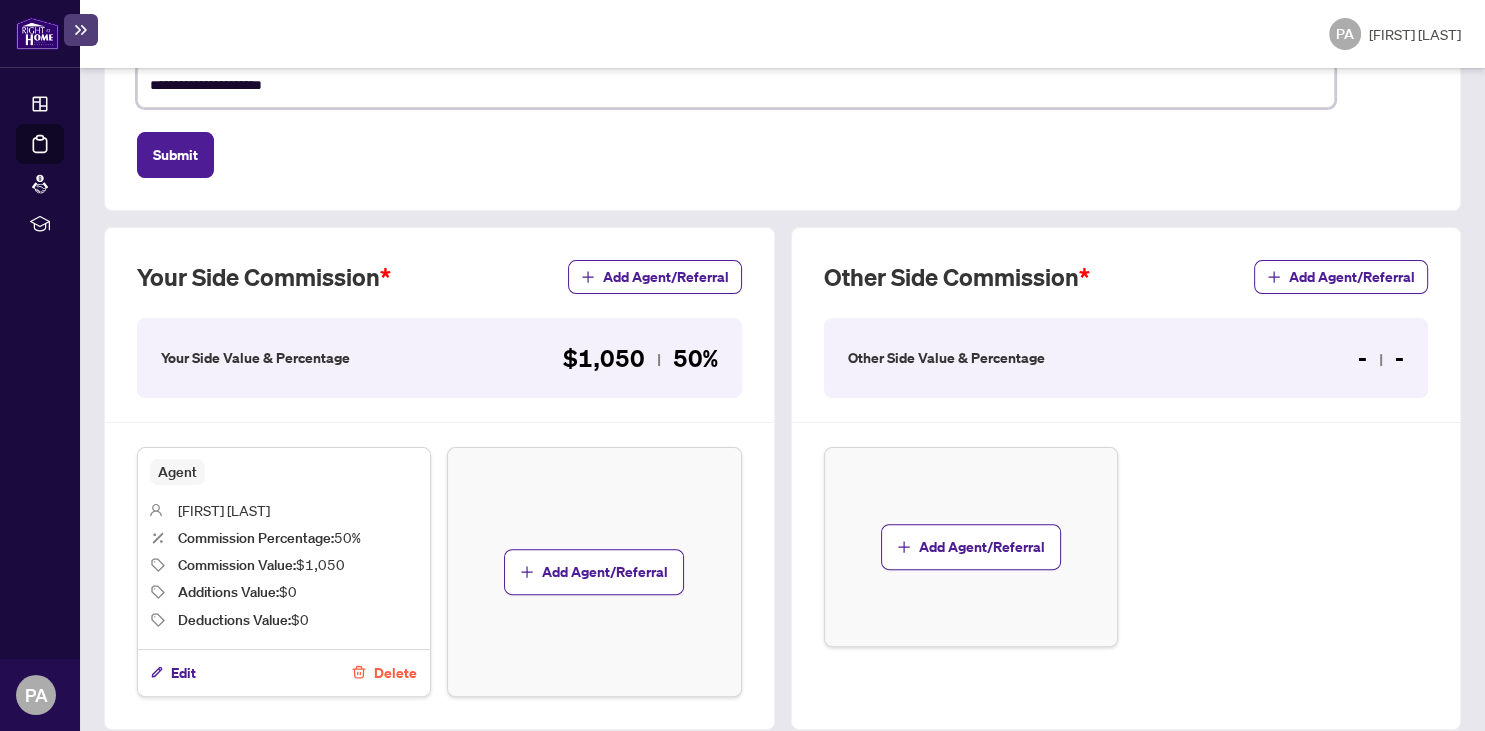 type on "**********" 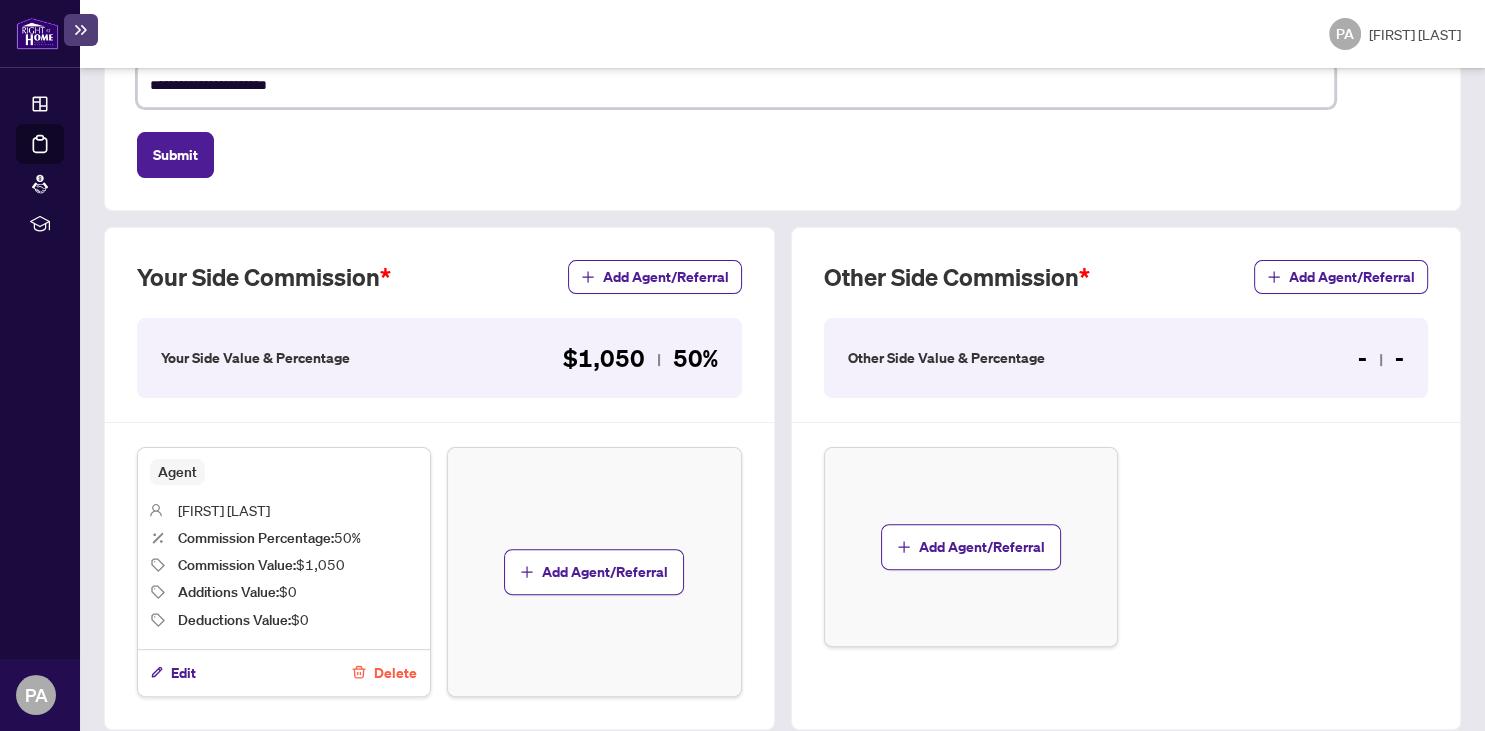 type on "**********" 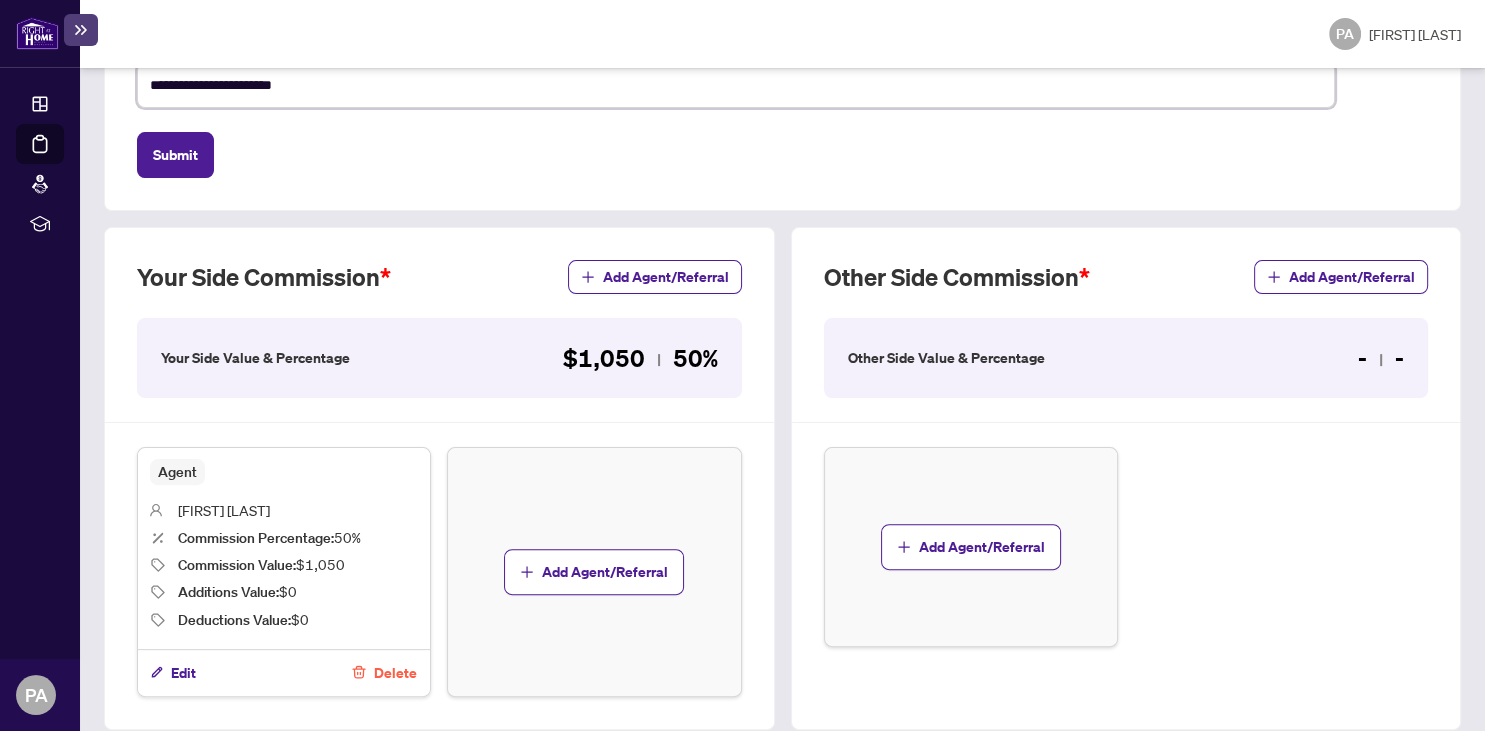 type on "**********" 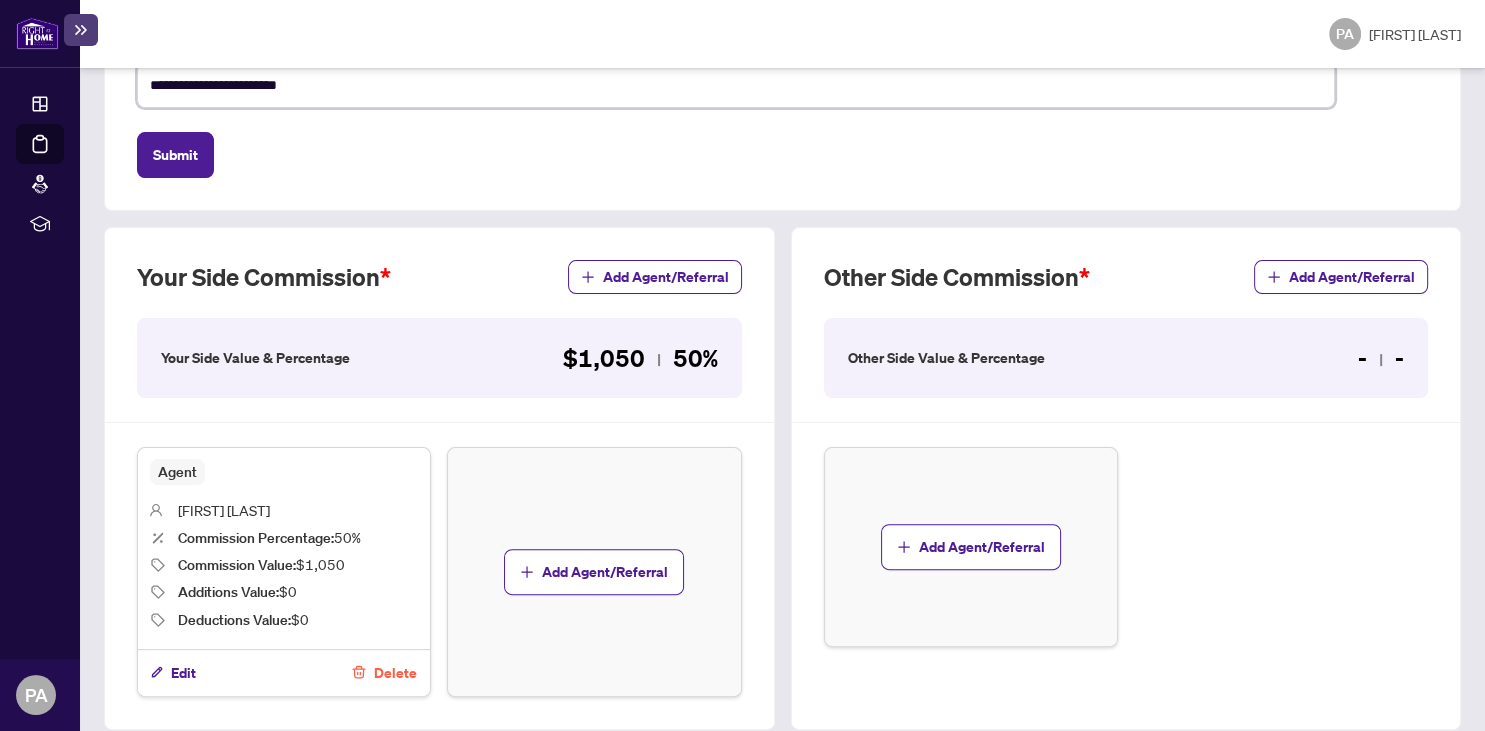 type on "**********" 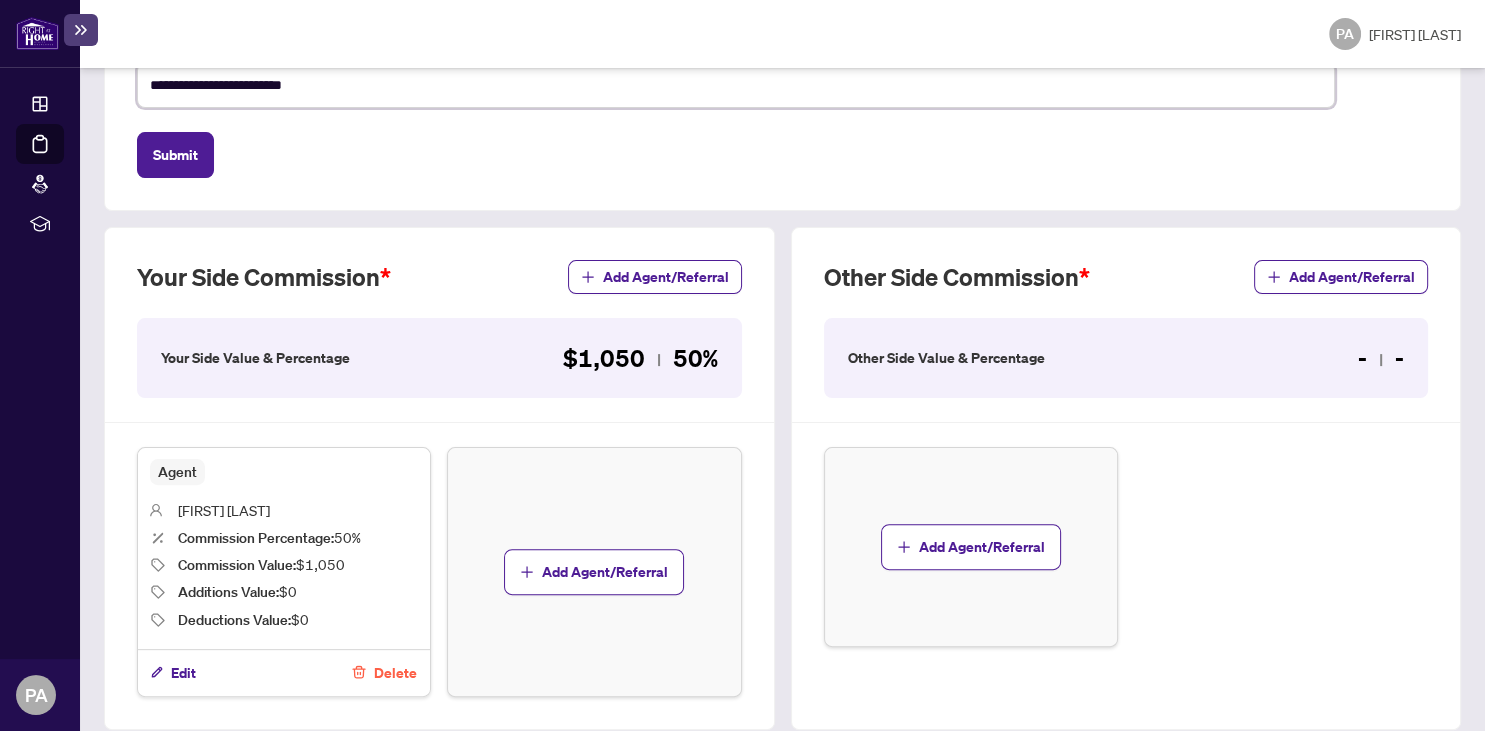type on "**********" 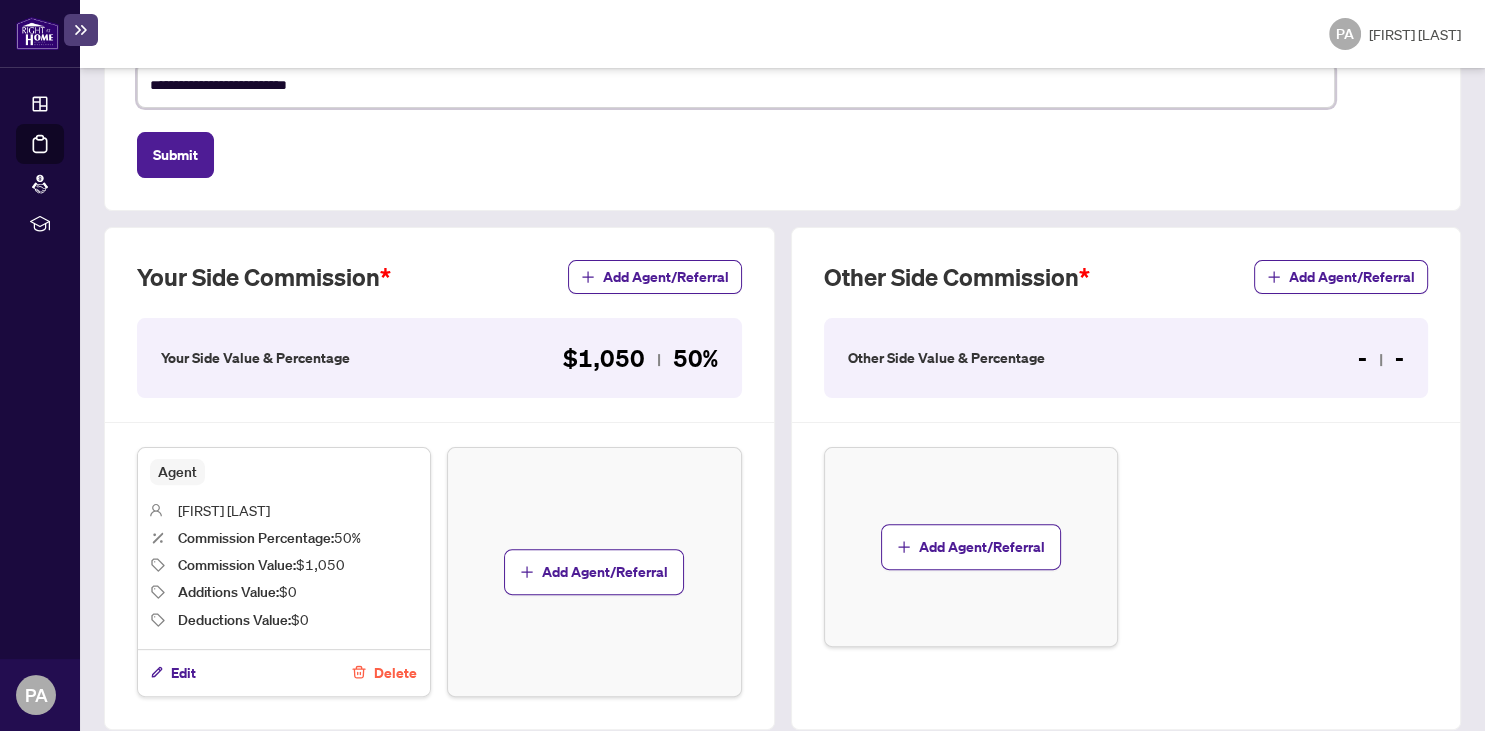 type on "**********" 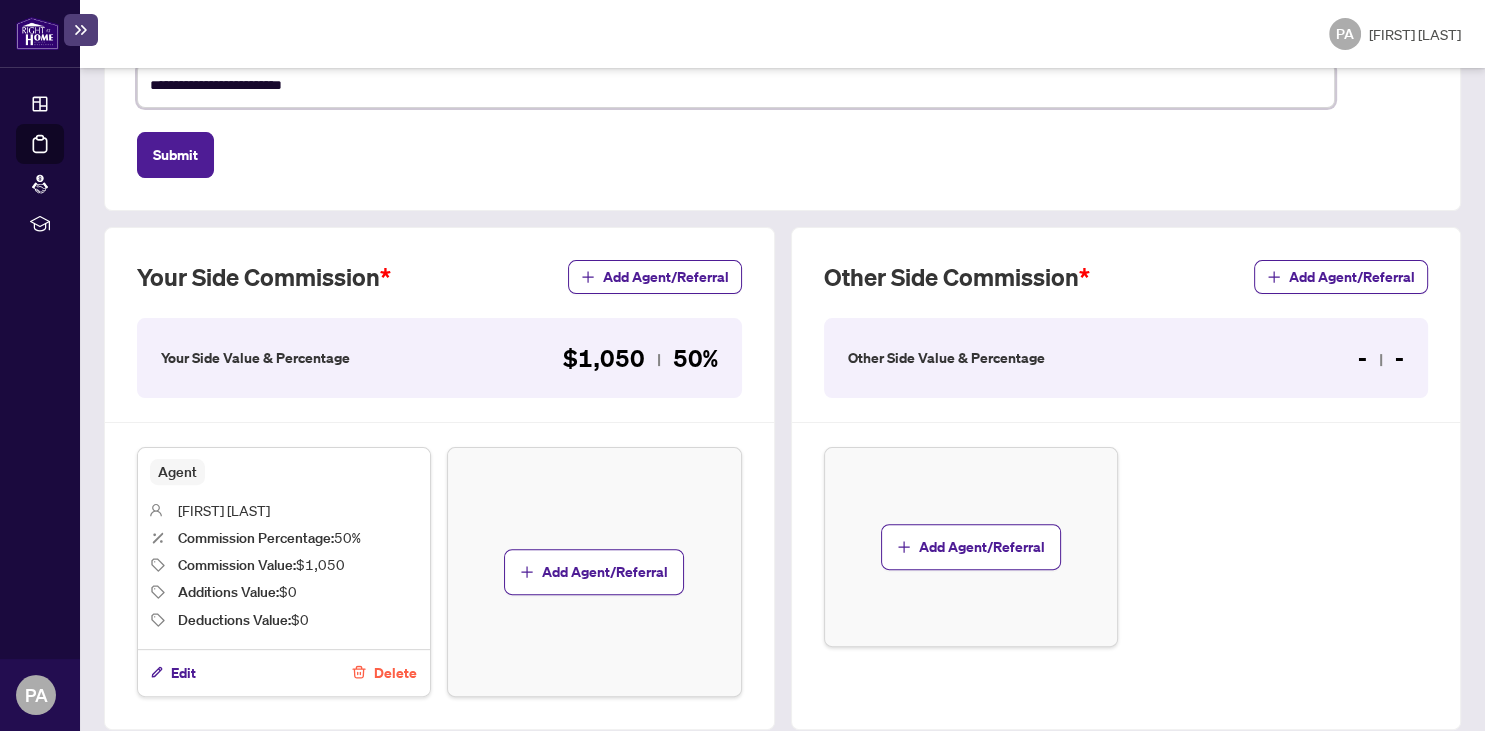 type on "**********" 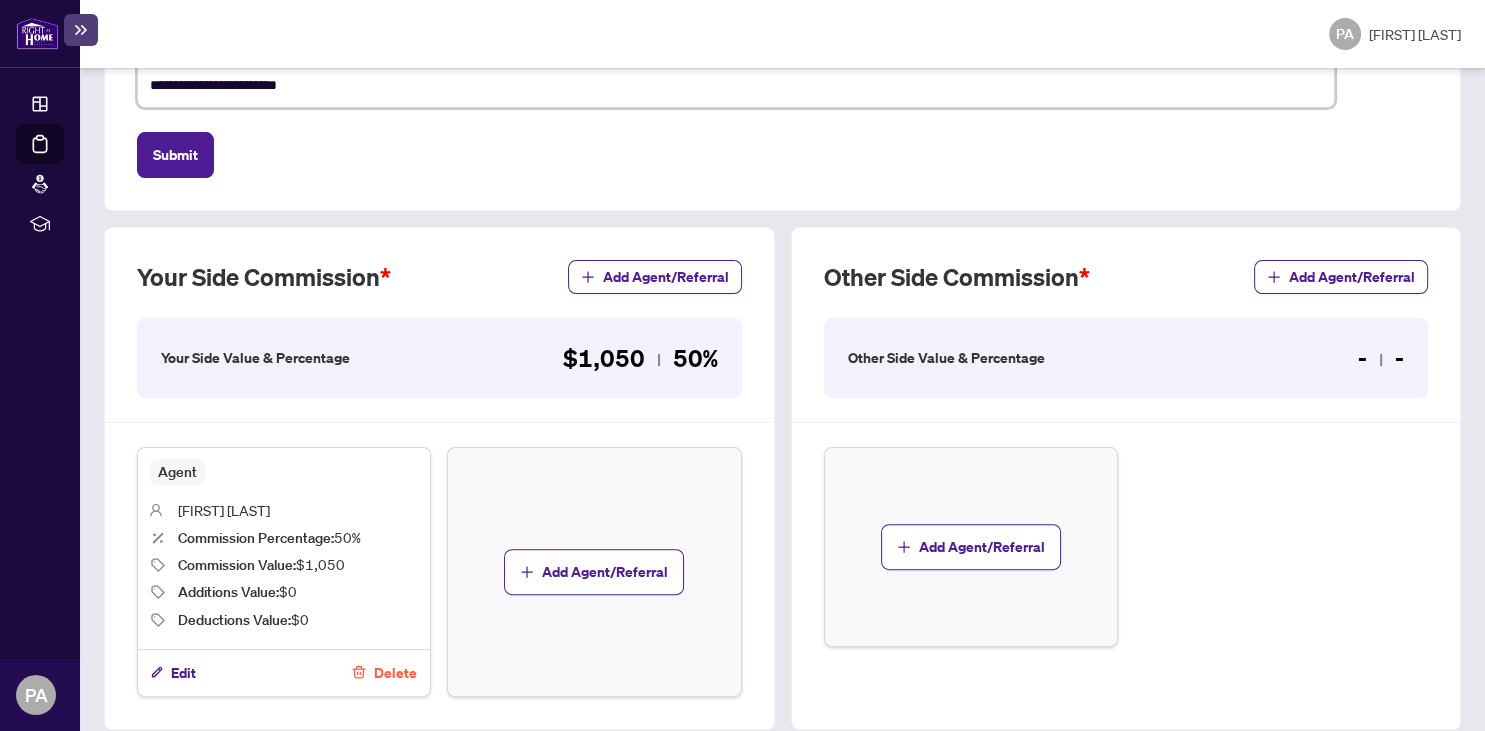 type on "**********" 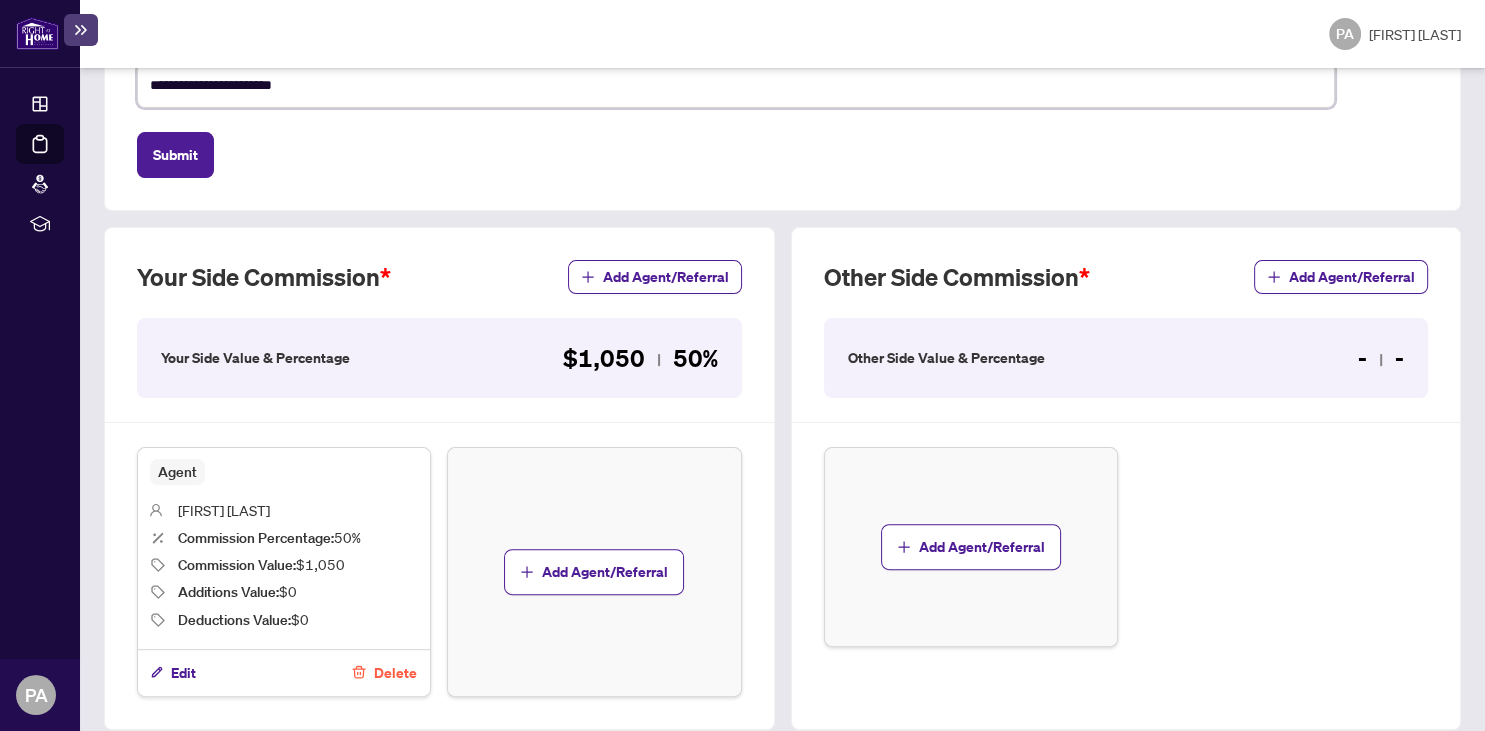 type on "**********" 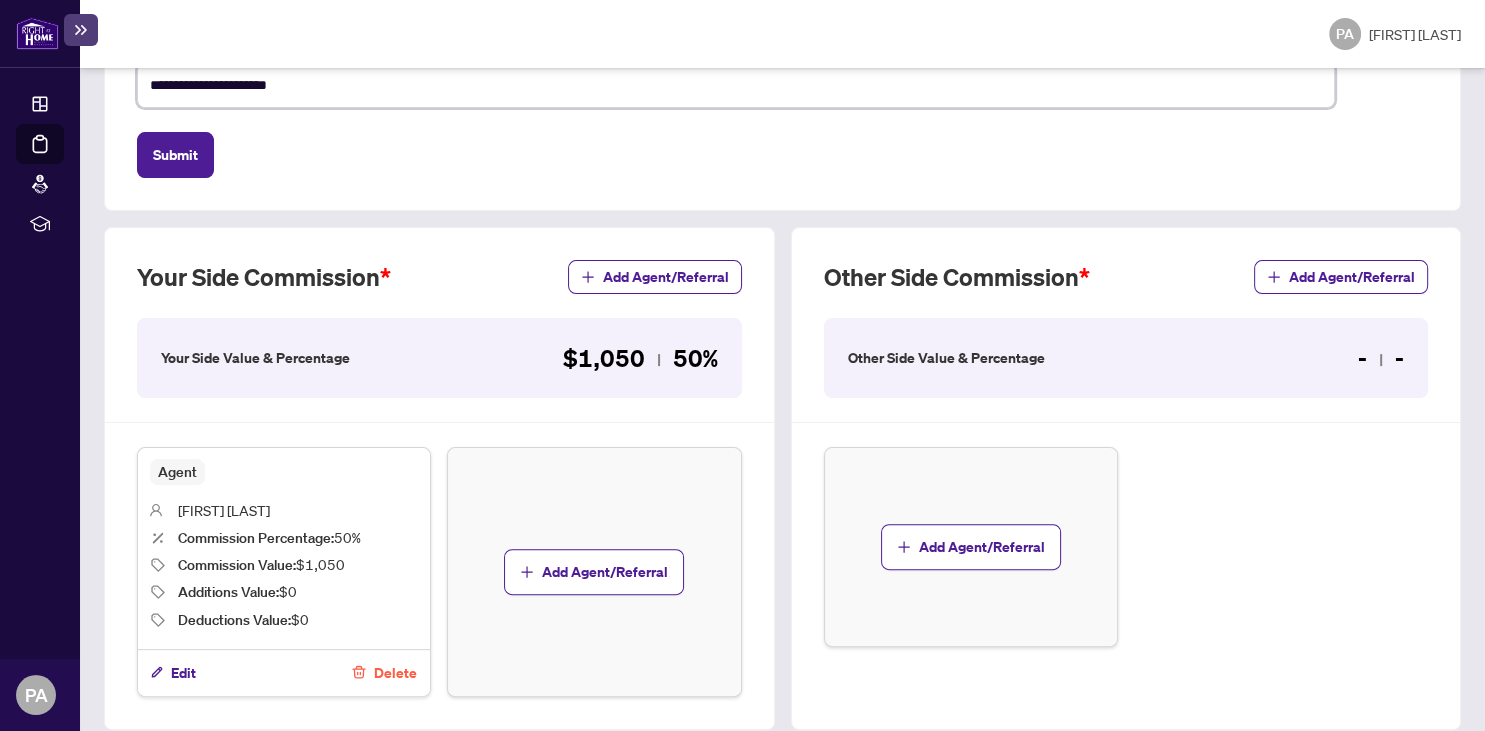 type on "**********" 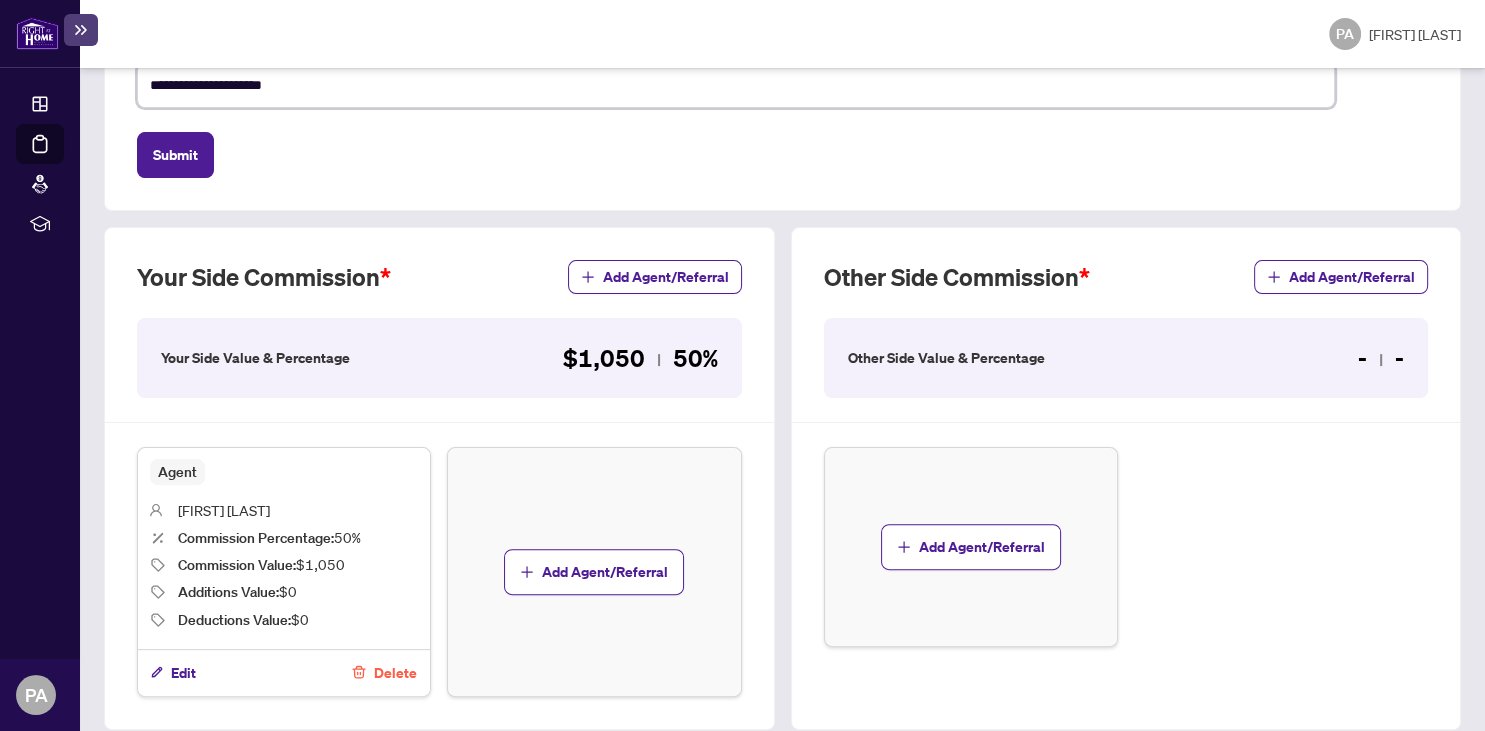 type on "**********" 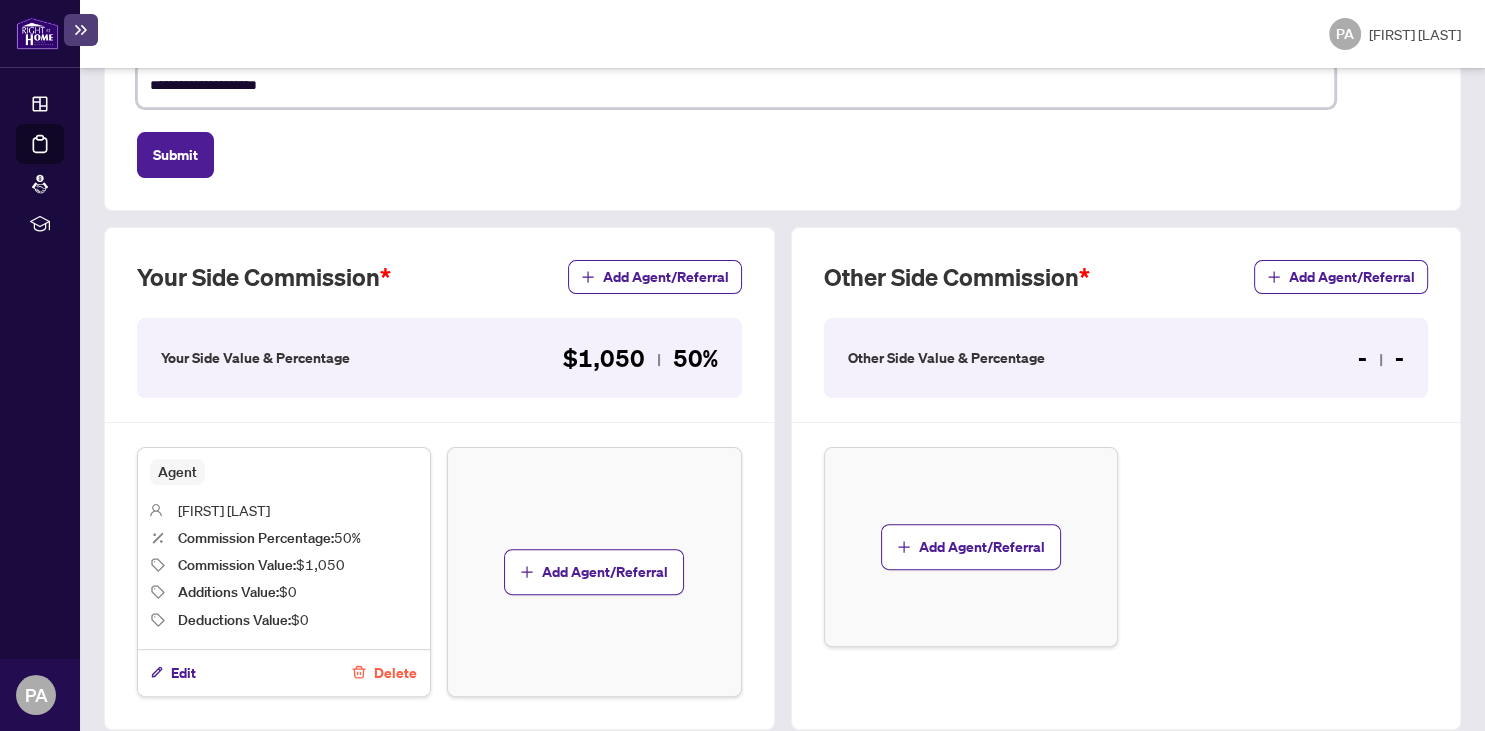 type on "**********" 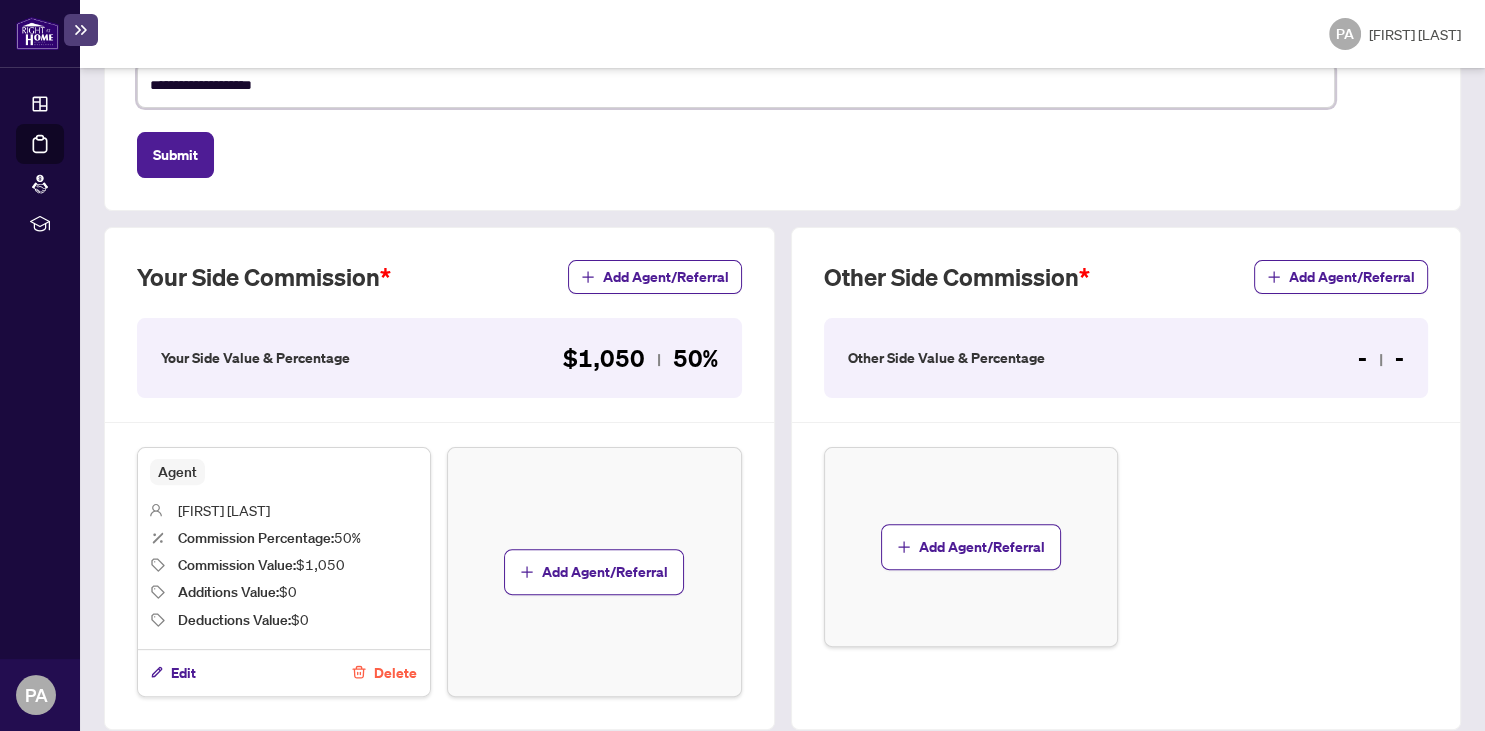 type on "**********" 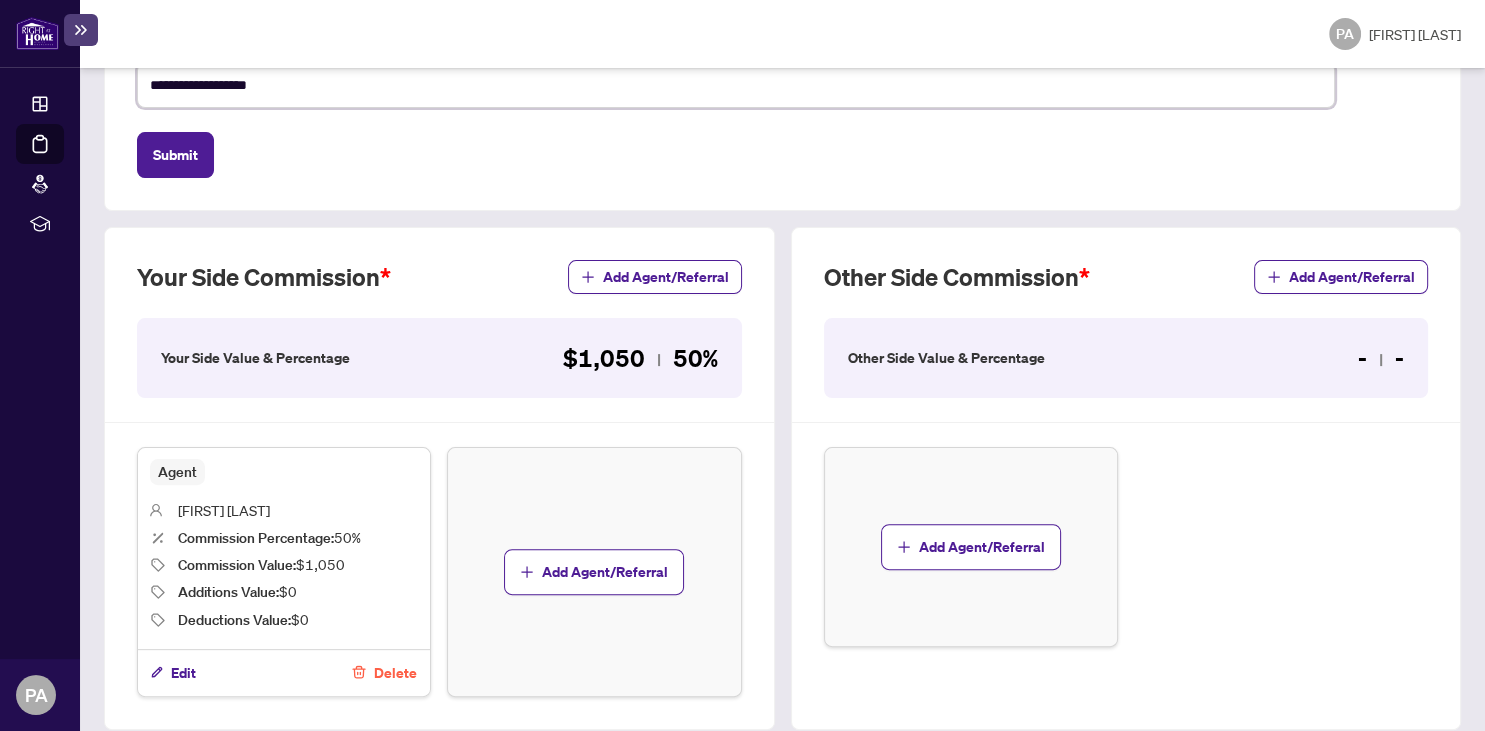 type on "**********" 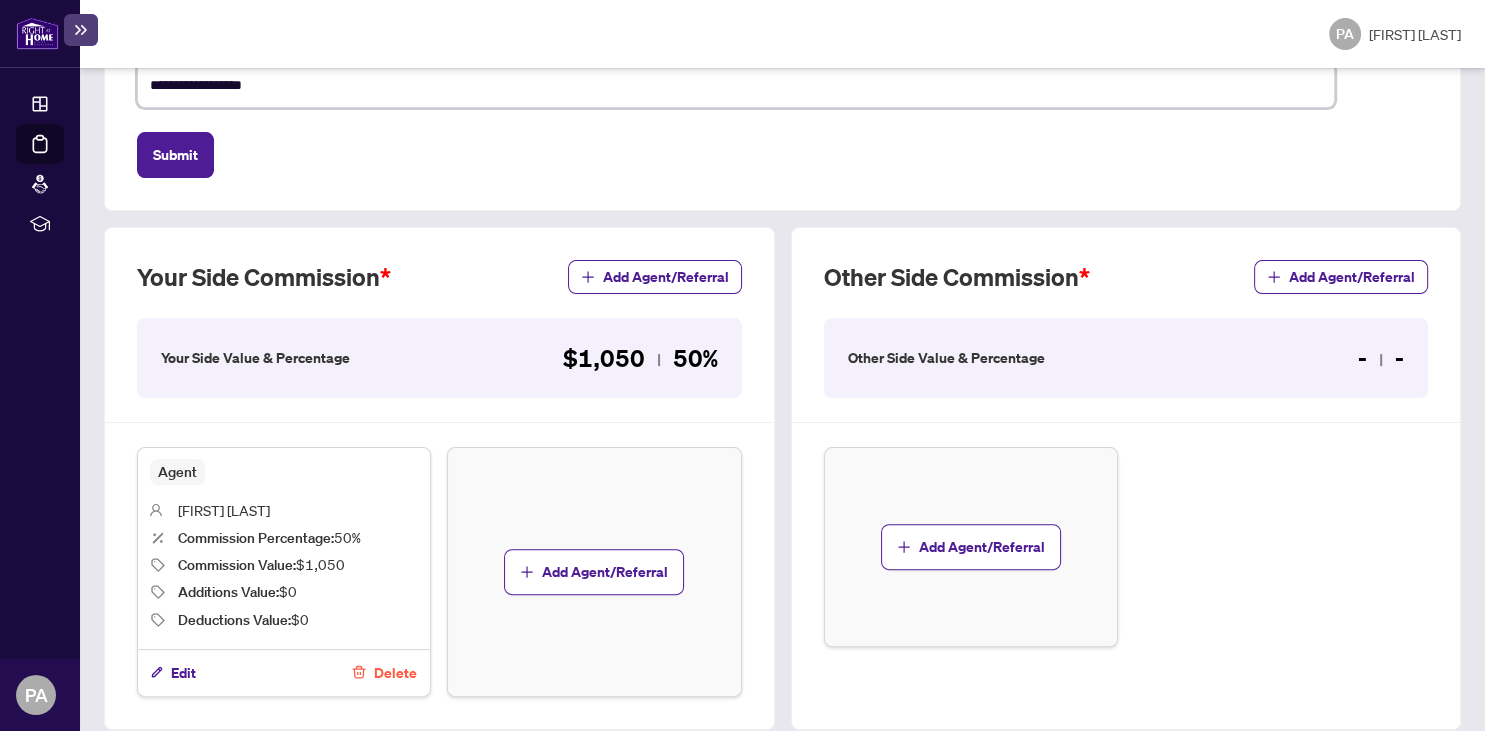type on "**********" 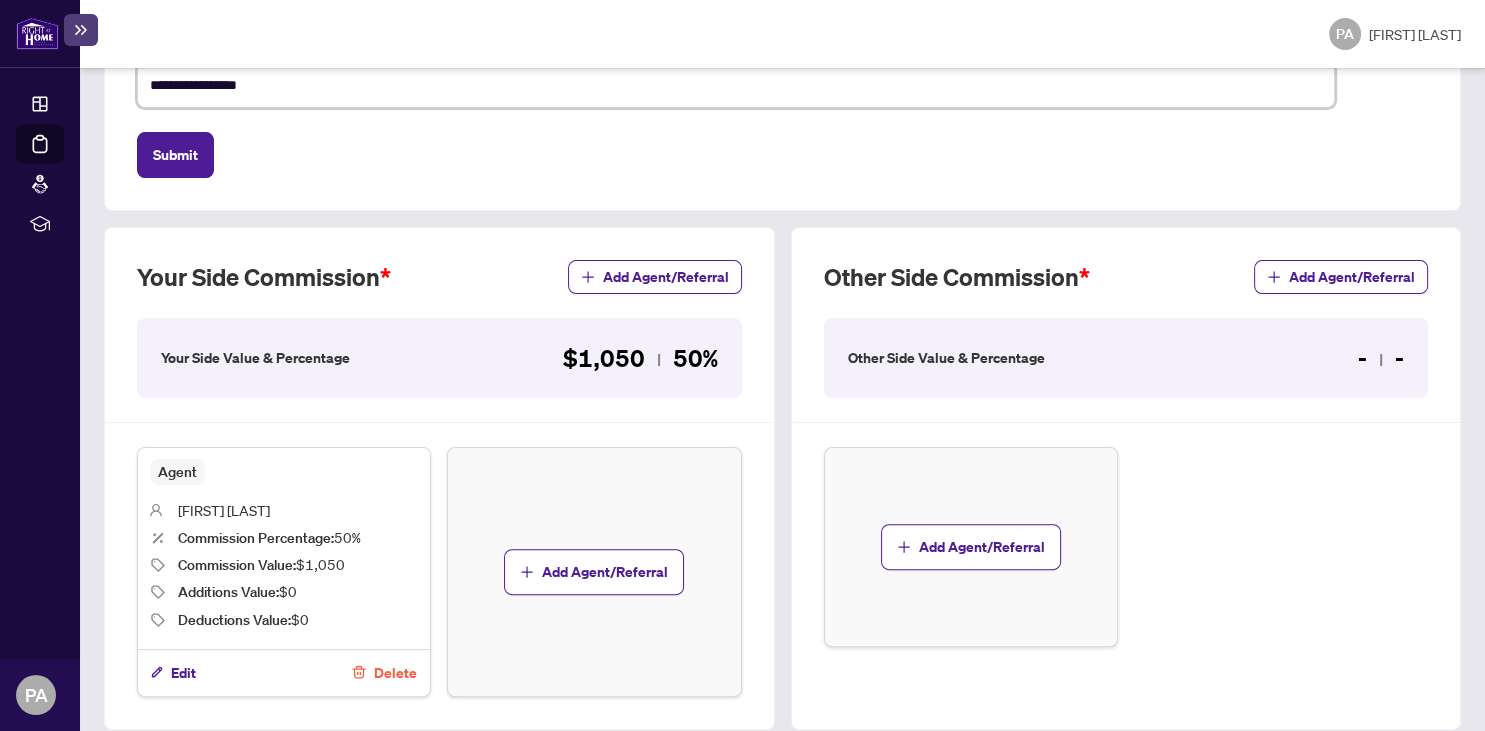 type on "**********" 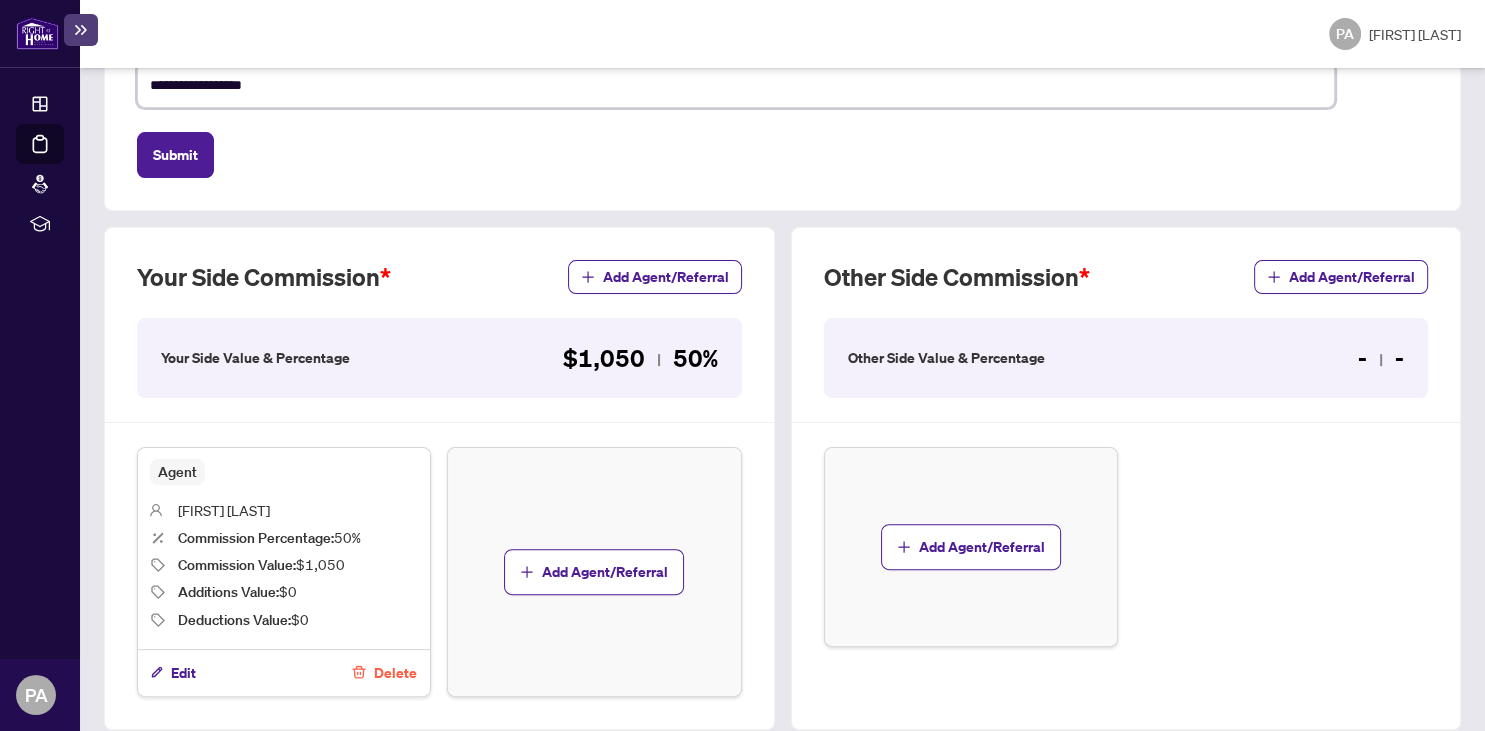 type on "**********" 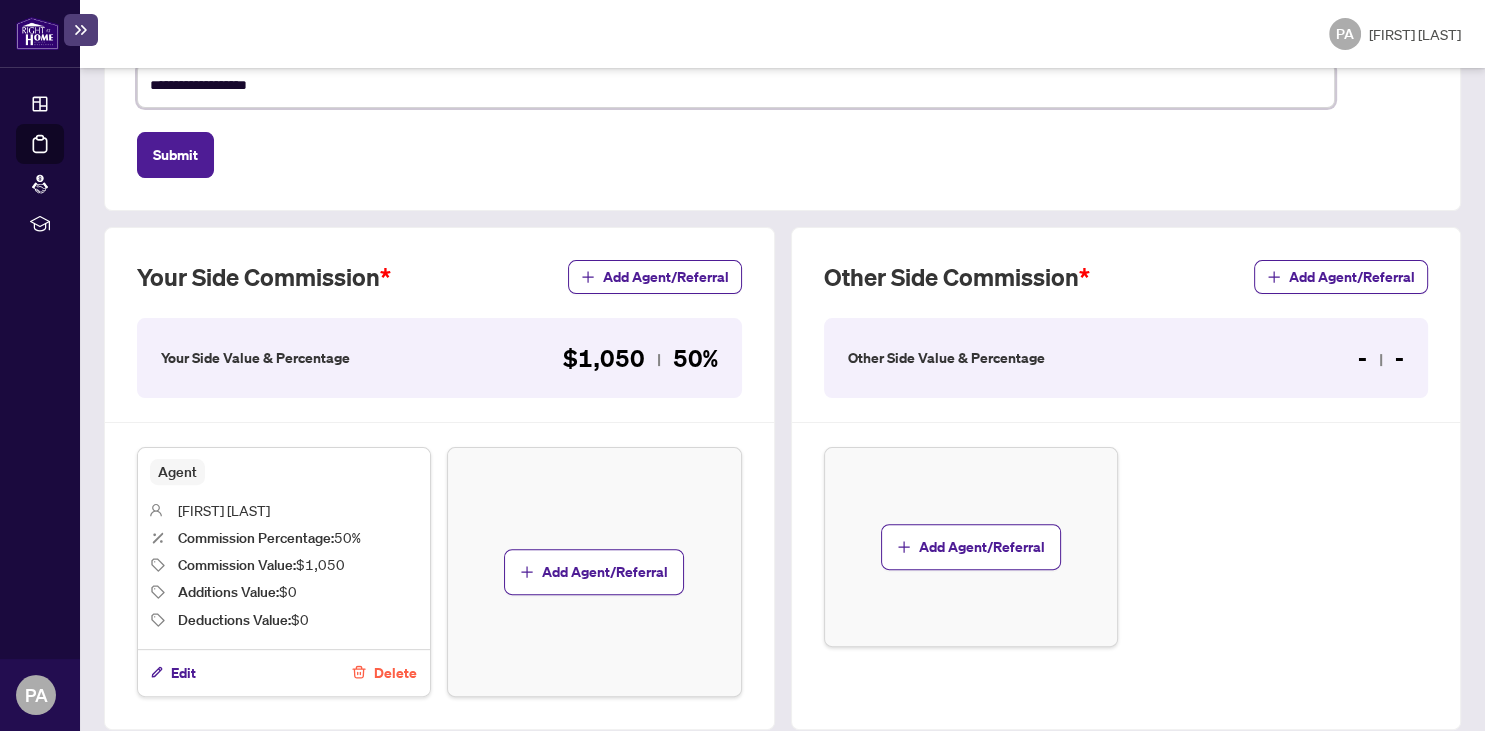 type on "**********" 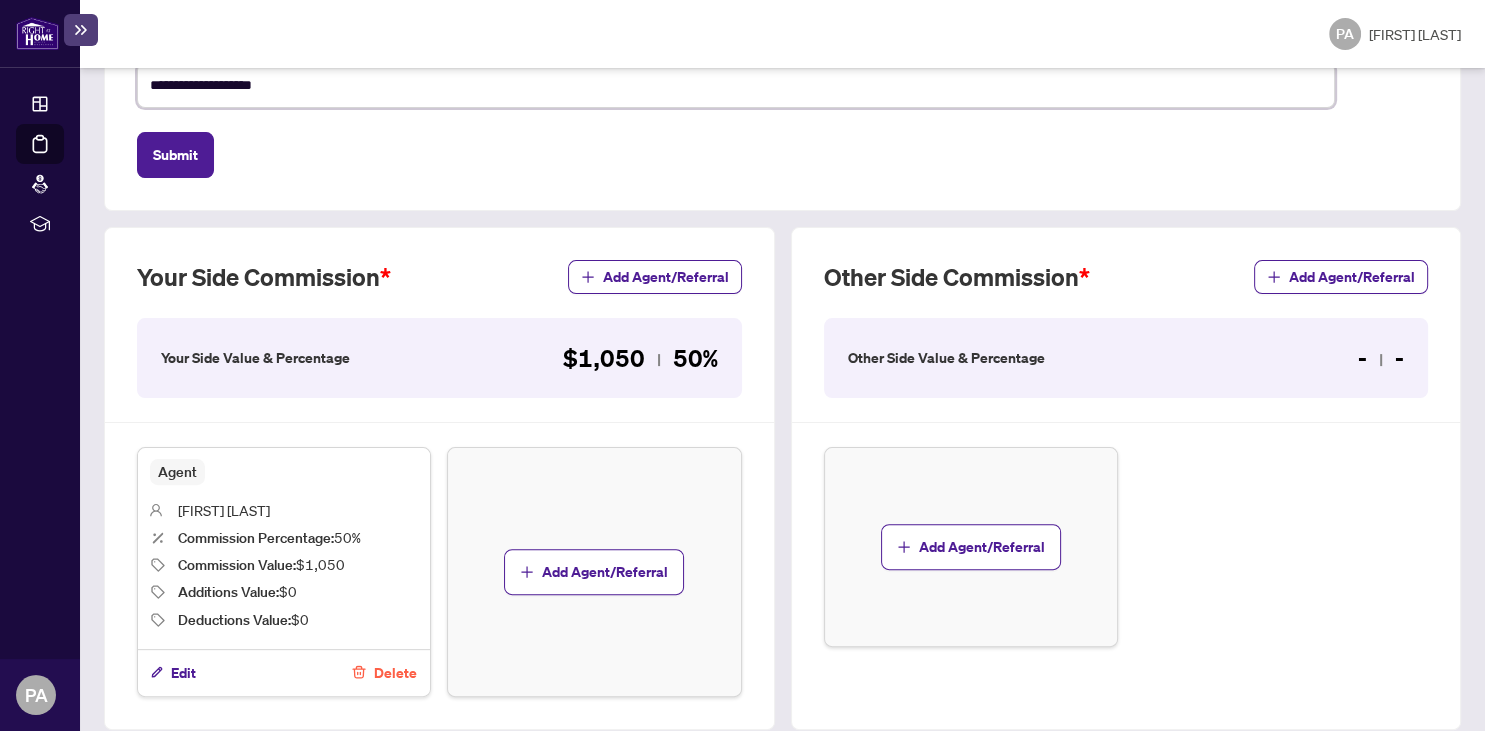 type on "**********" 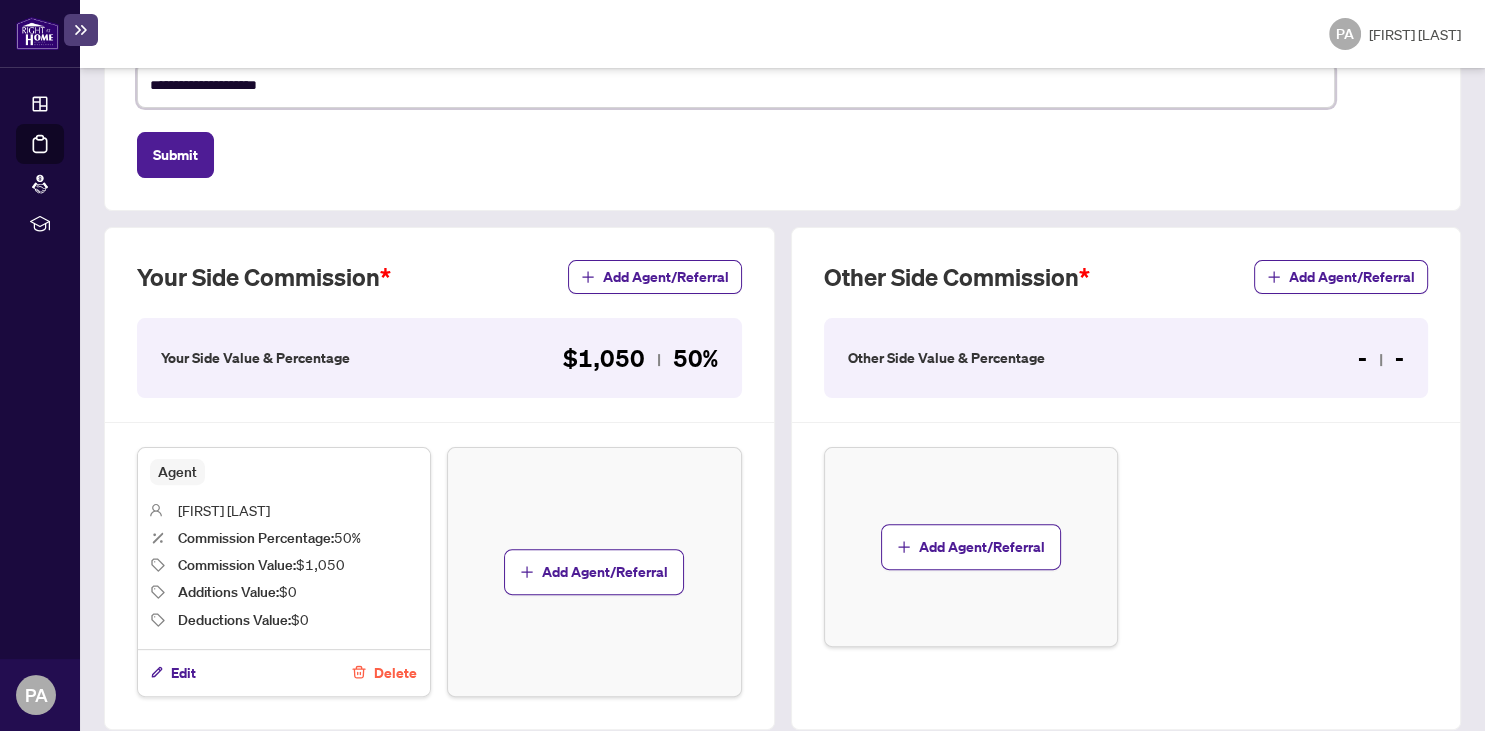 type on "**********" 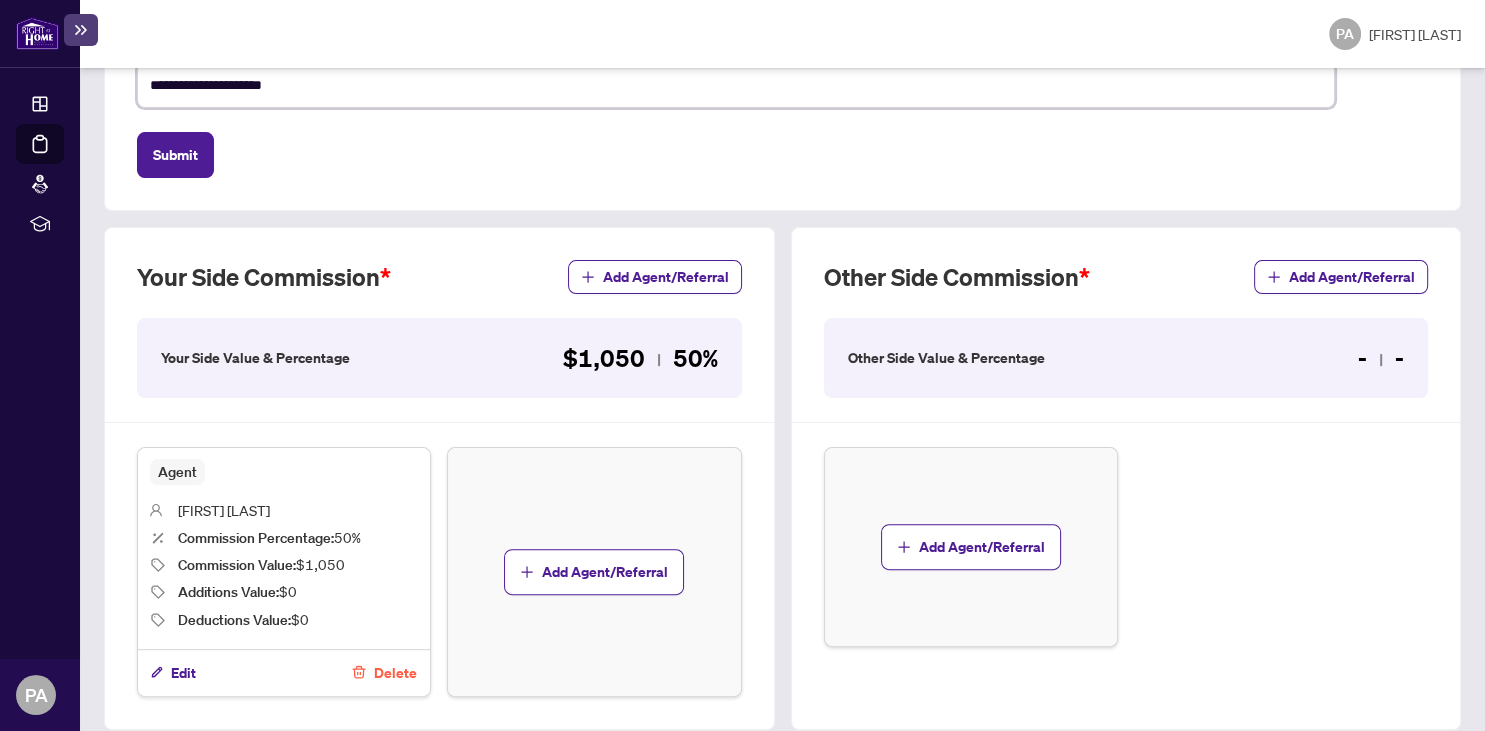 type on "**********" 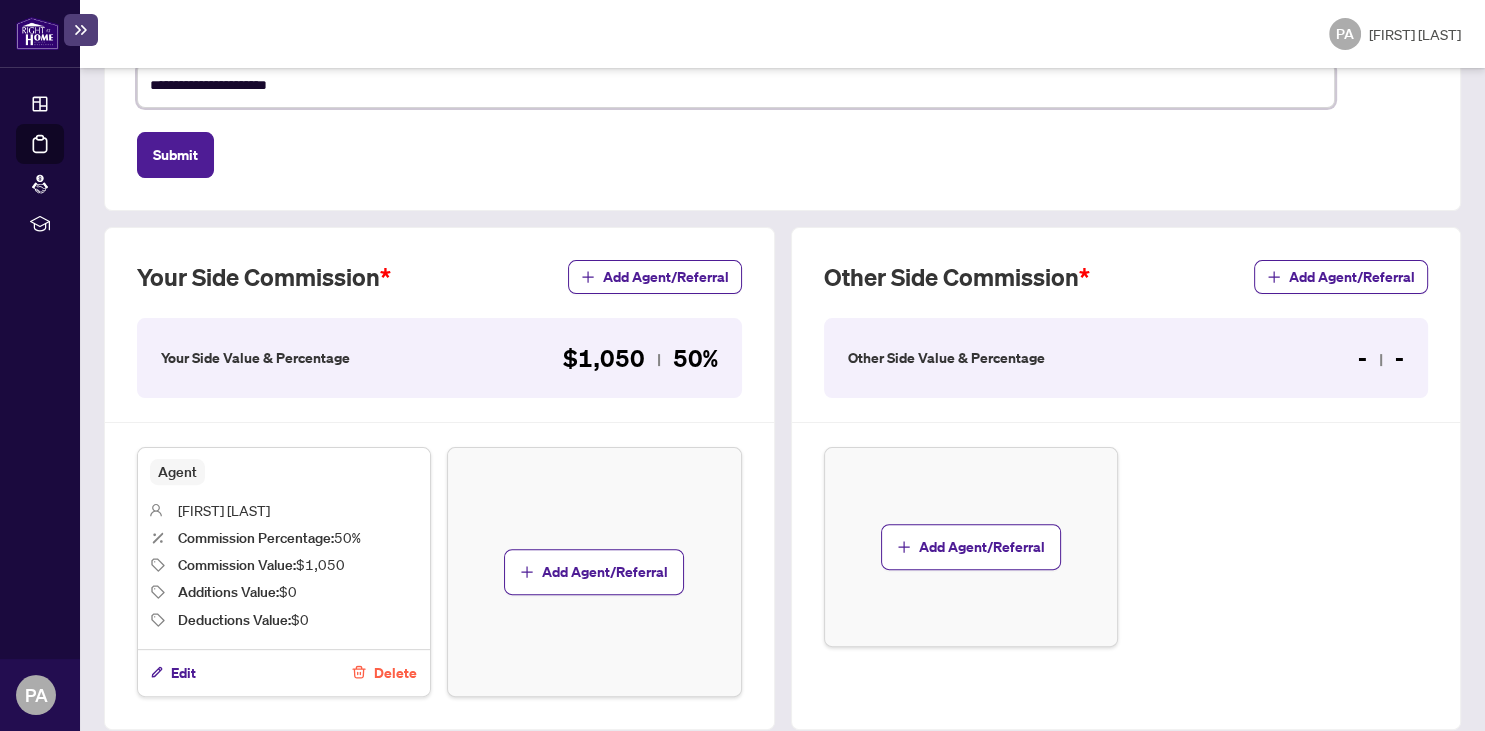 type on "**********" 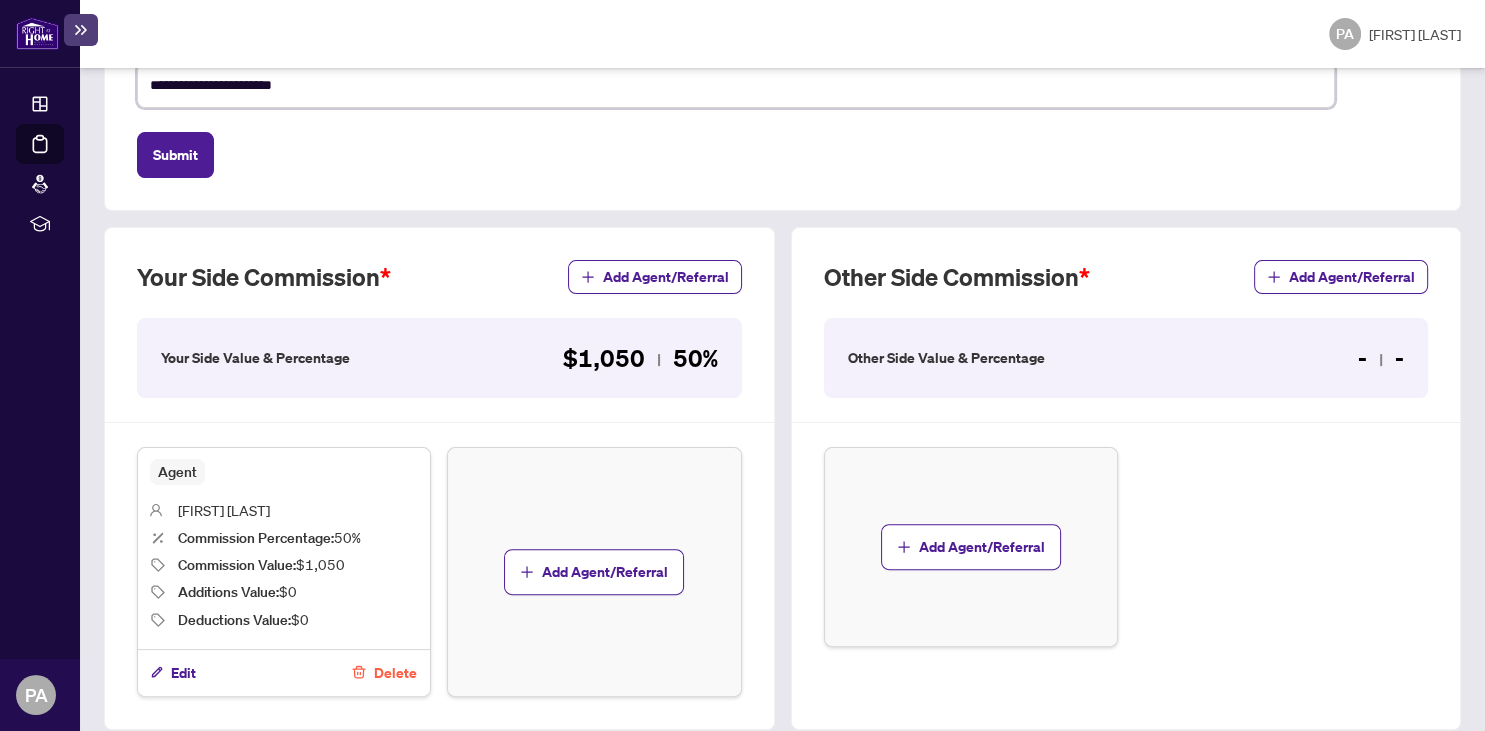 type on "**********" 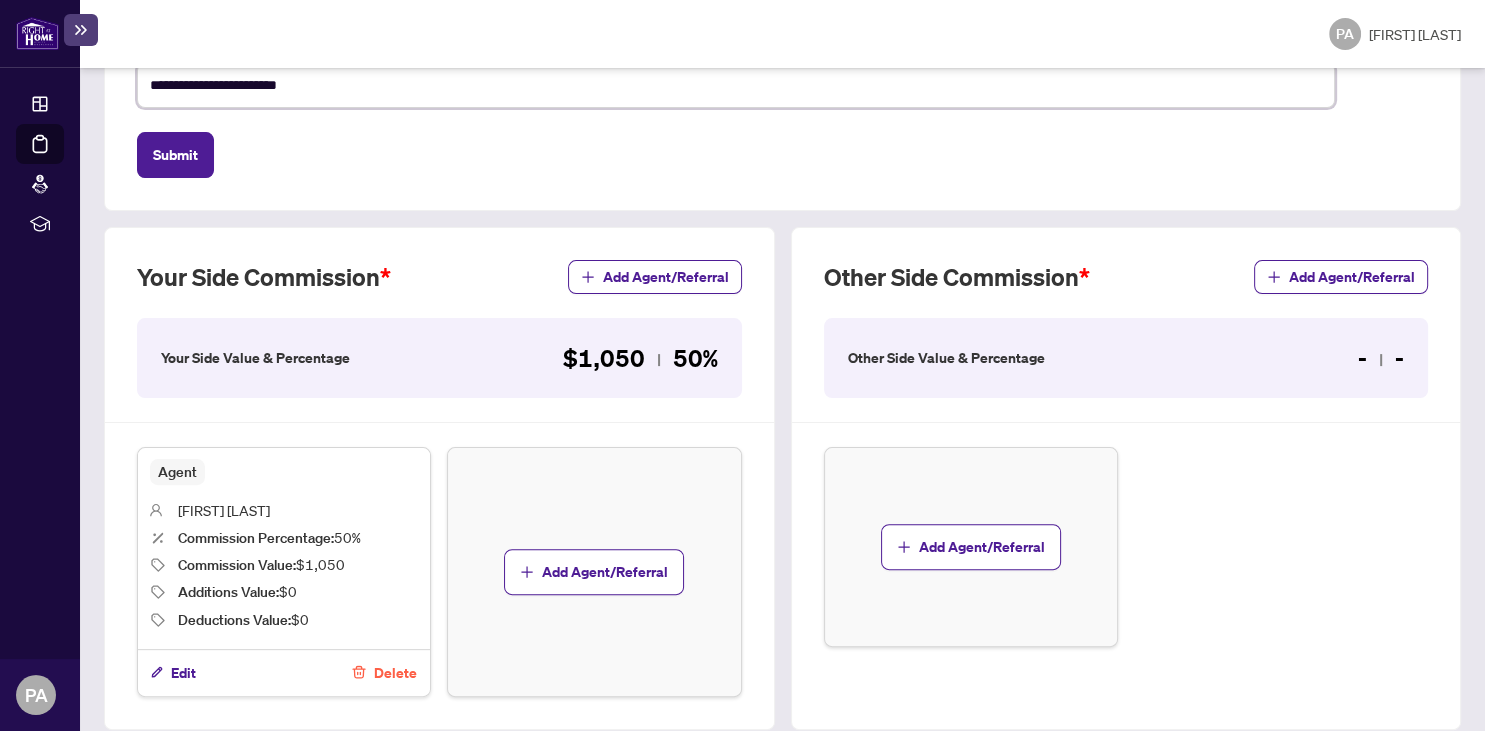 type on "**********" 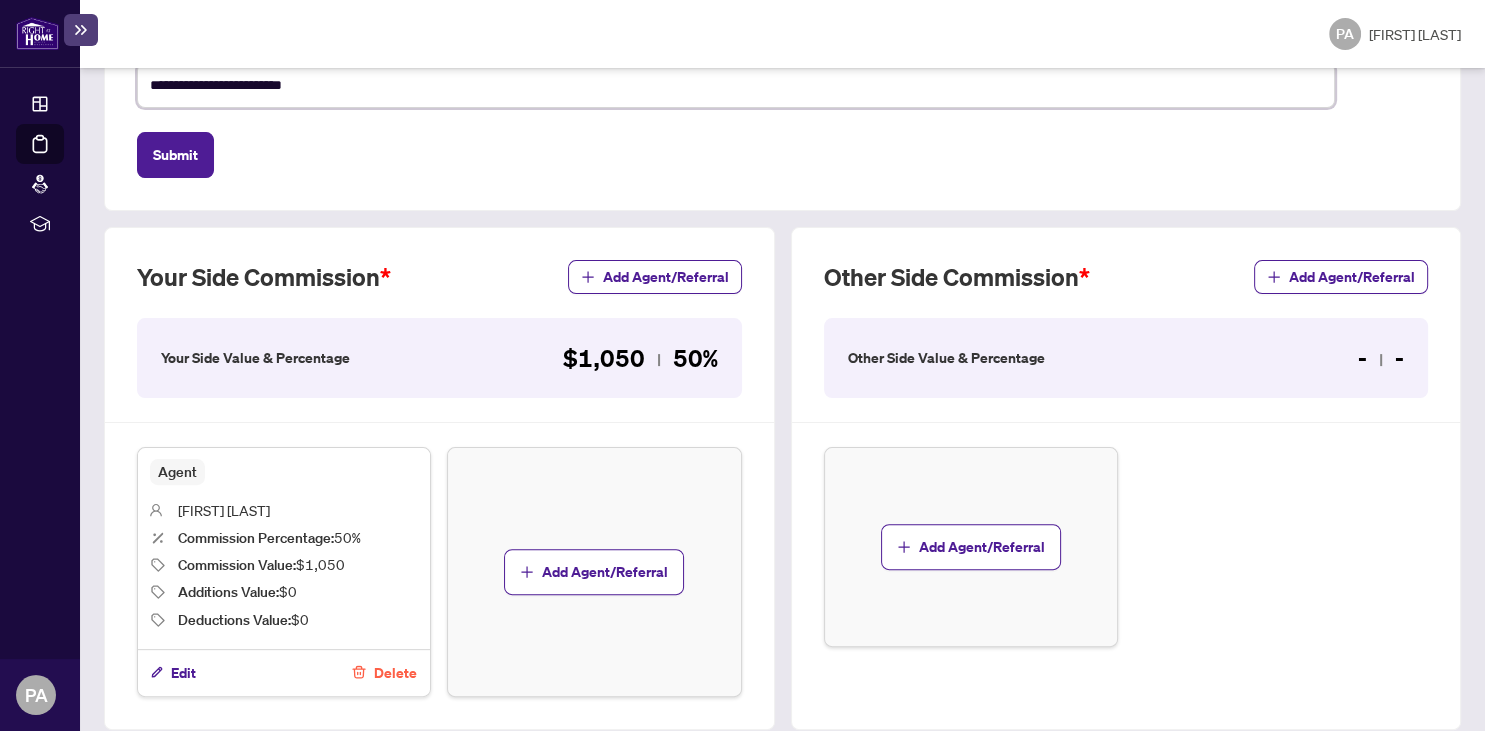 type on "**********" 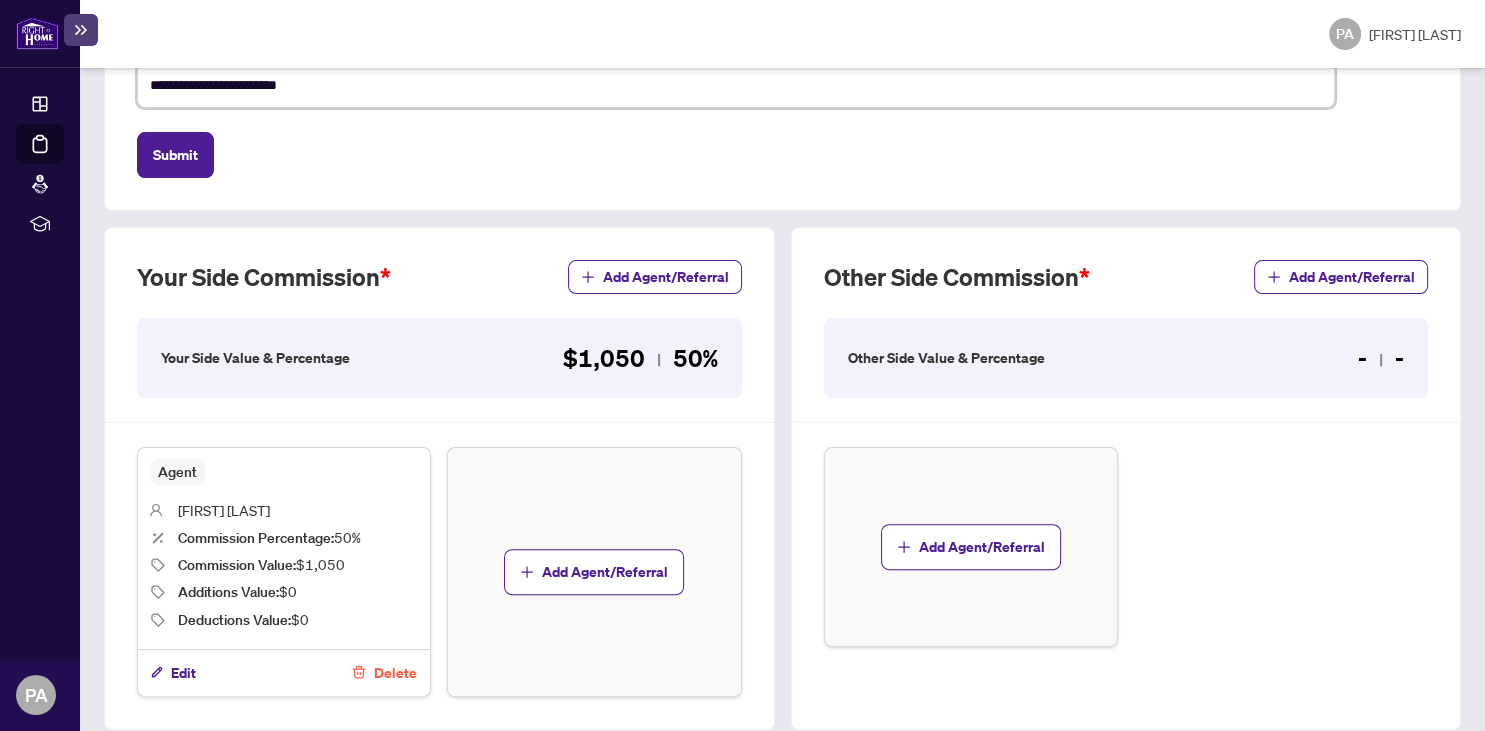 type on "**********" 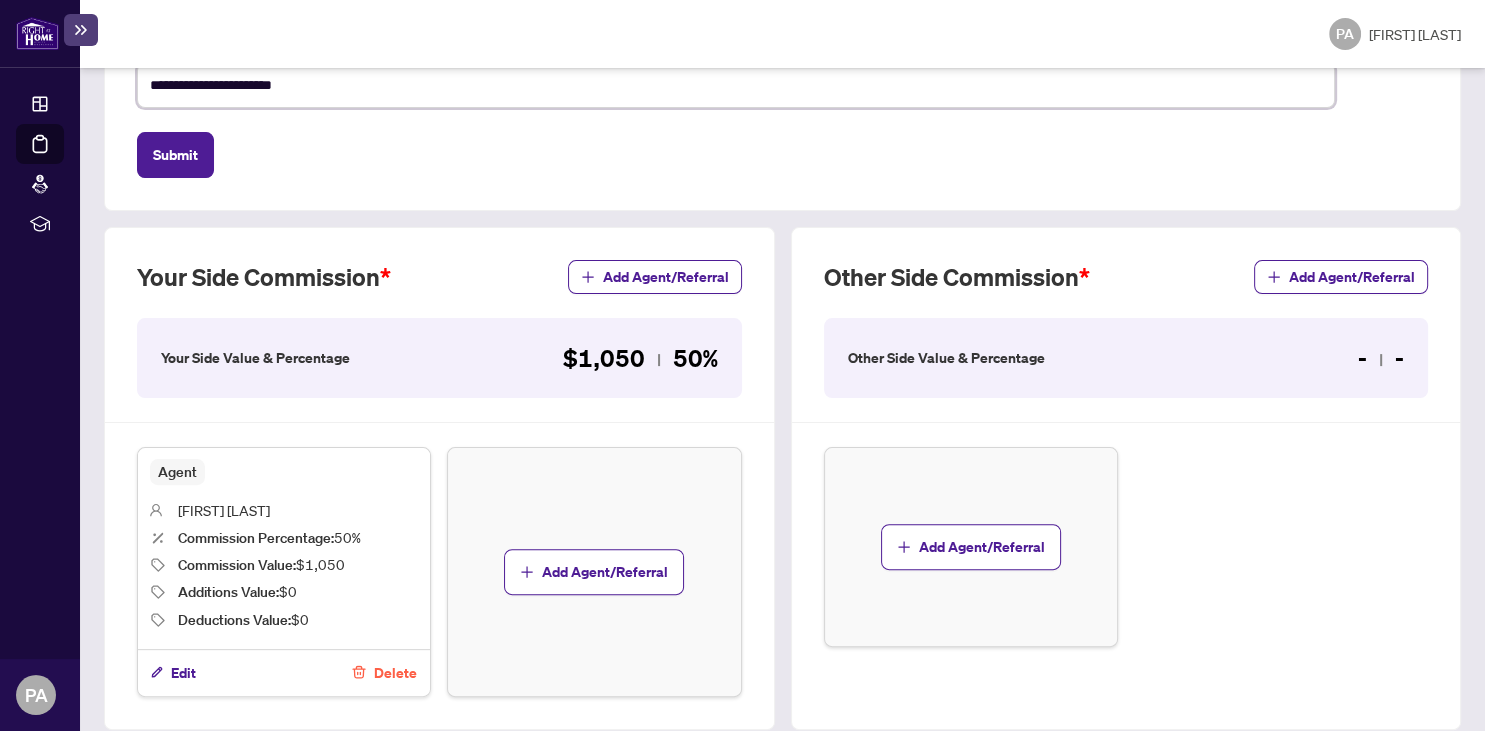 type on "**********" 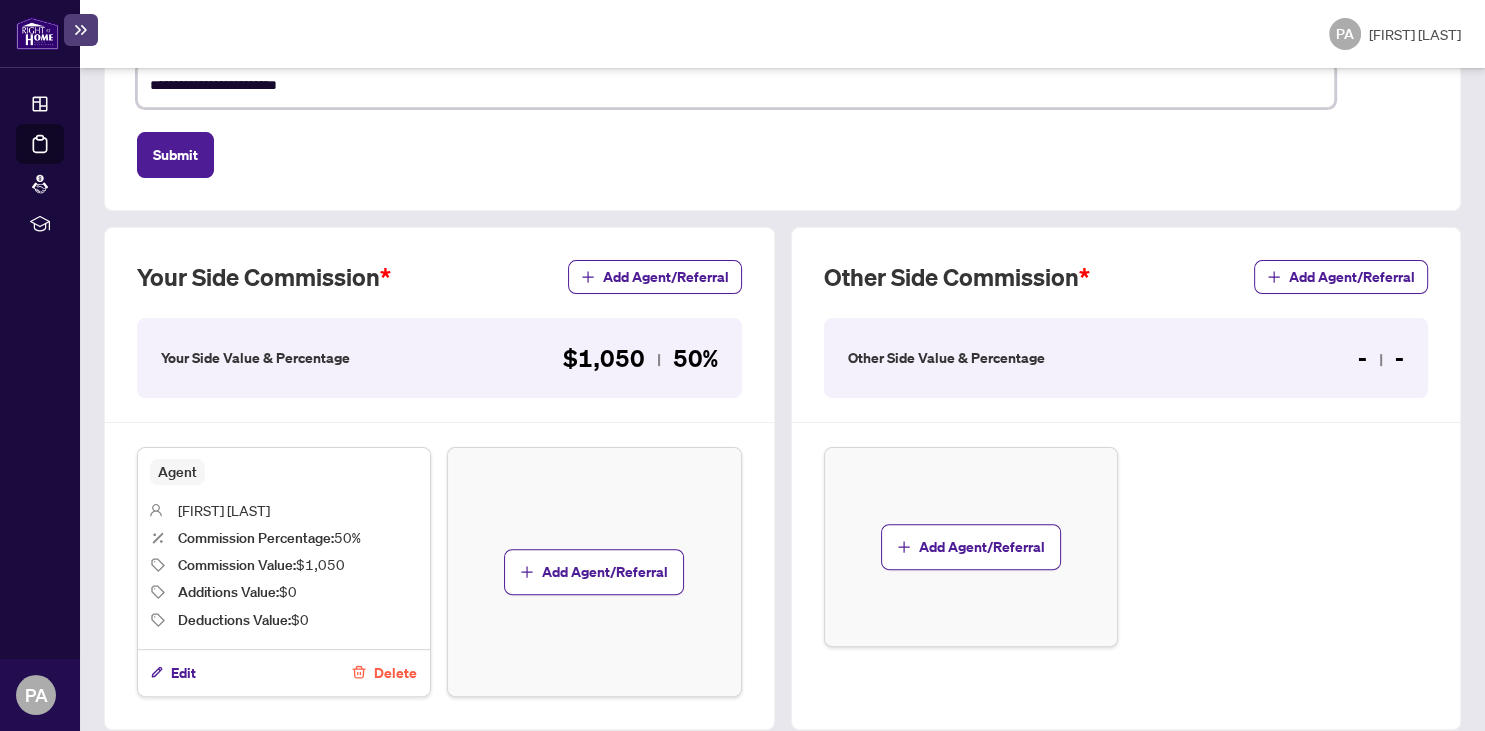 type on "**********" 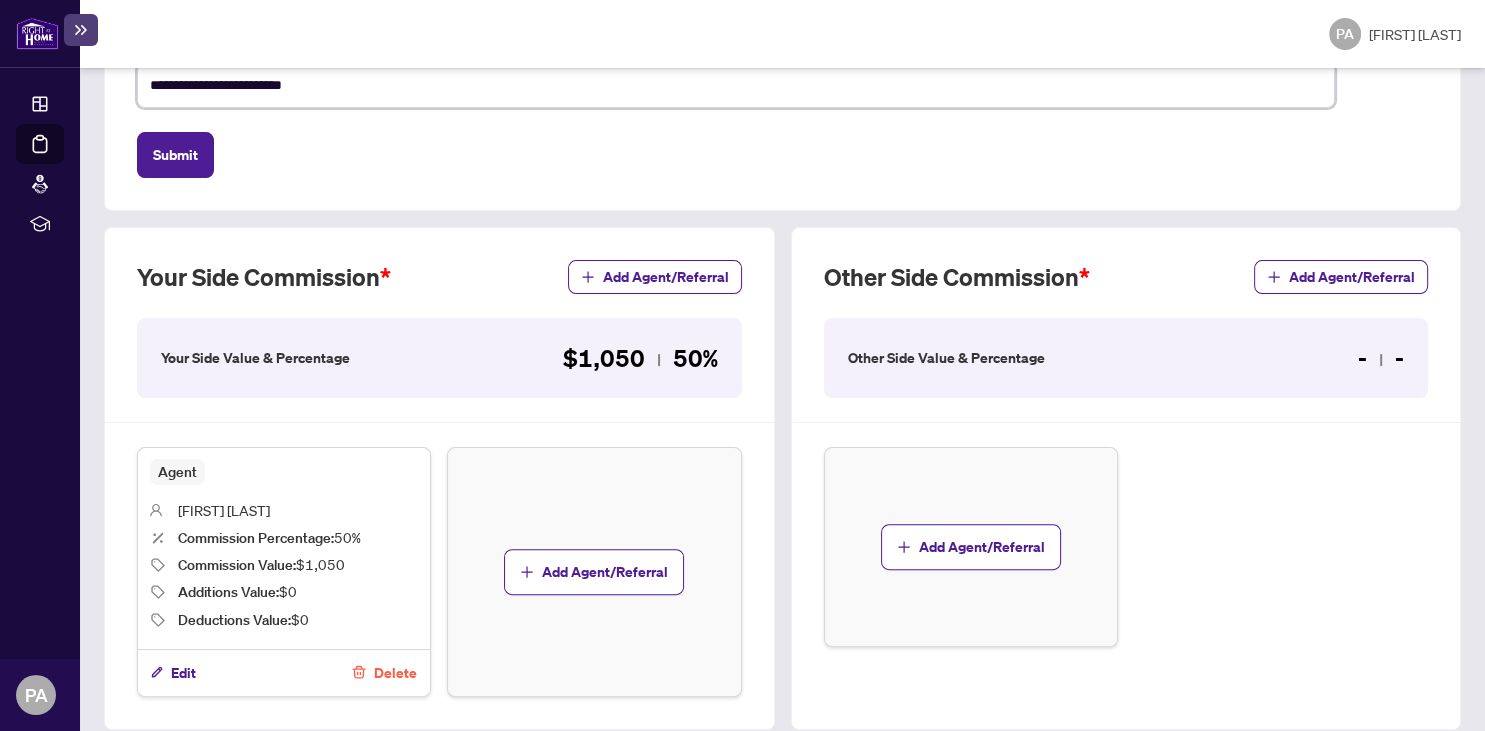 type on "**********" 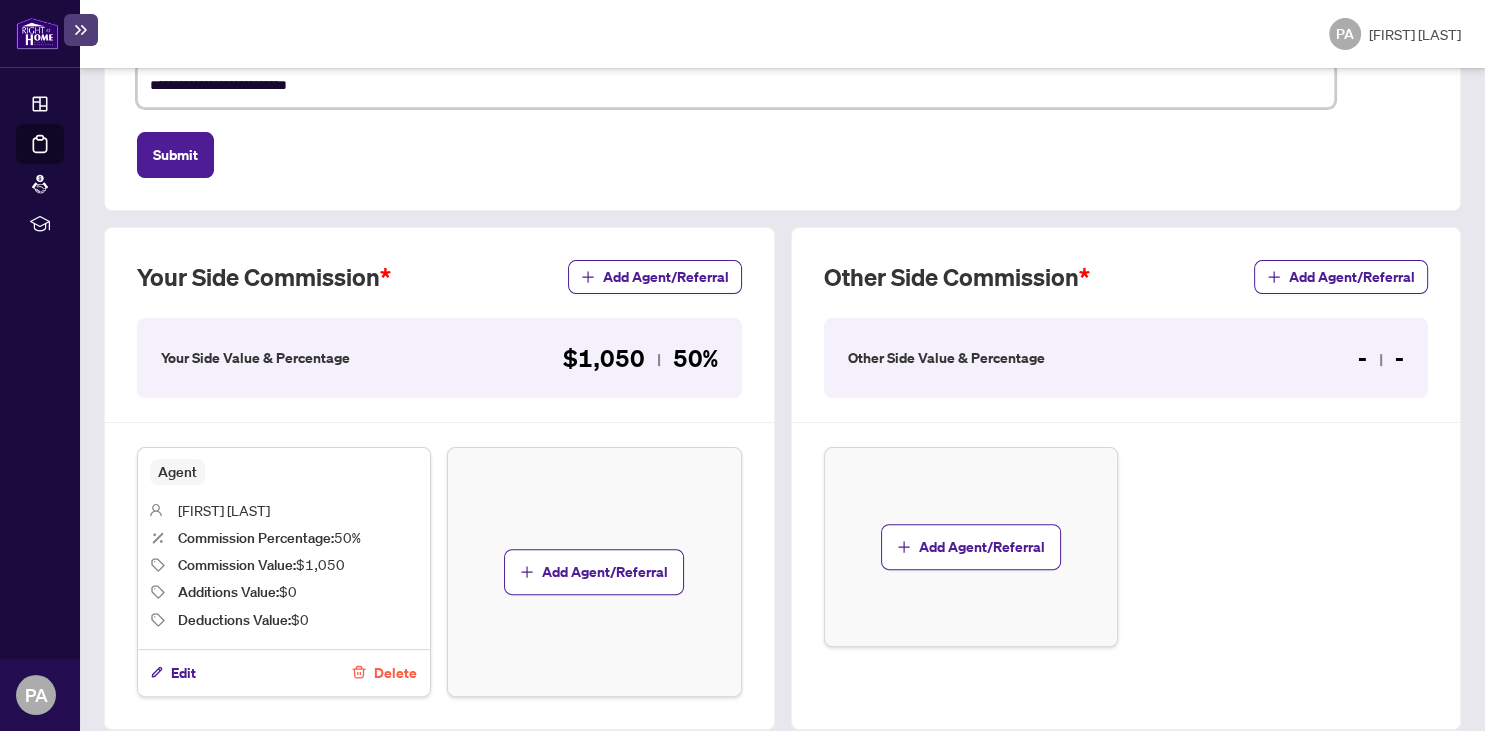 type on "**********" 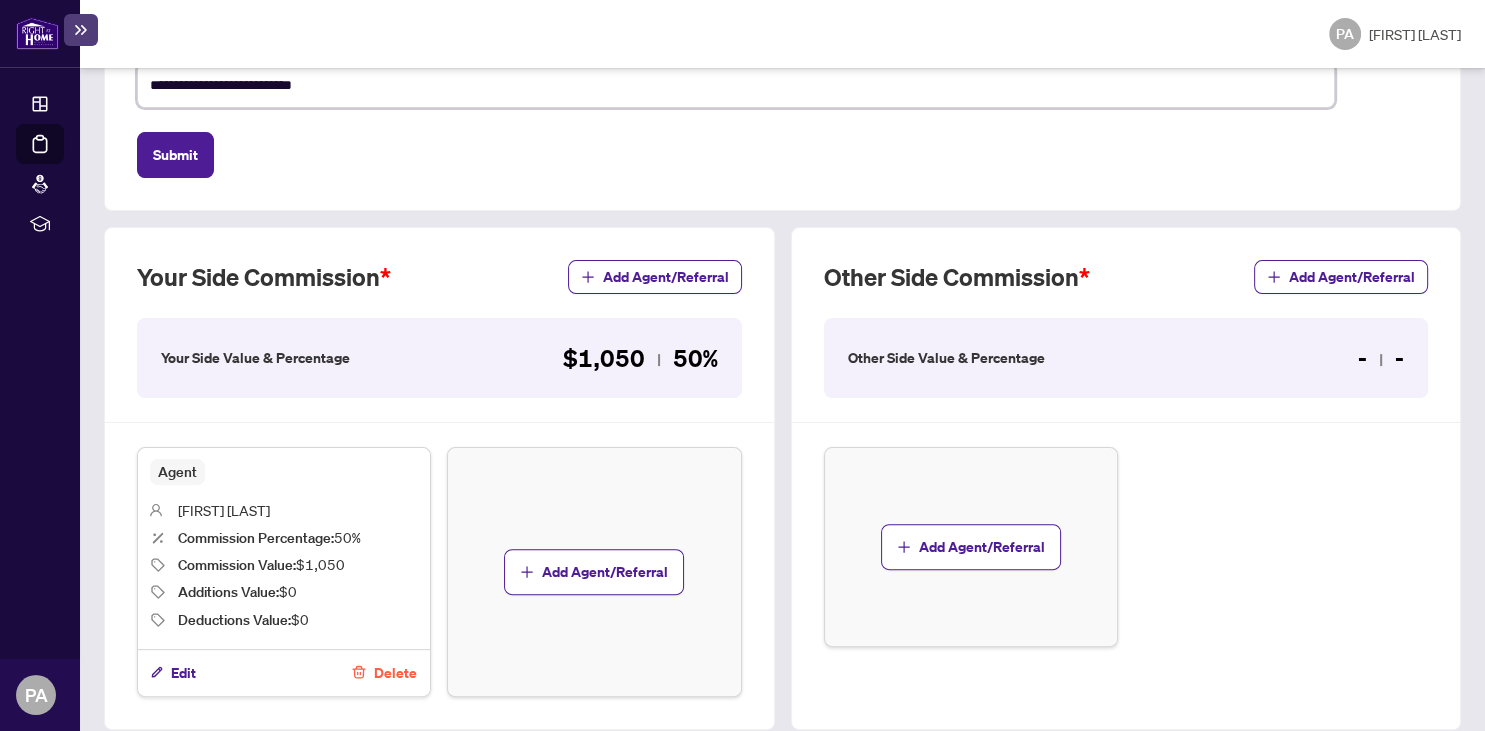 type on "**********" 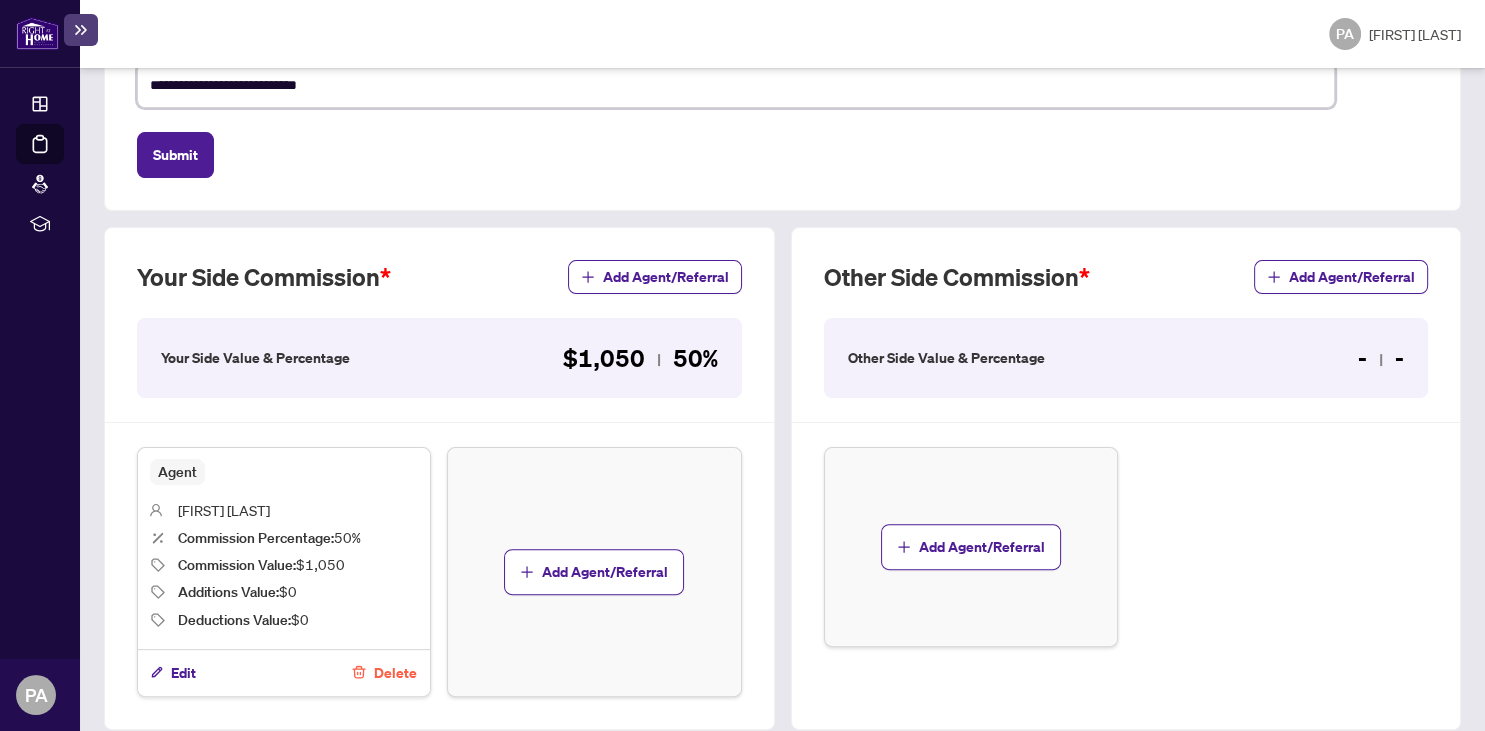 type on "**********" 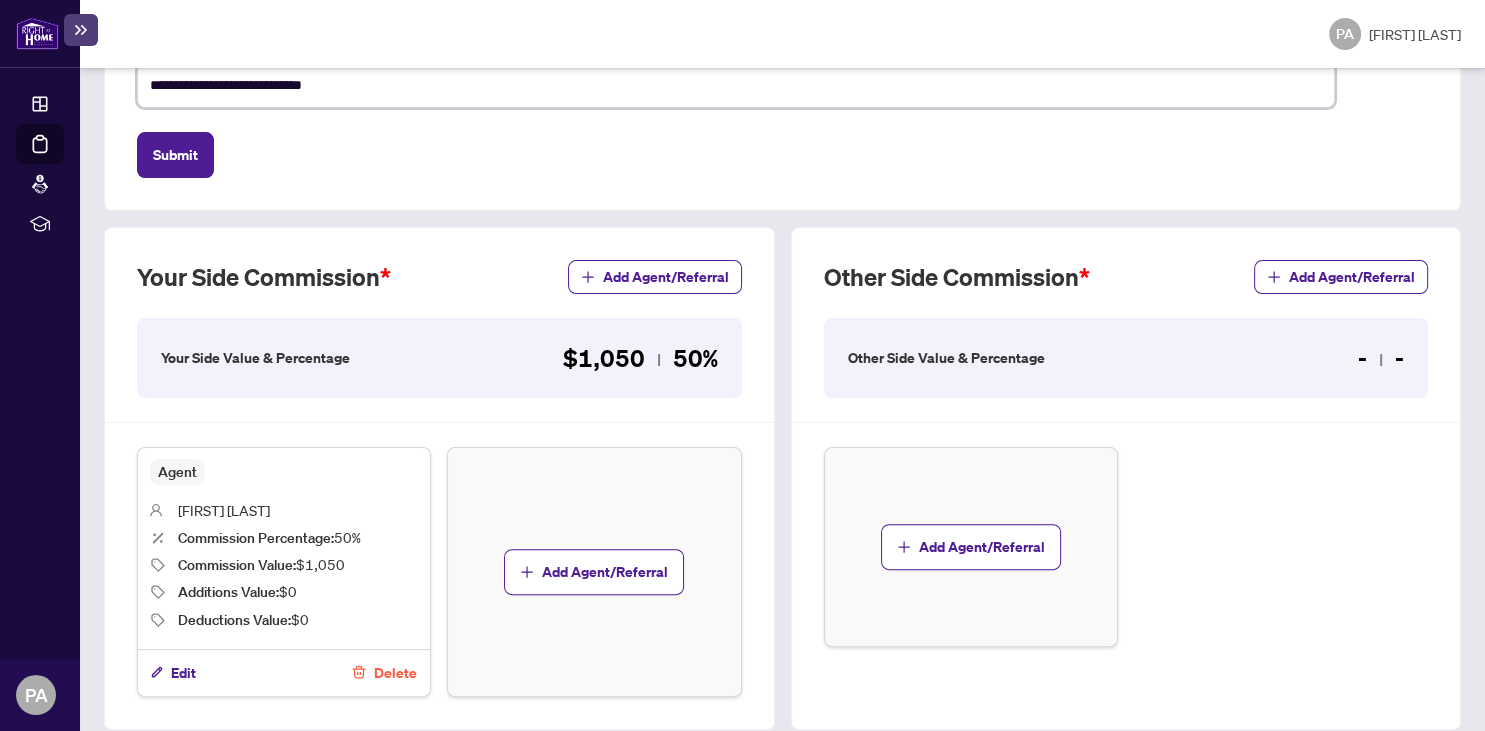 type on "**********" 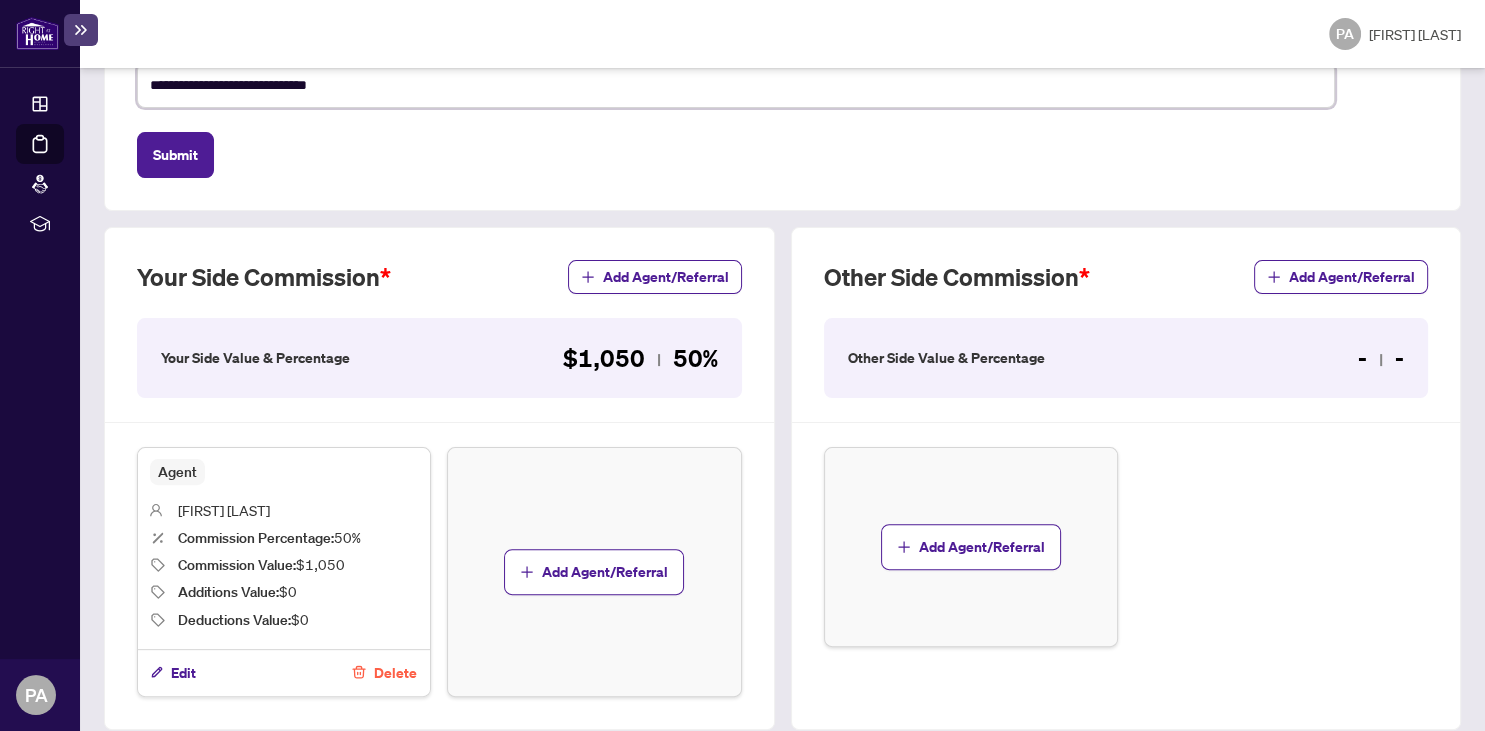 type on "**********" 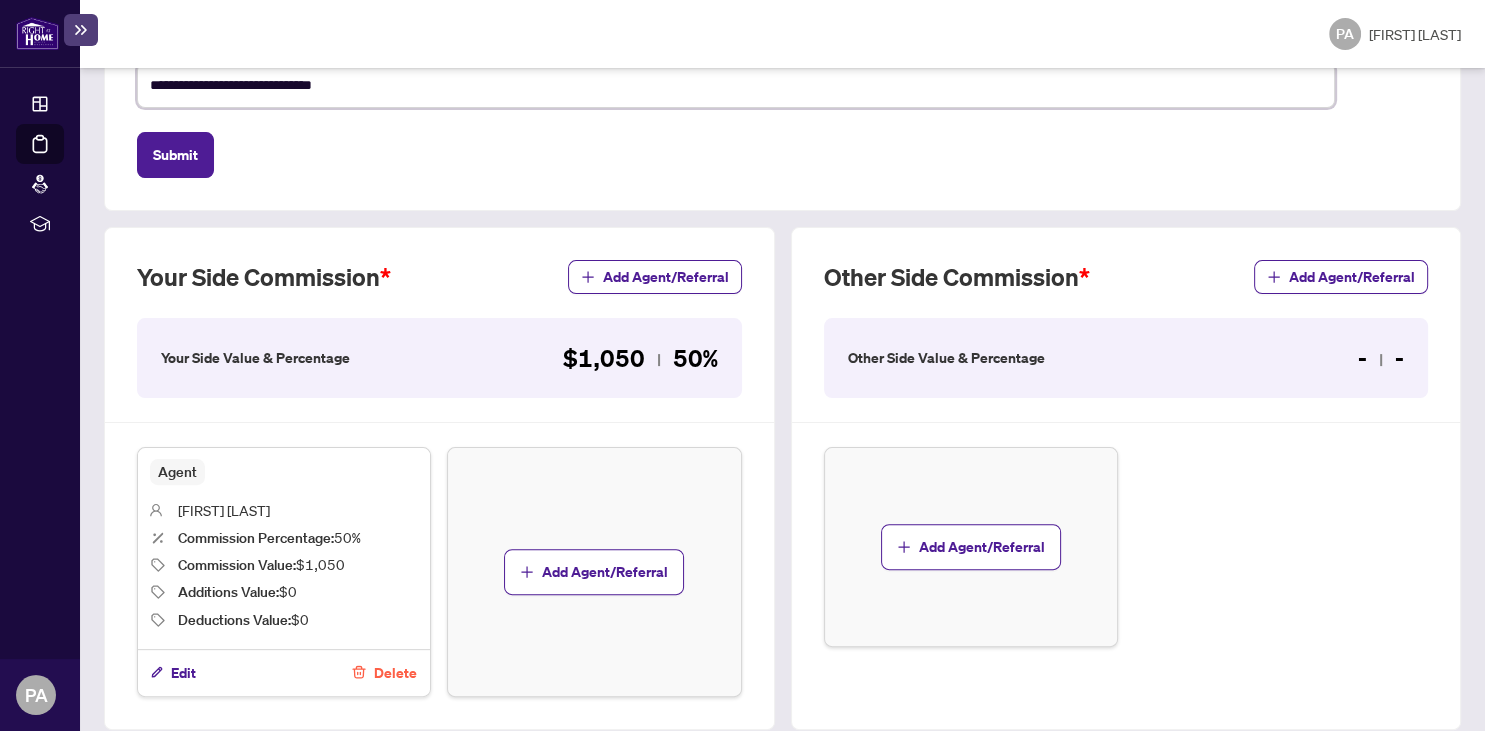 type on "**********" 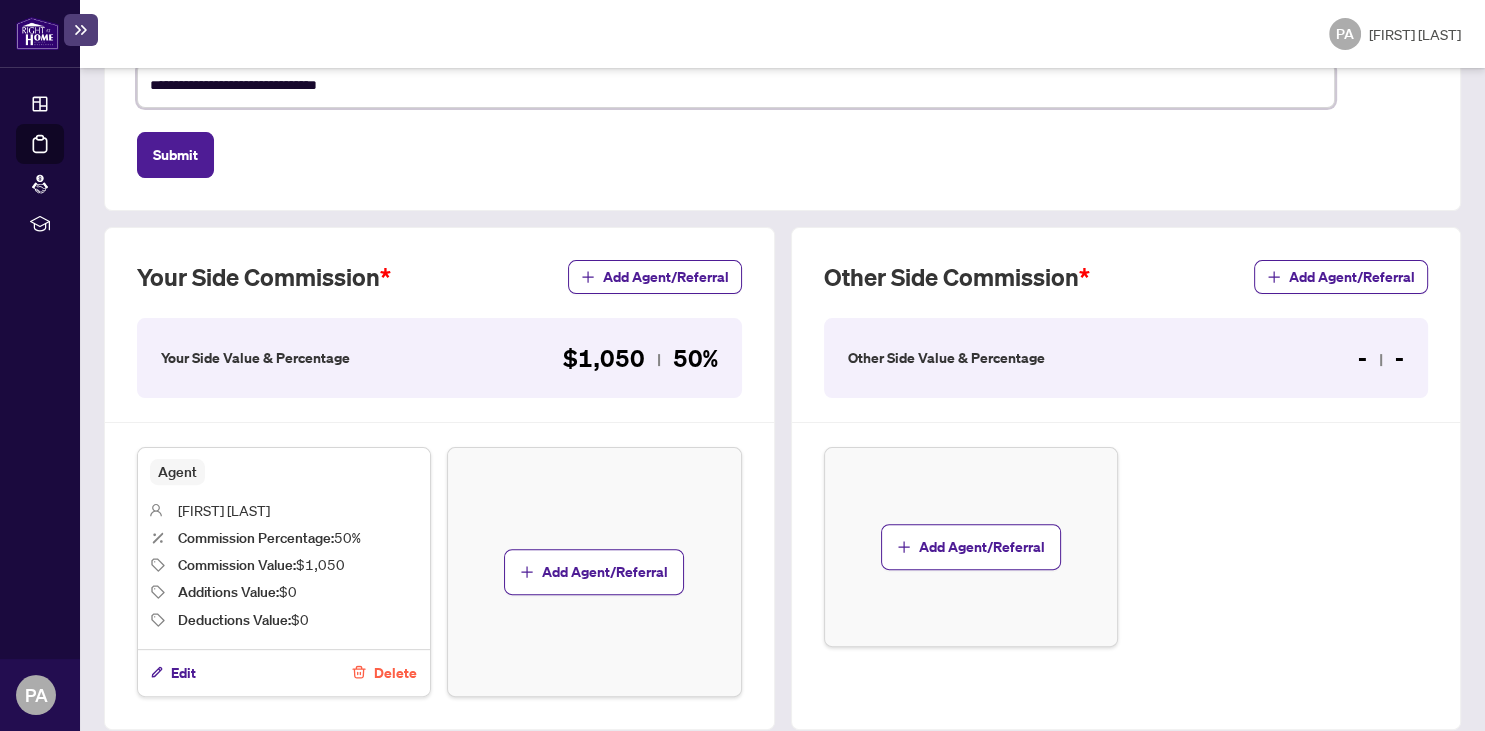 type on "**********" 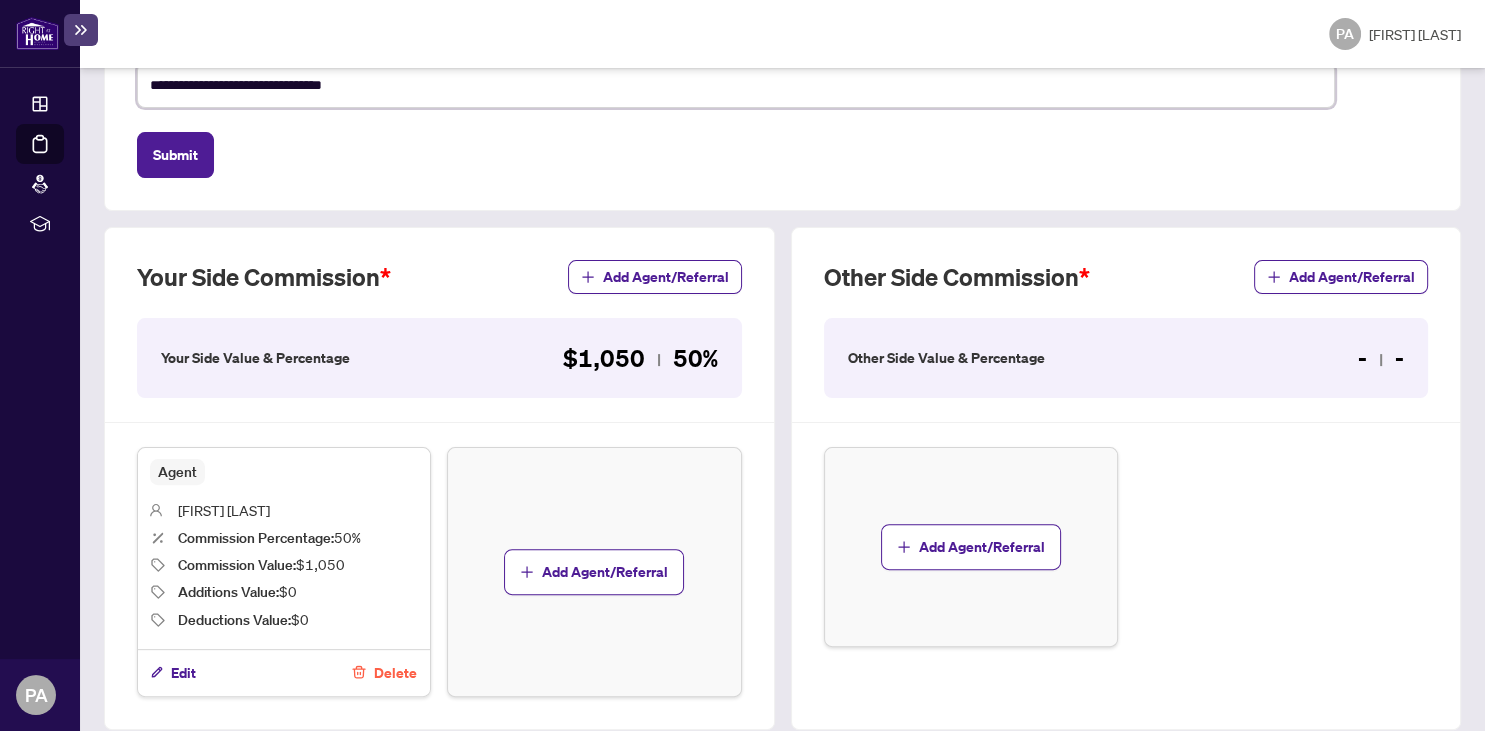 type on "**********" 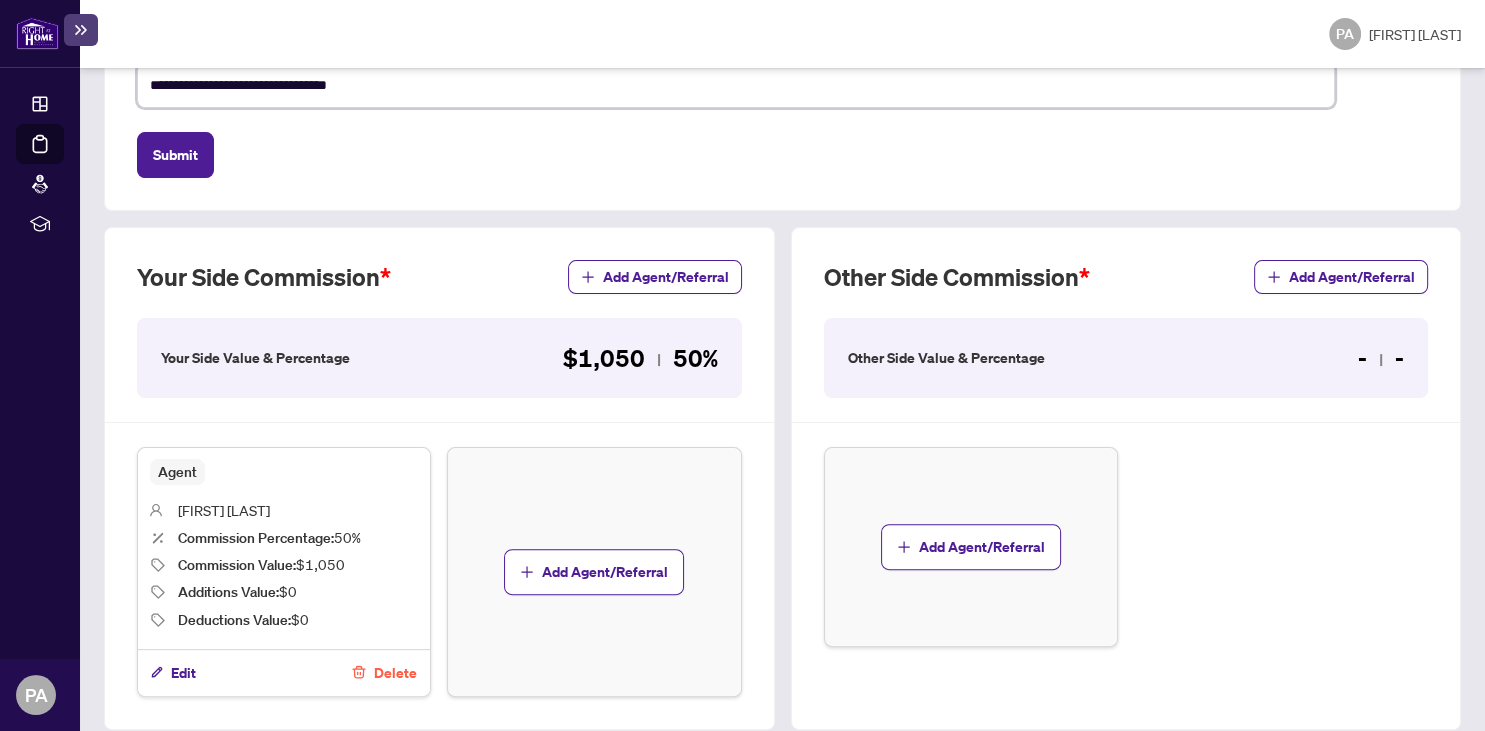 type on "**********" 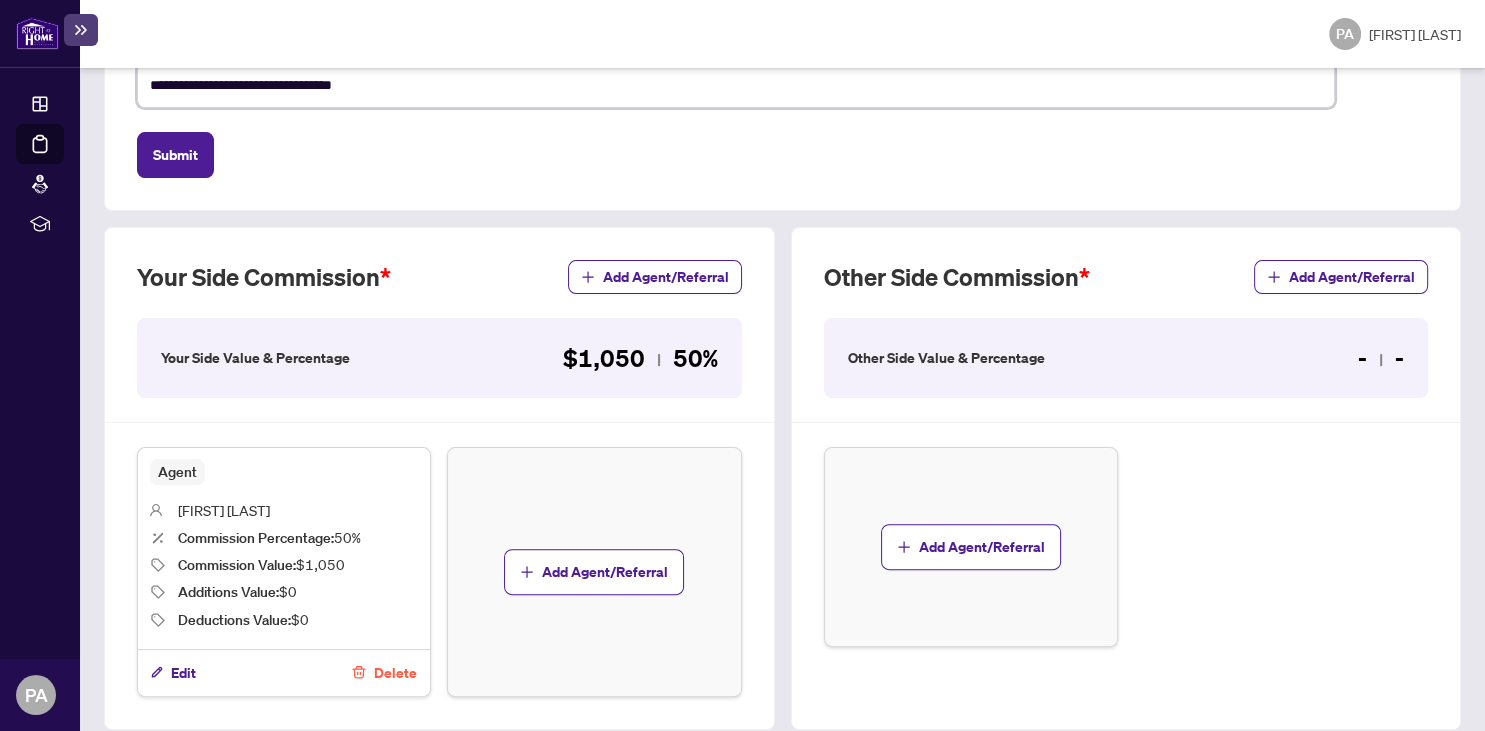 type on "**********" 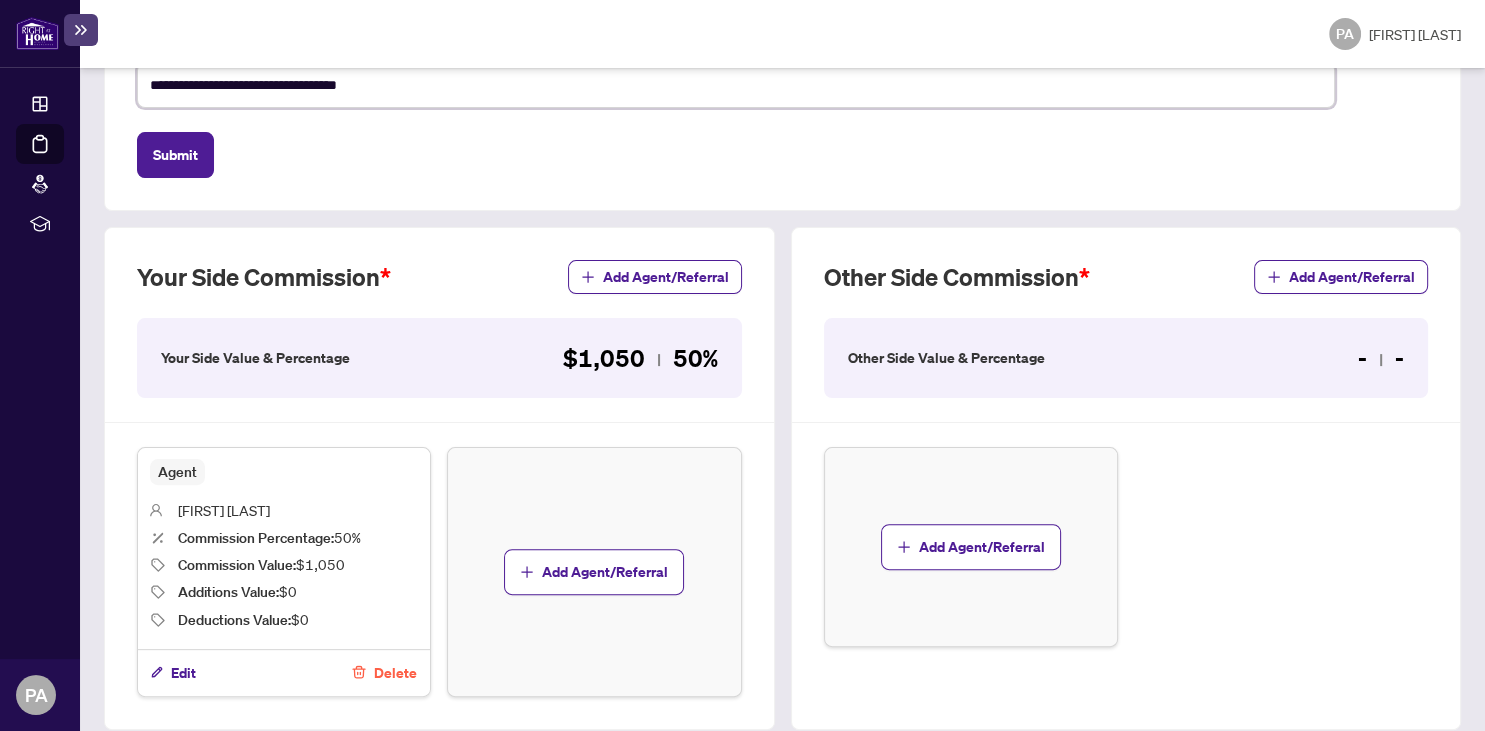 type on "**********" 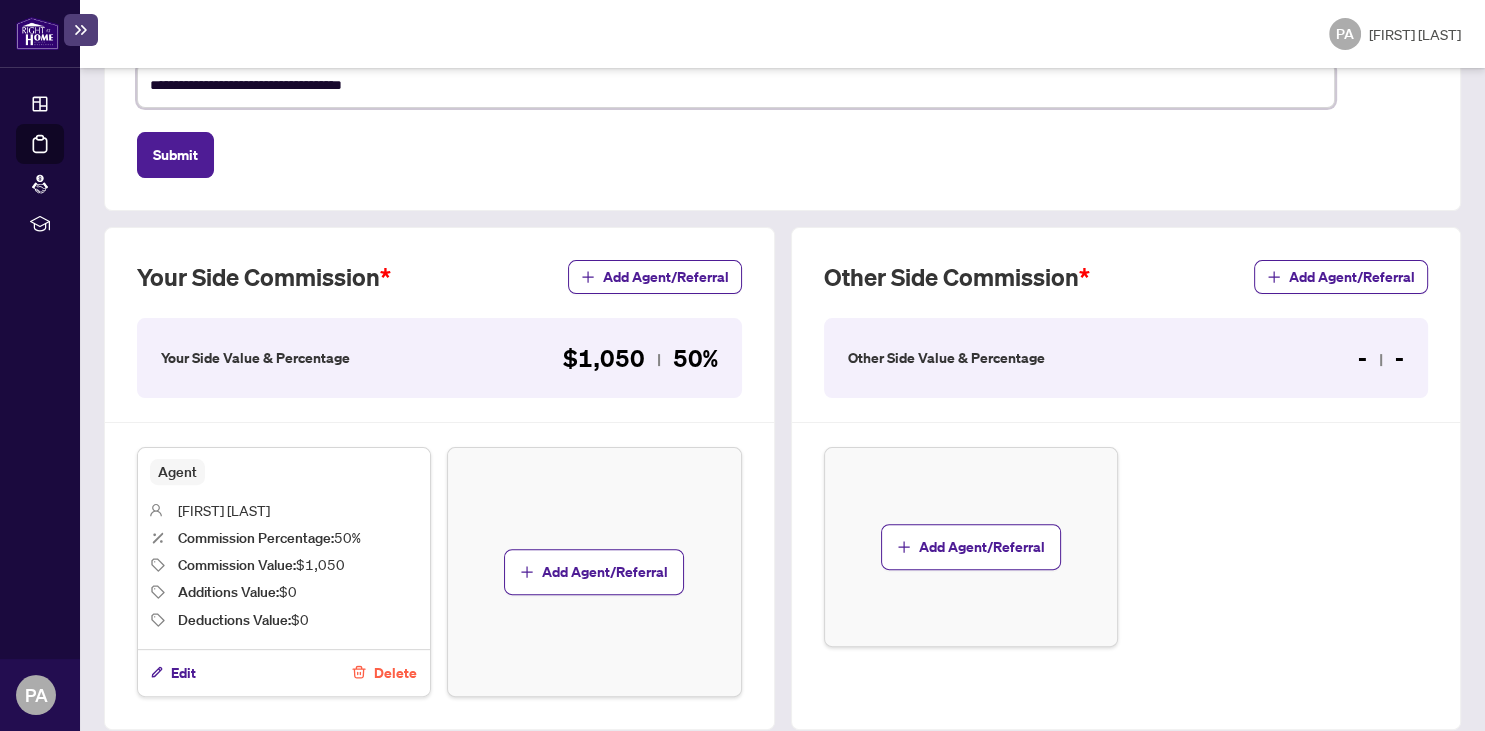 type on "**********" 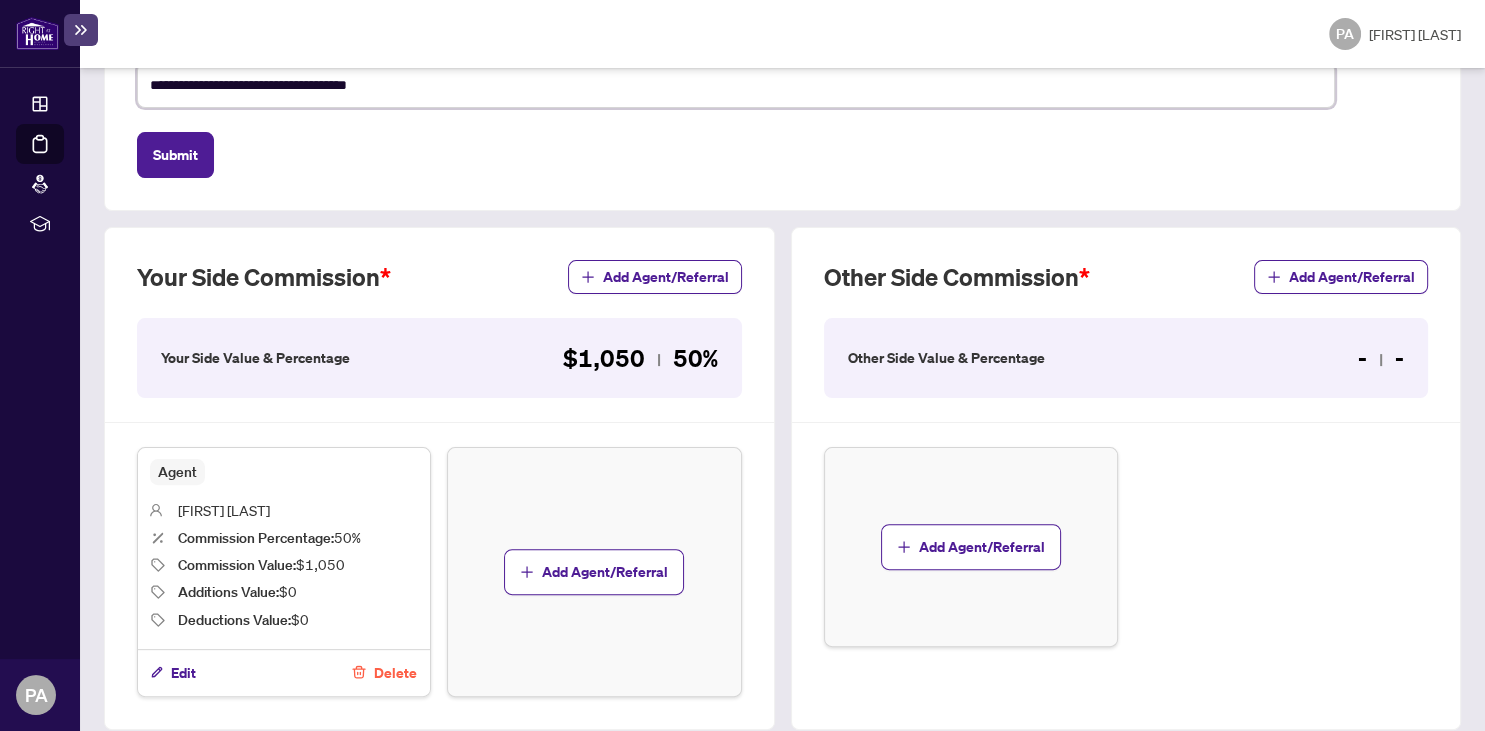 type on "**********" 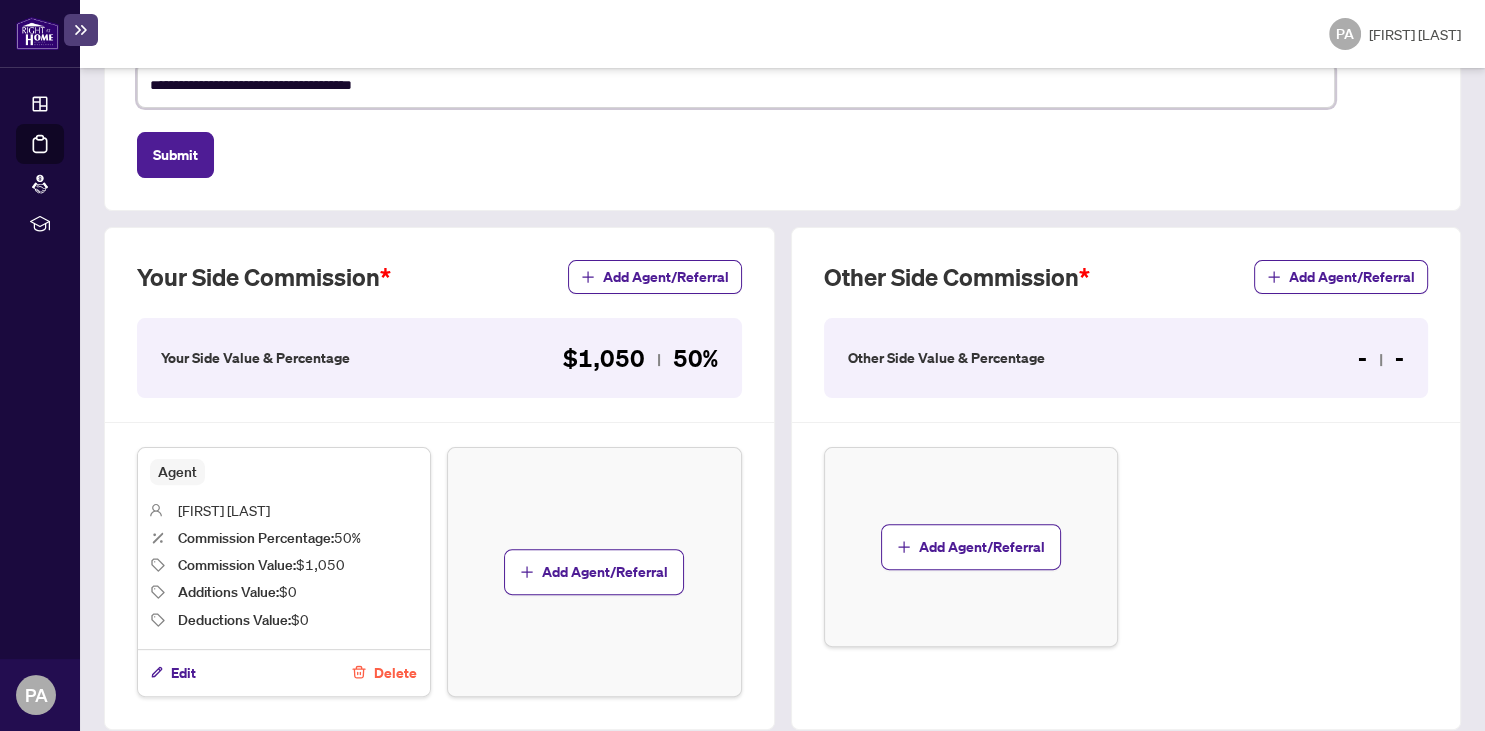 type on "**********" 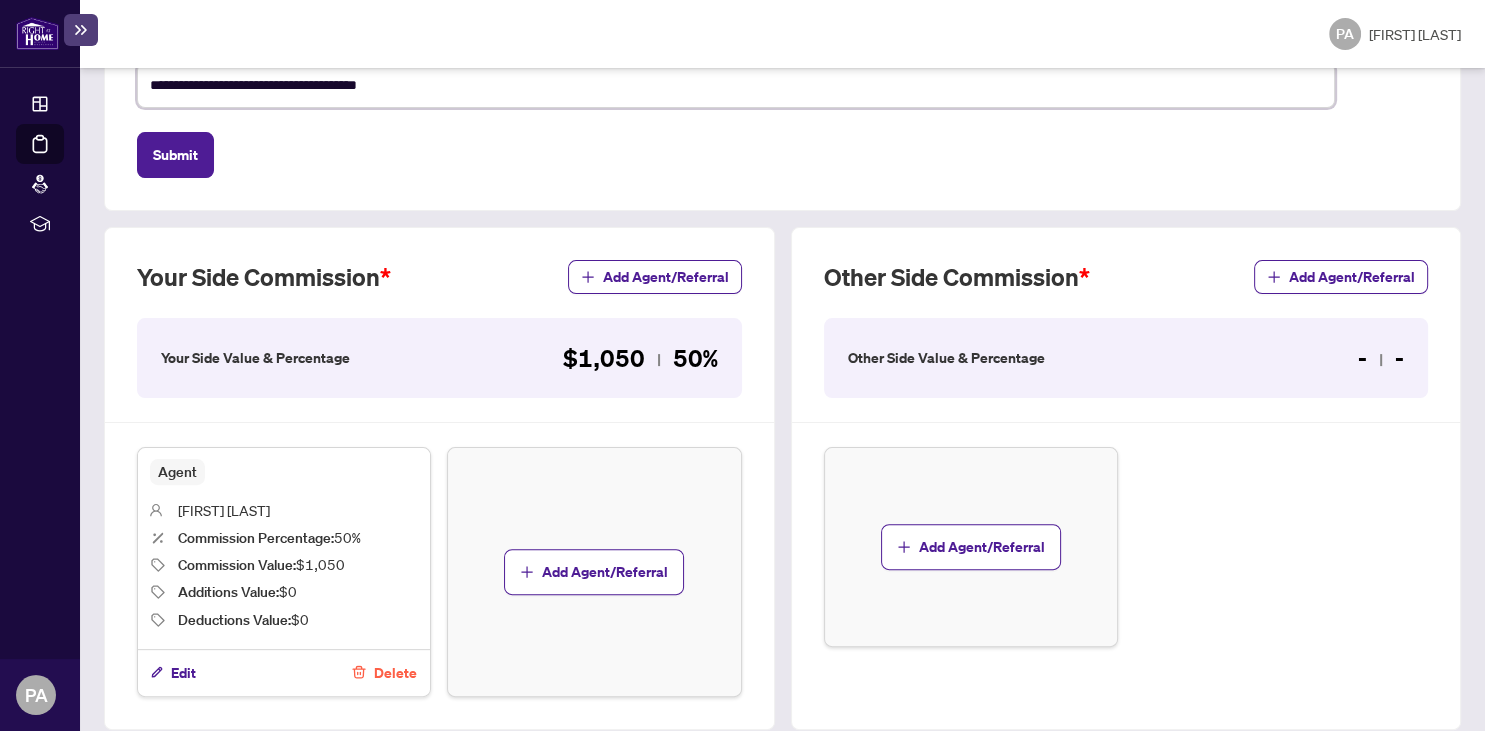 type on "**********" 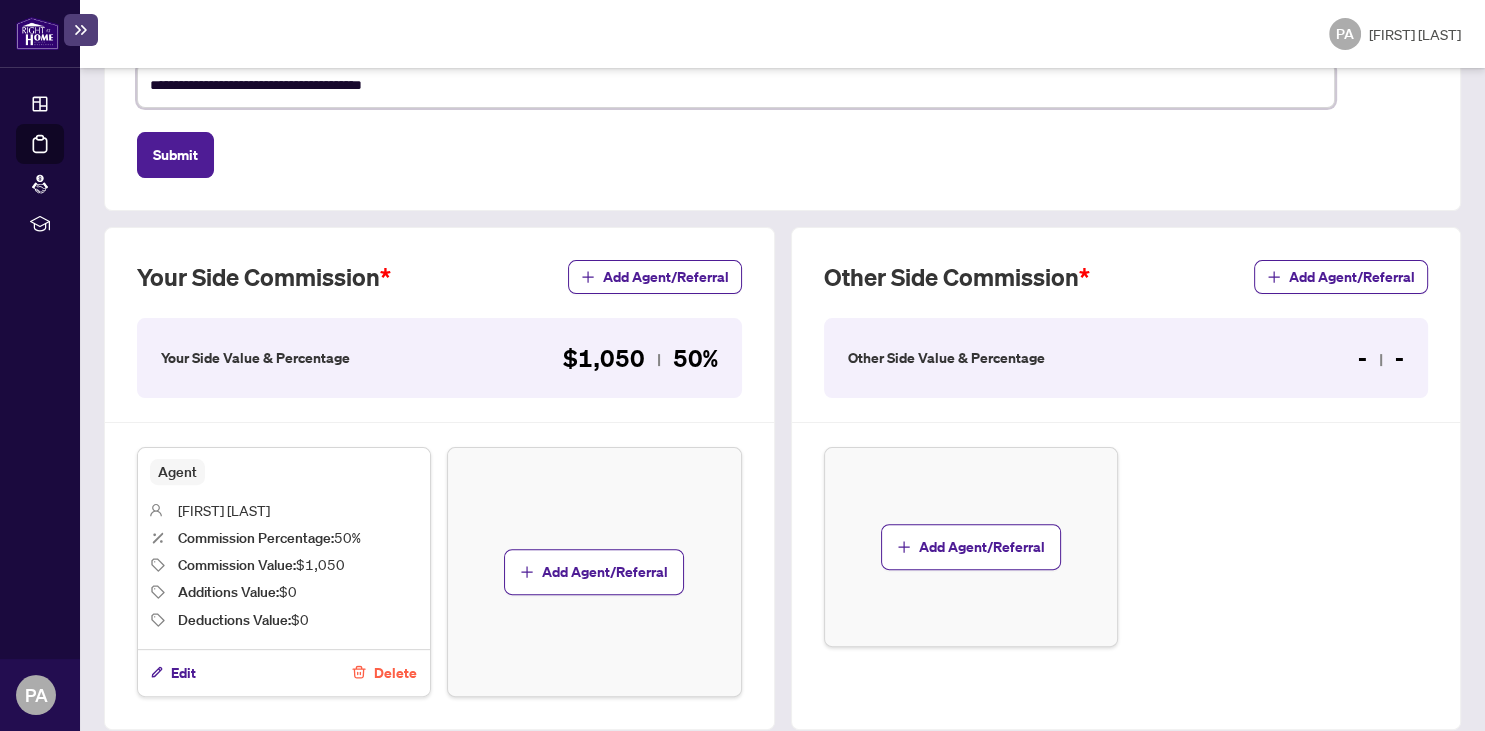 type on "**********" 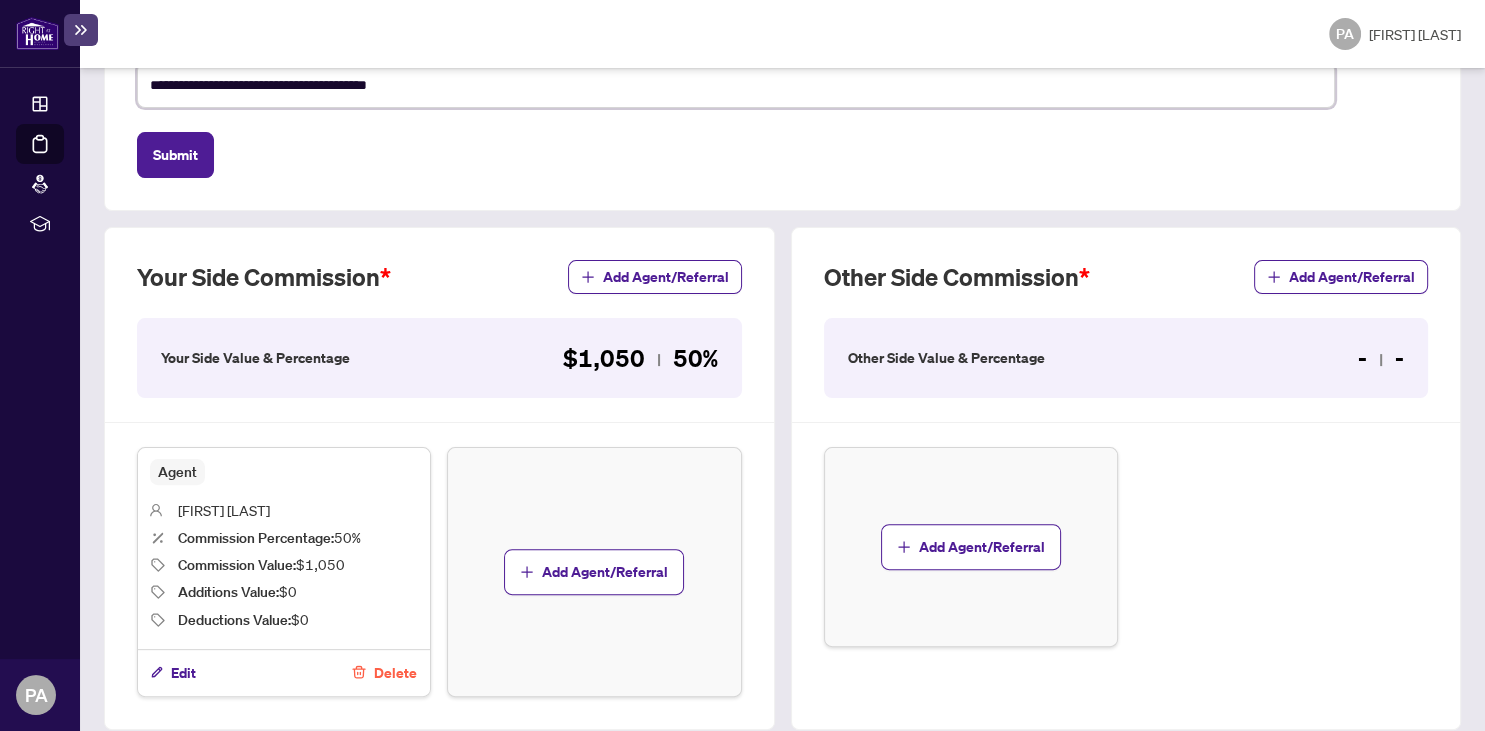 type on "**********" 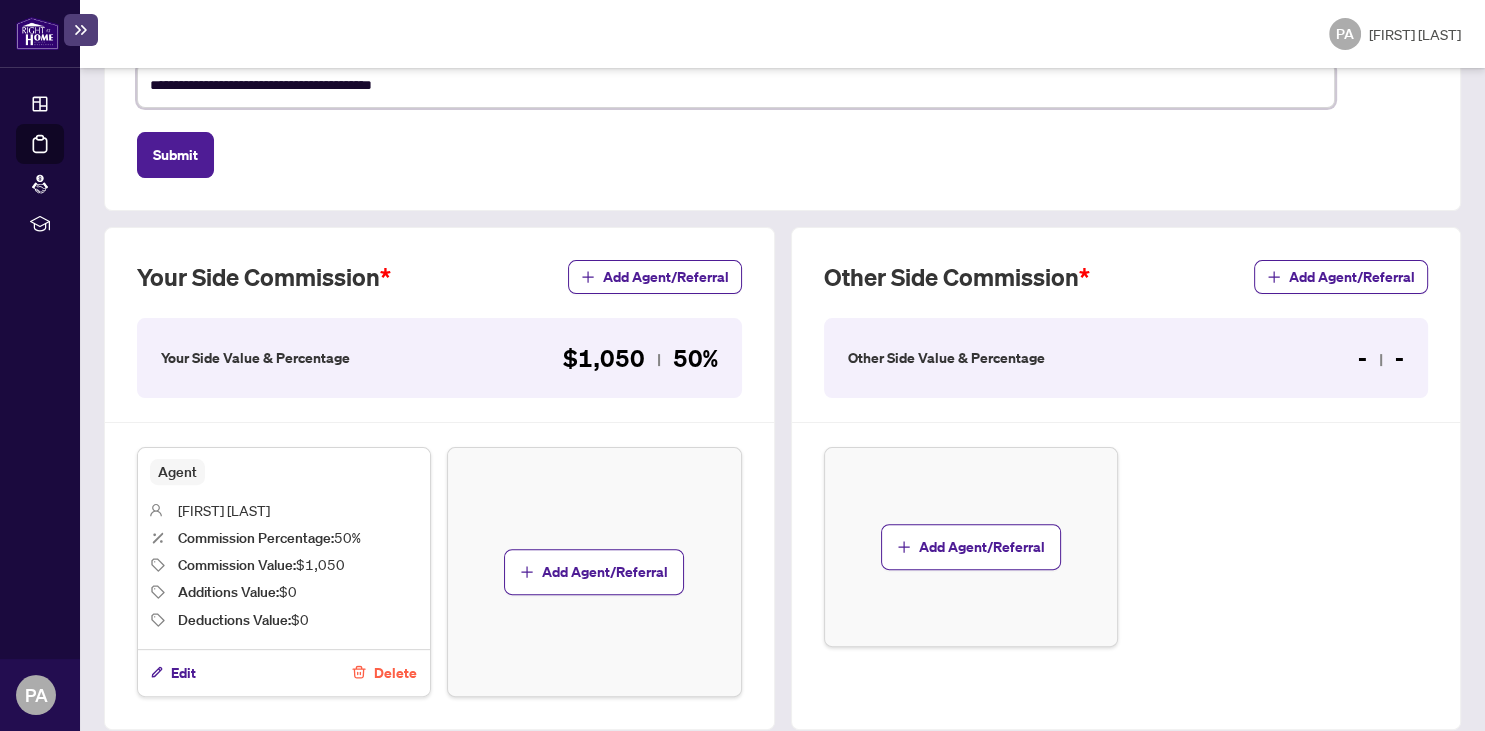 type on "**********" 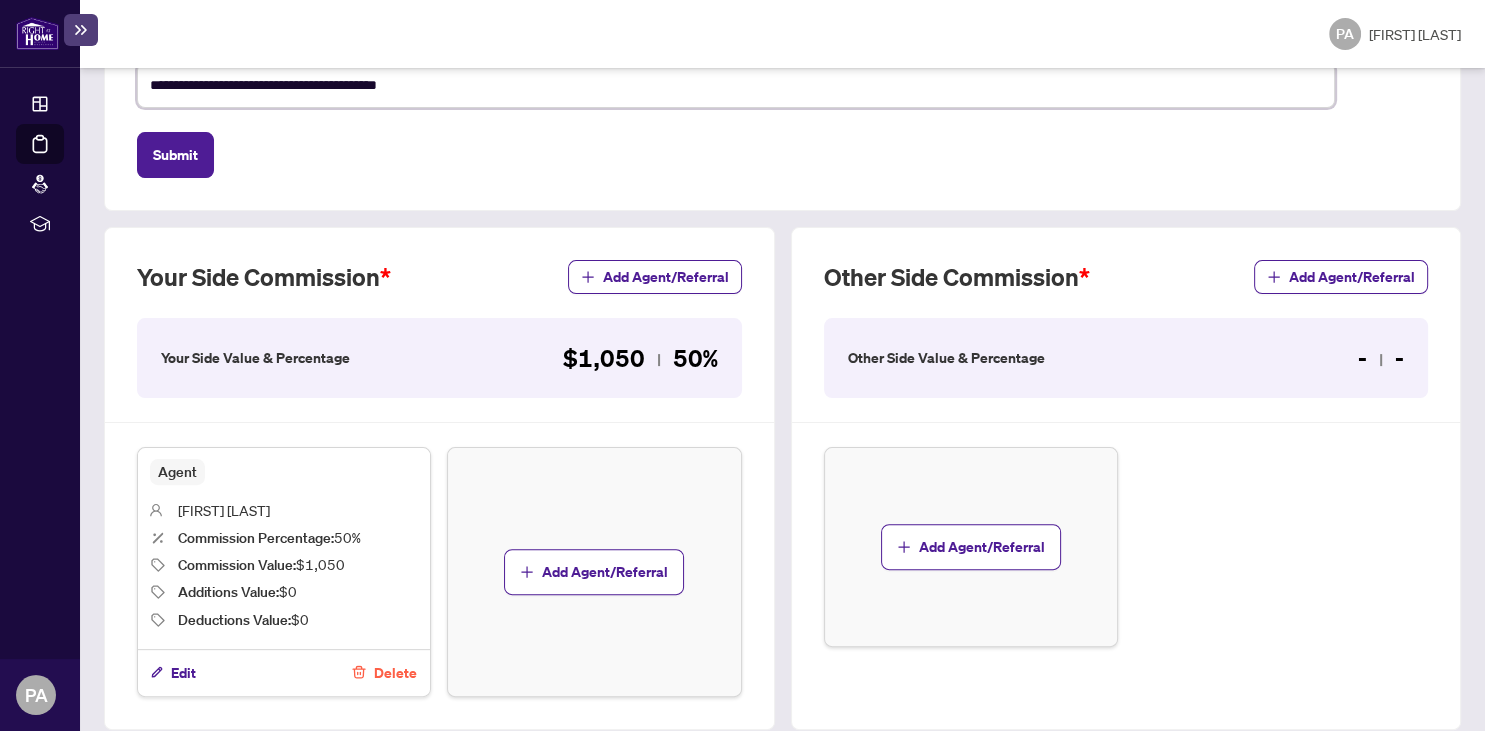 type on "**********" 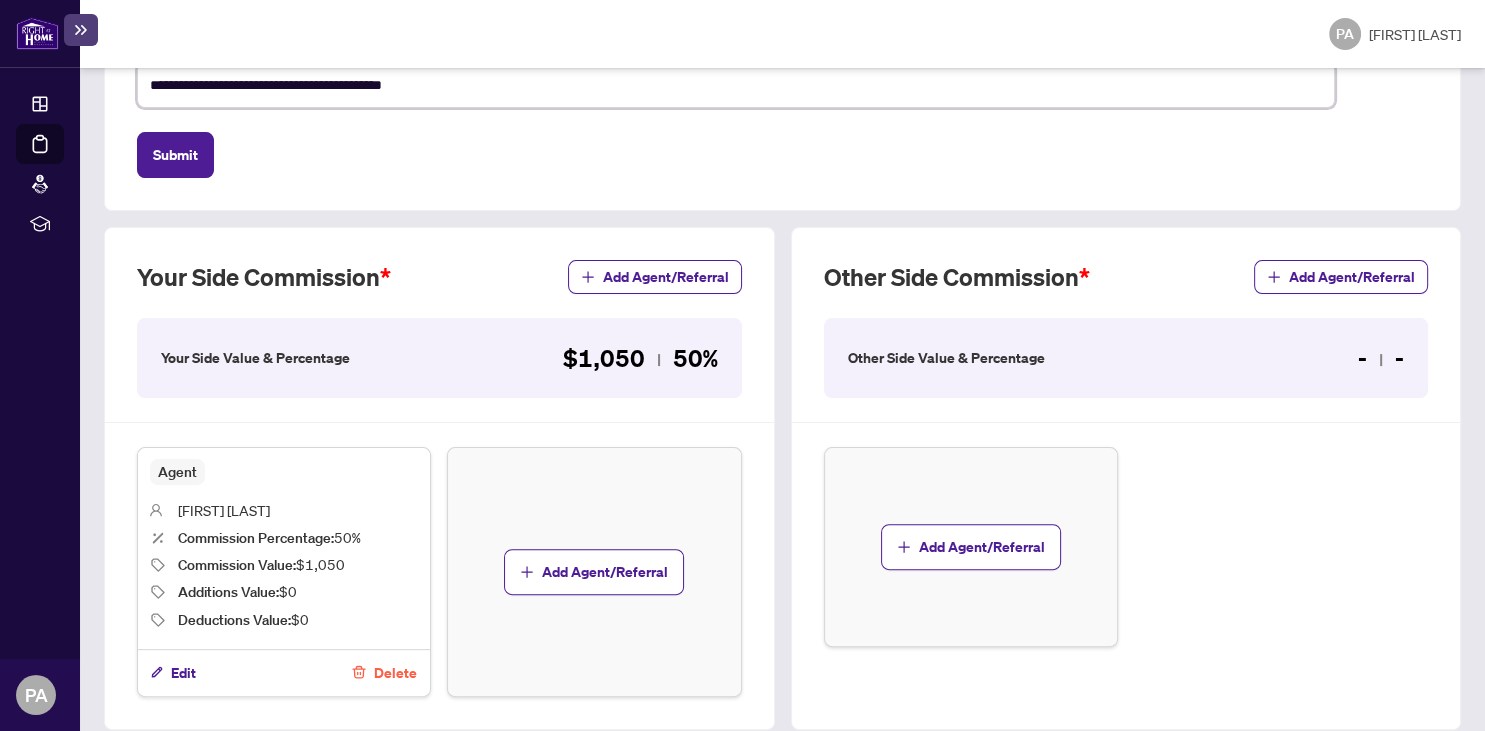 type on "**********" 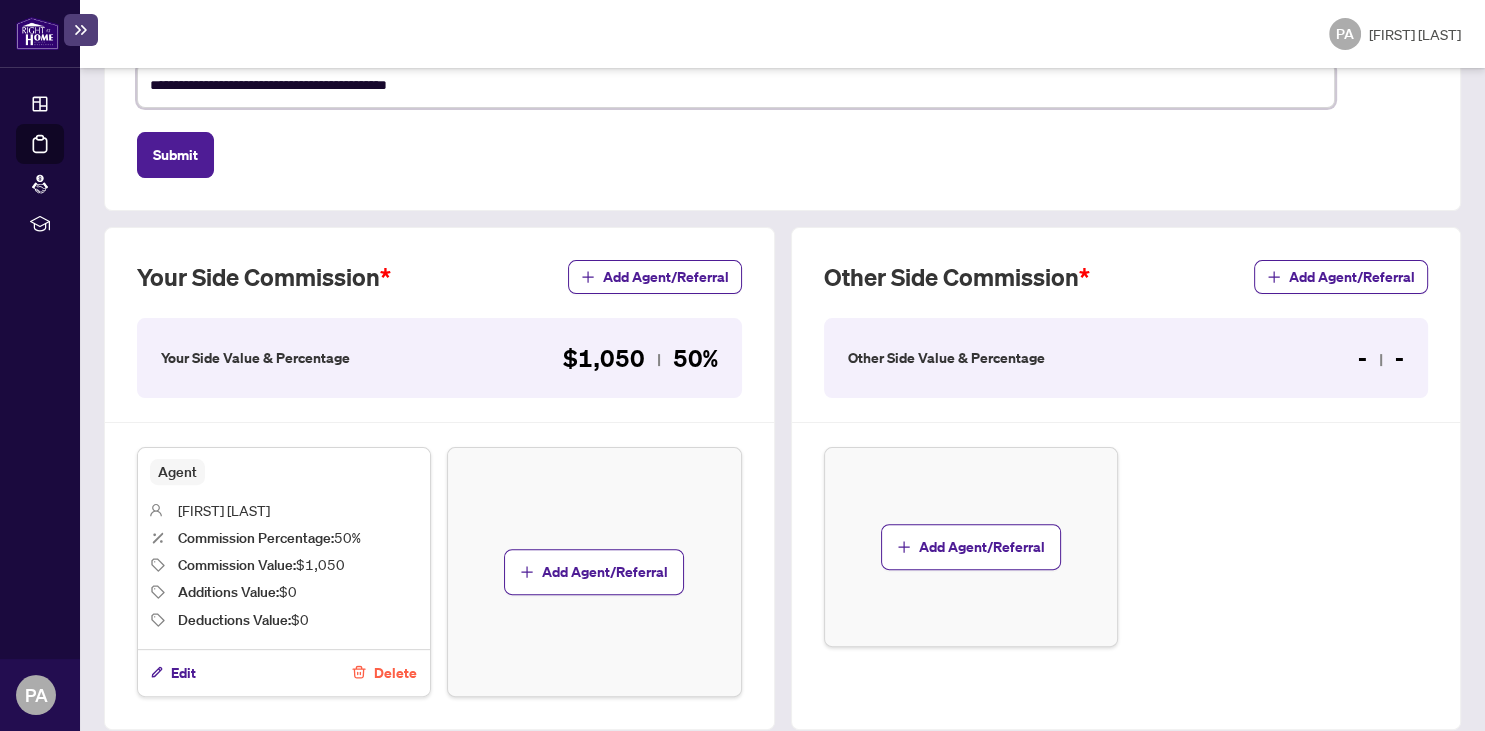 type on "**********" 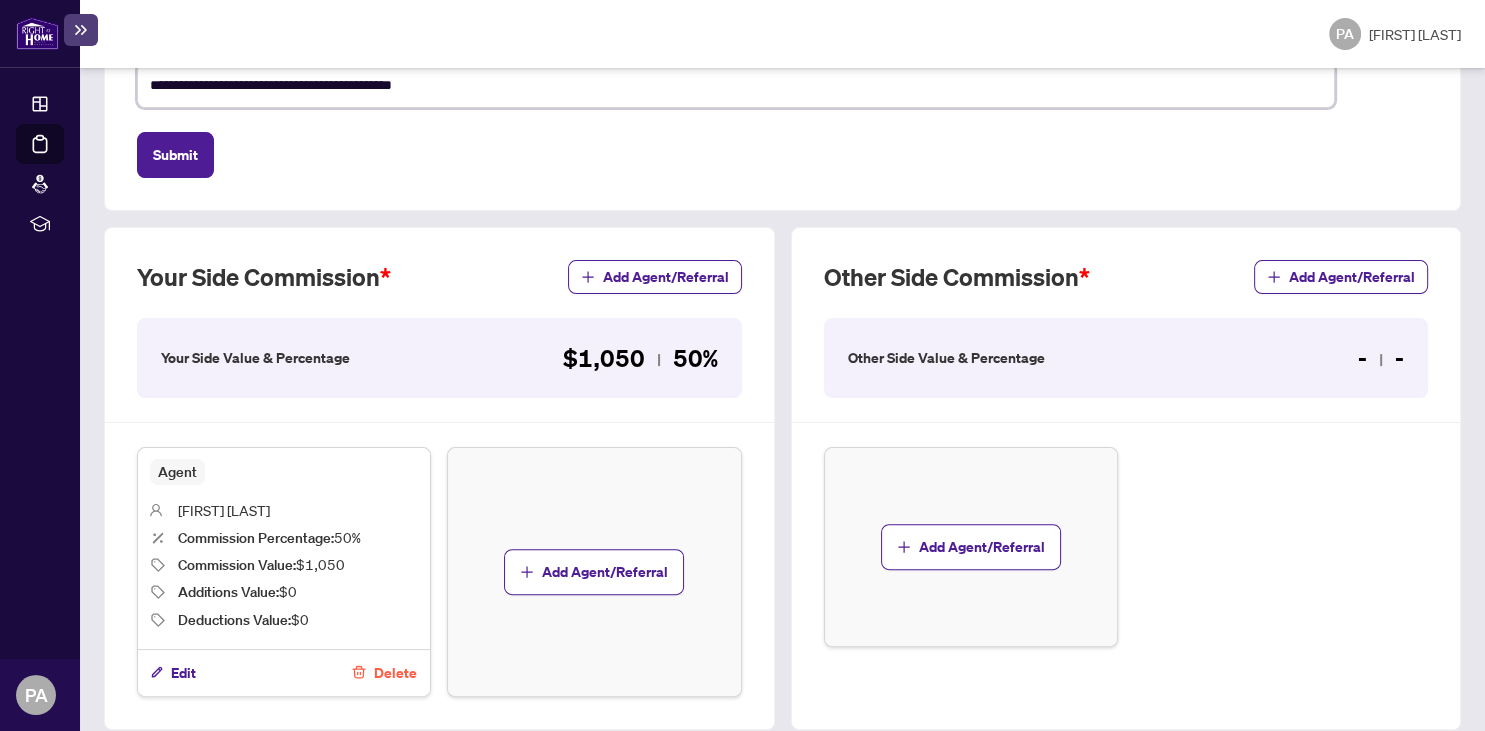 type on "**********" 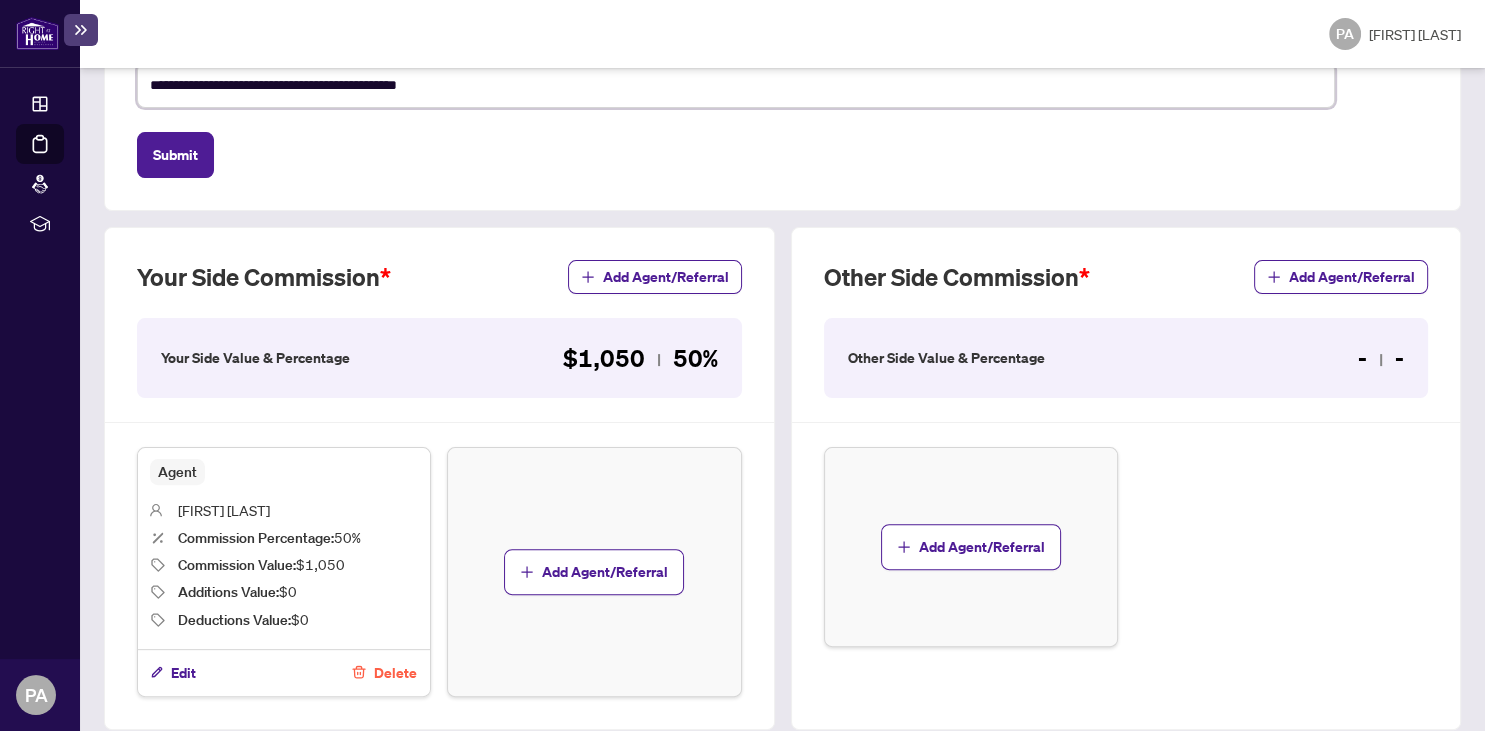 type on "**********" 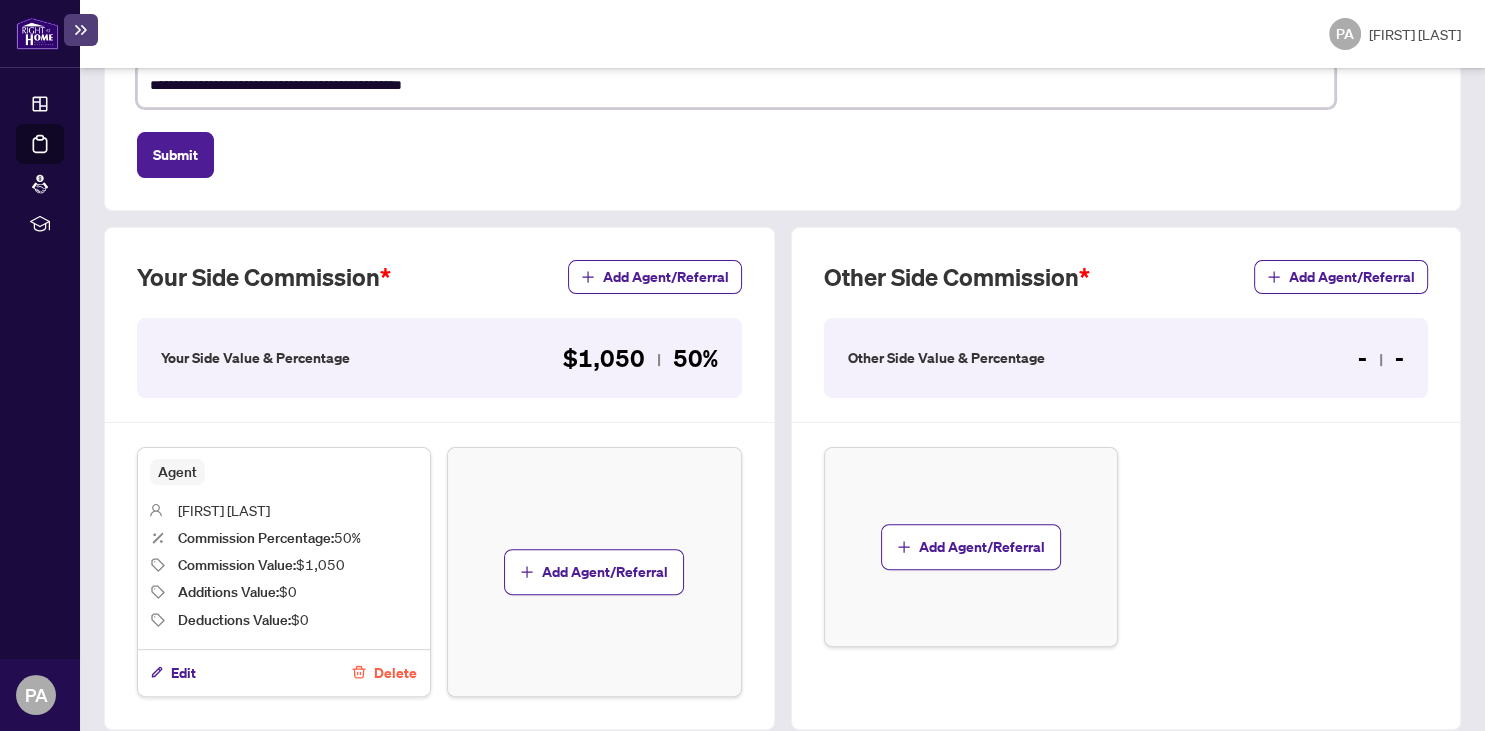 type on "**********" 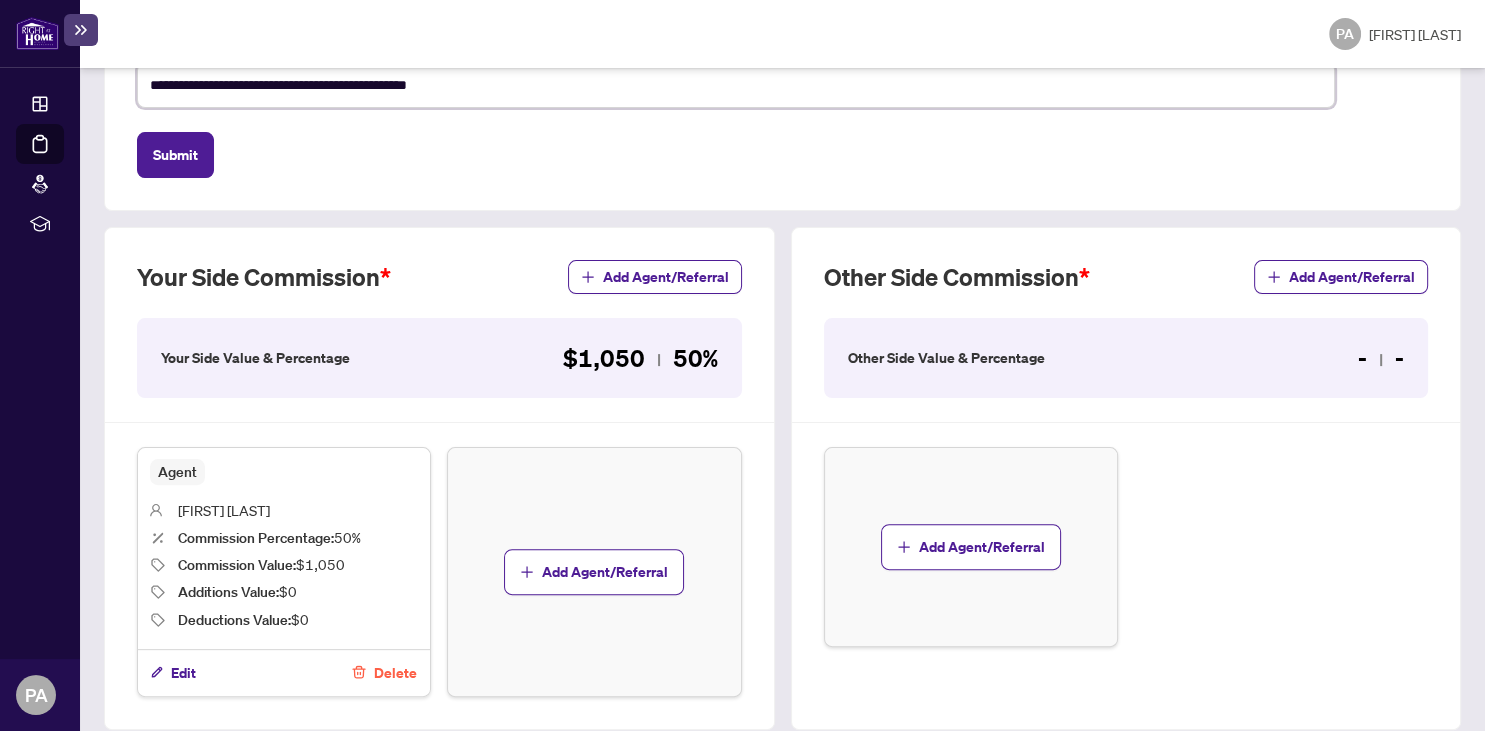 type on "**********" 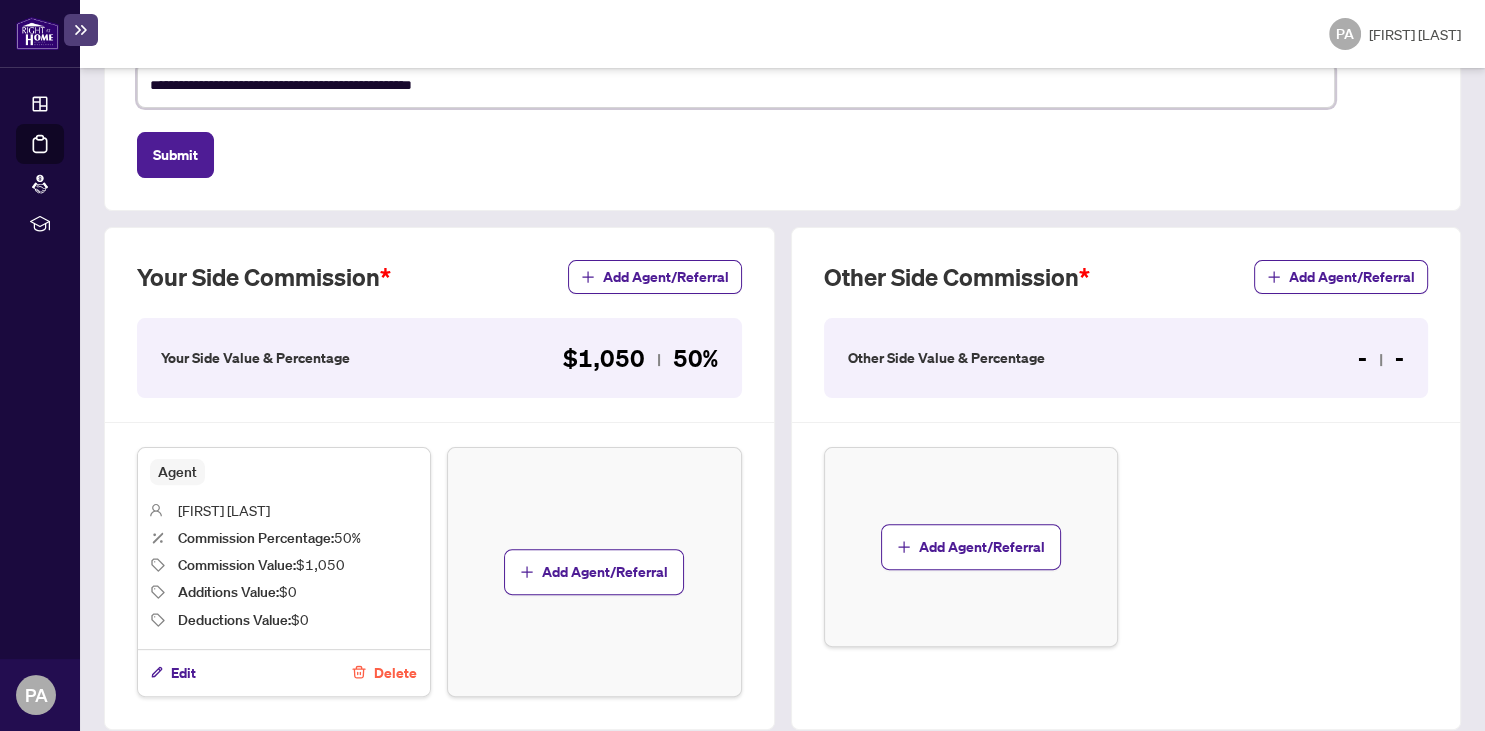 type on "**********" 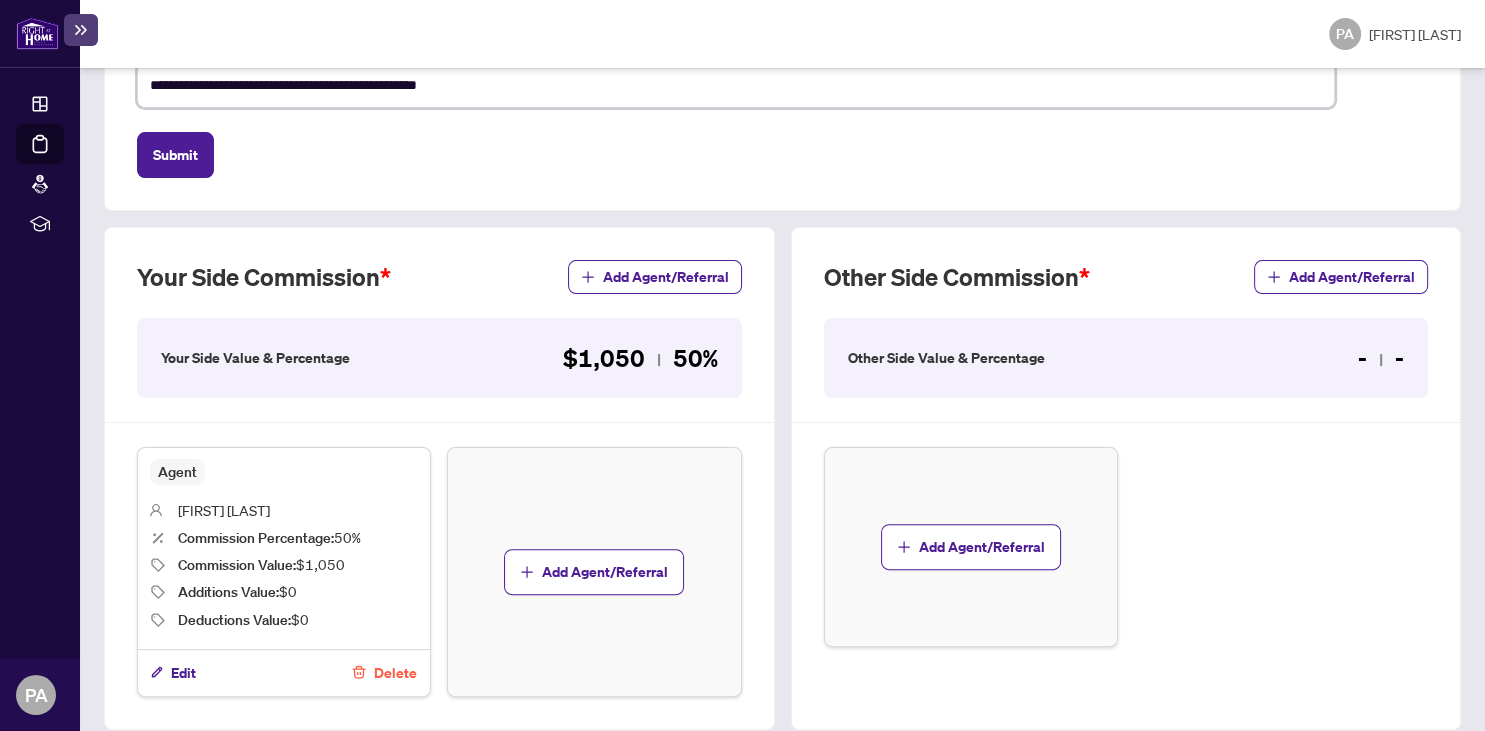 type on "**********" 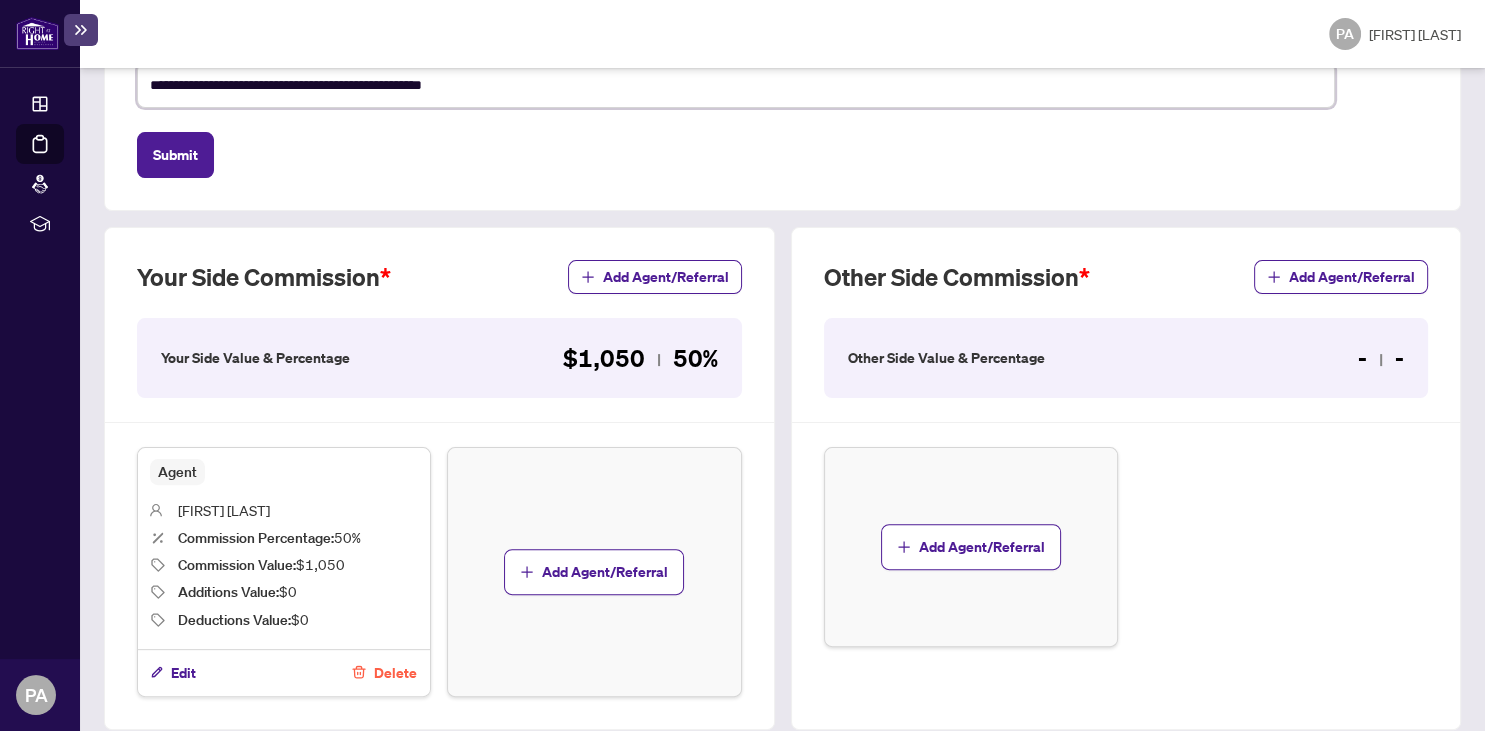 type on "**********" 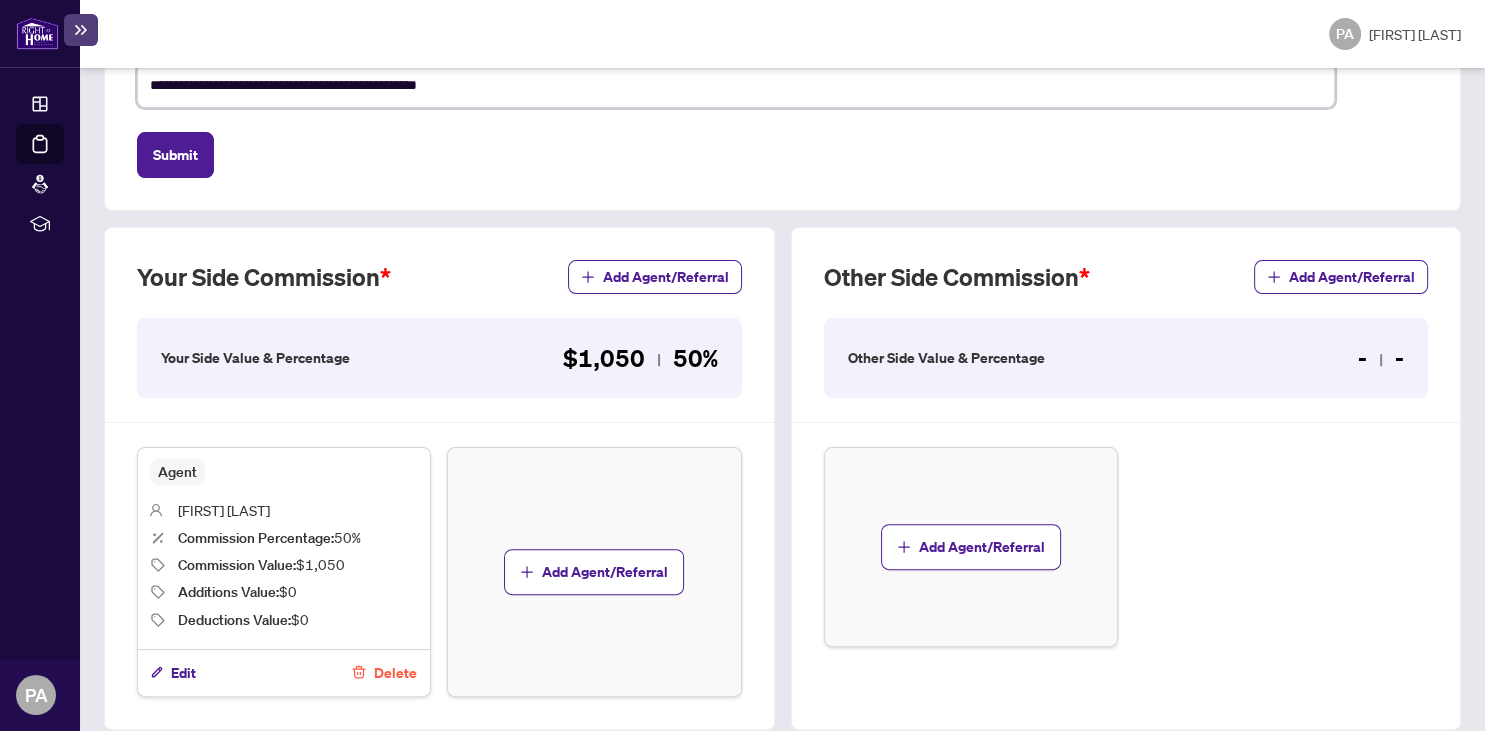 type on "**********" 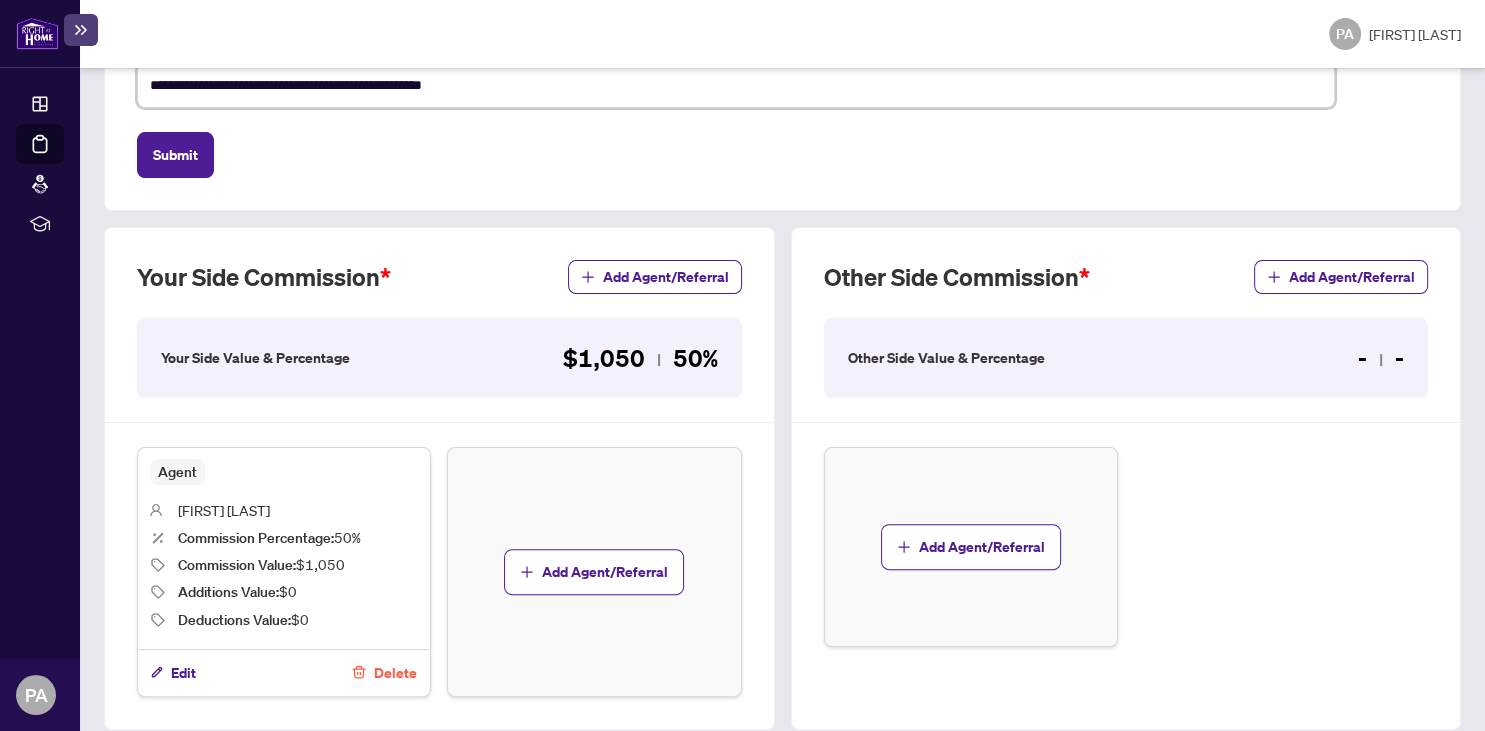 type on "**********" 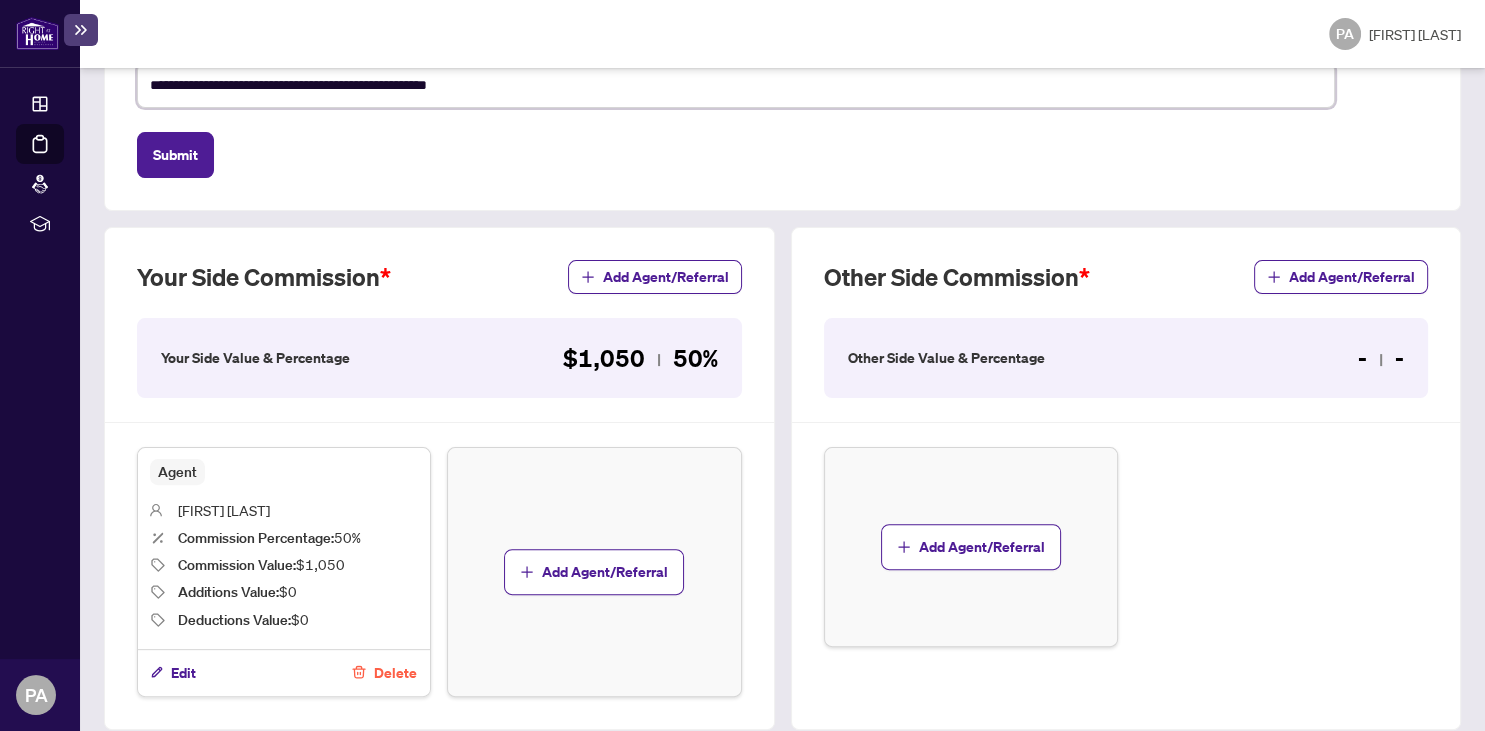 type on "**********" 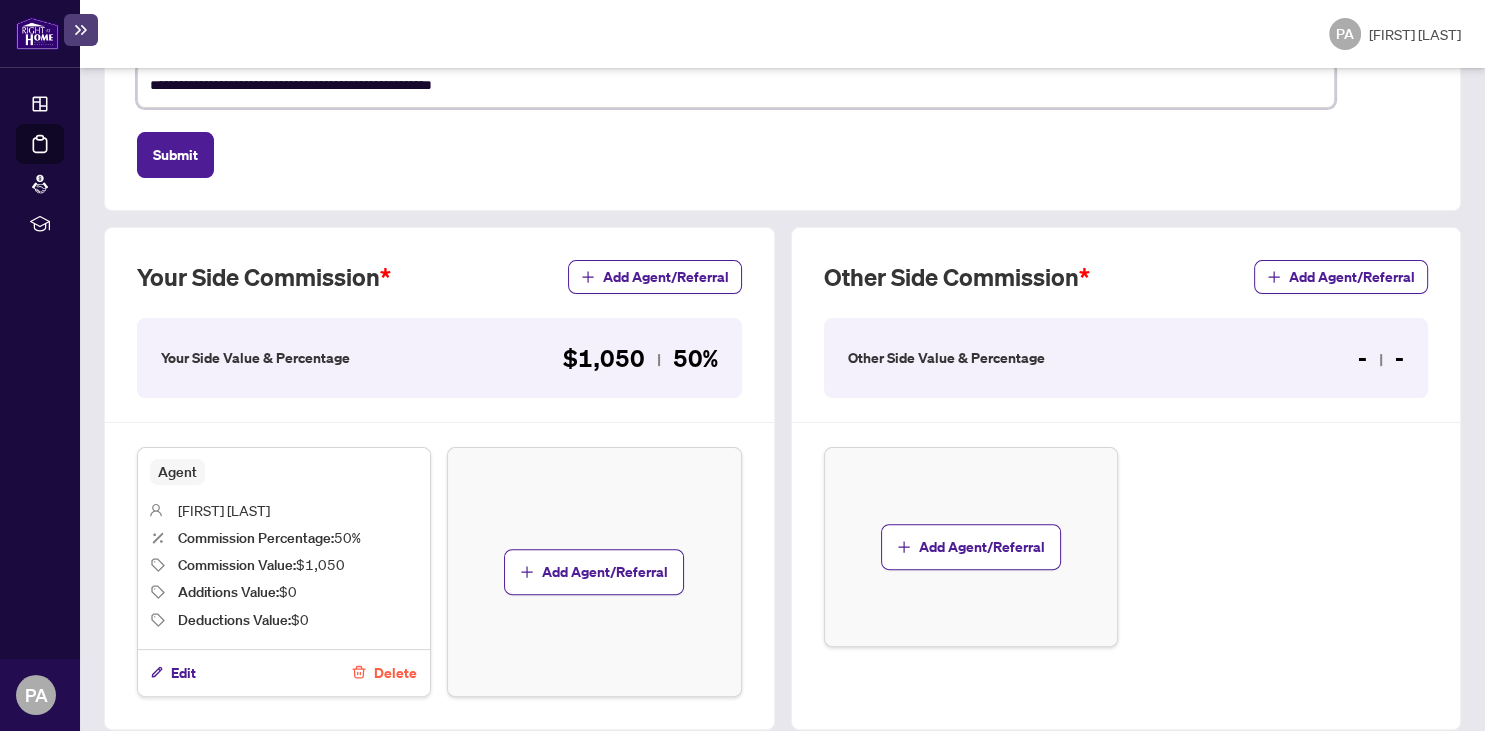 type on "**********" 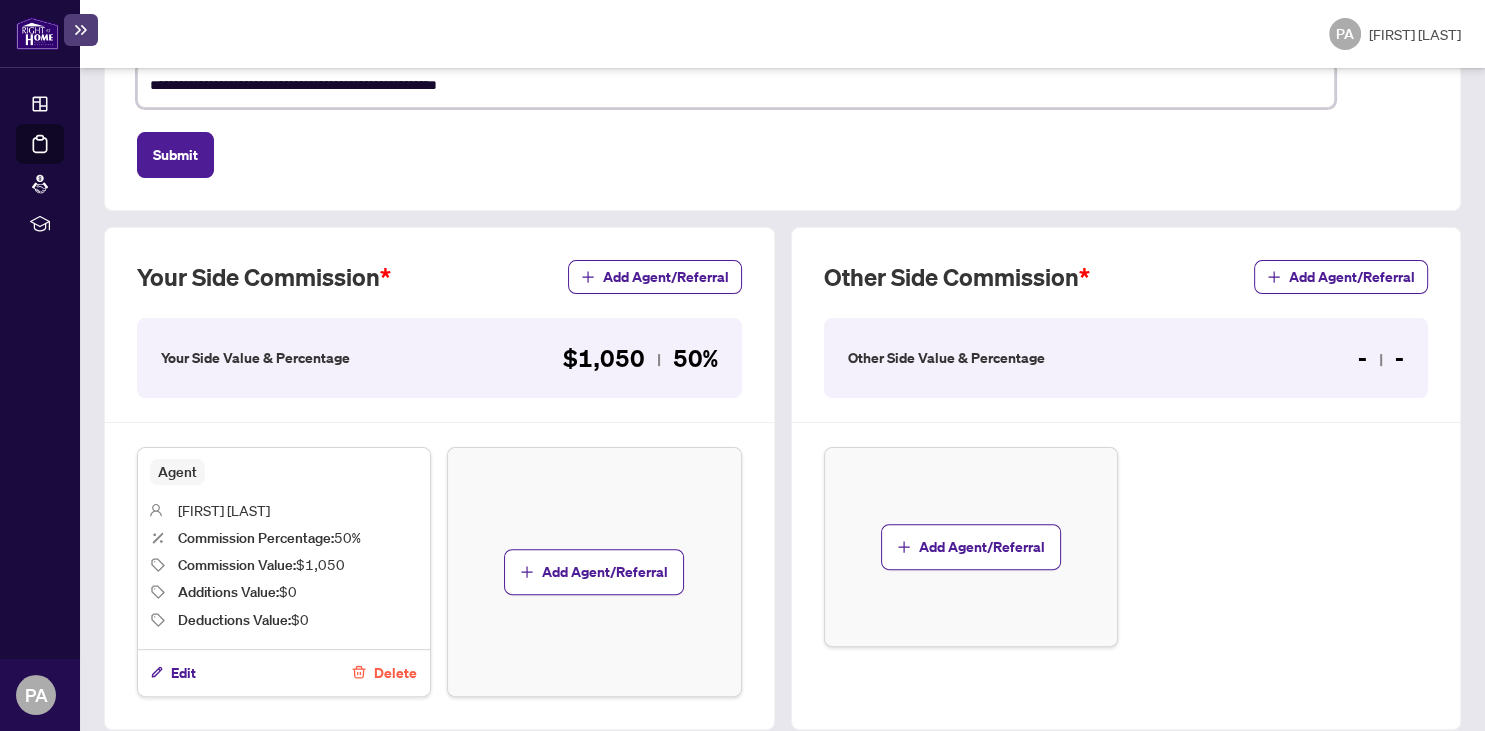 type 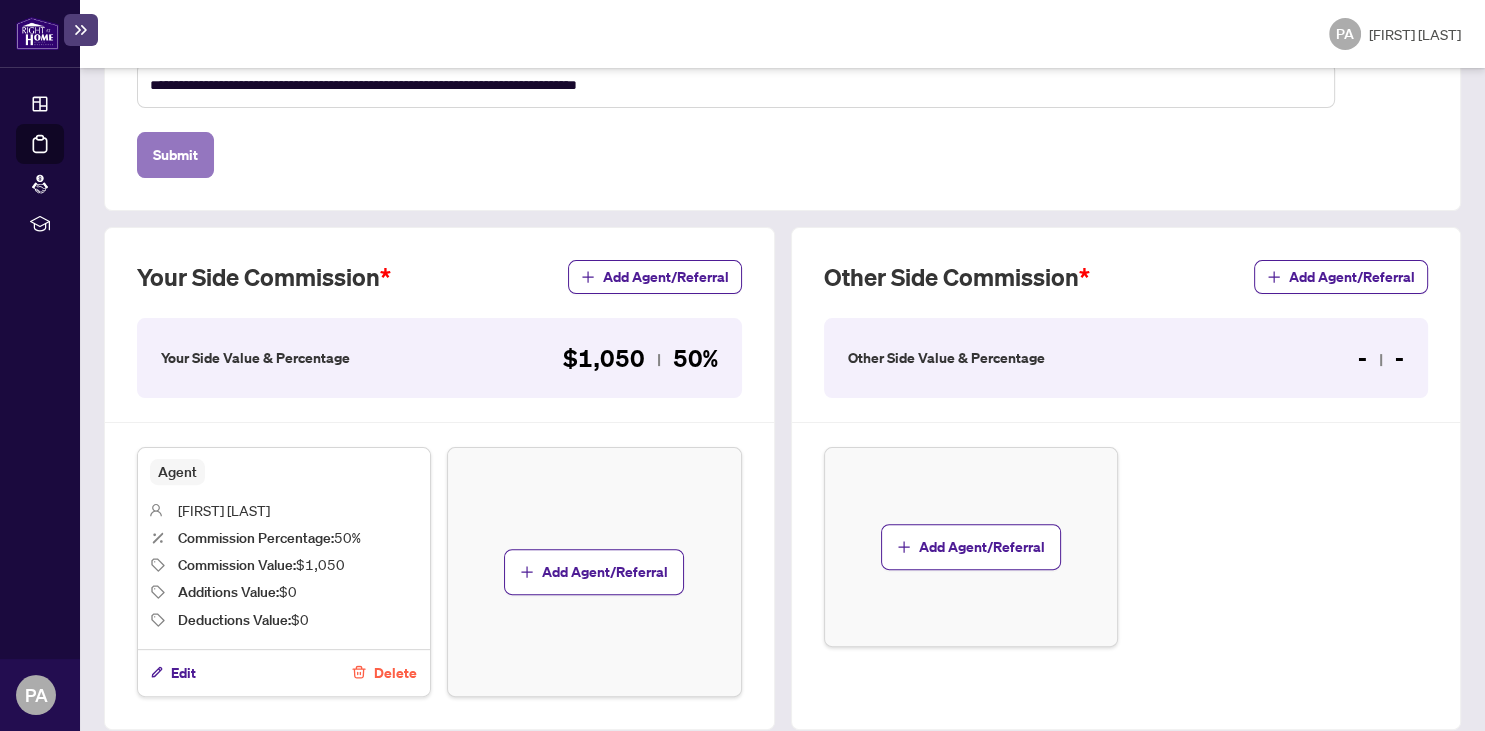 click on "Submit" at bounding box center [175, 155] 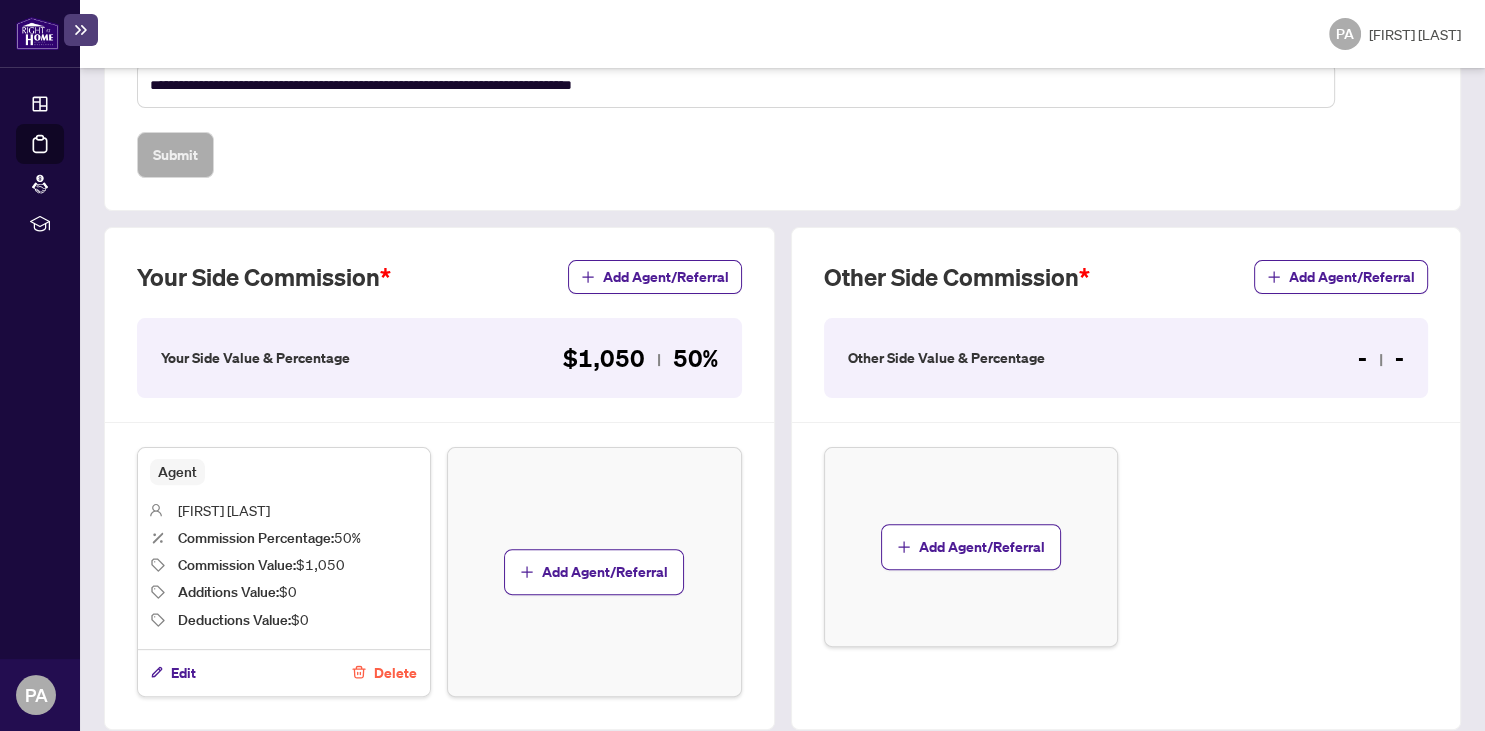 click on "**********" at bounding box center [782, 28] 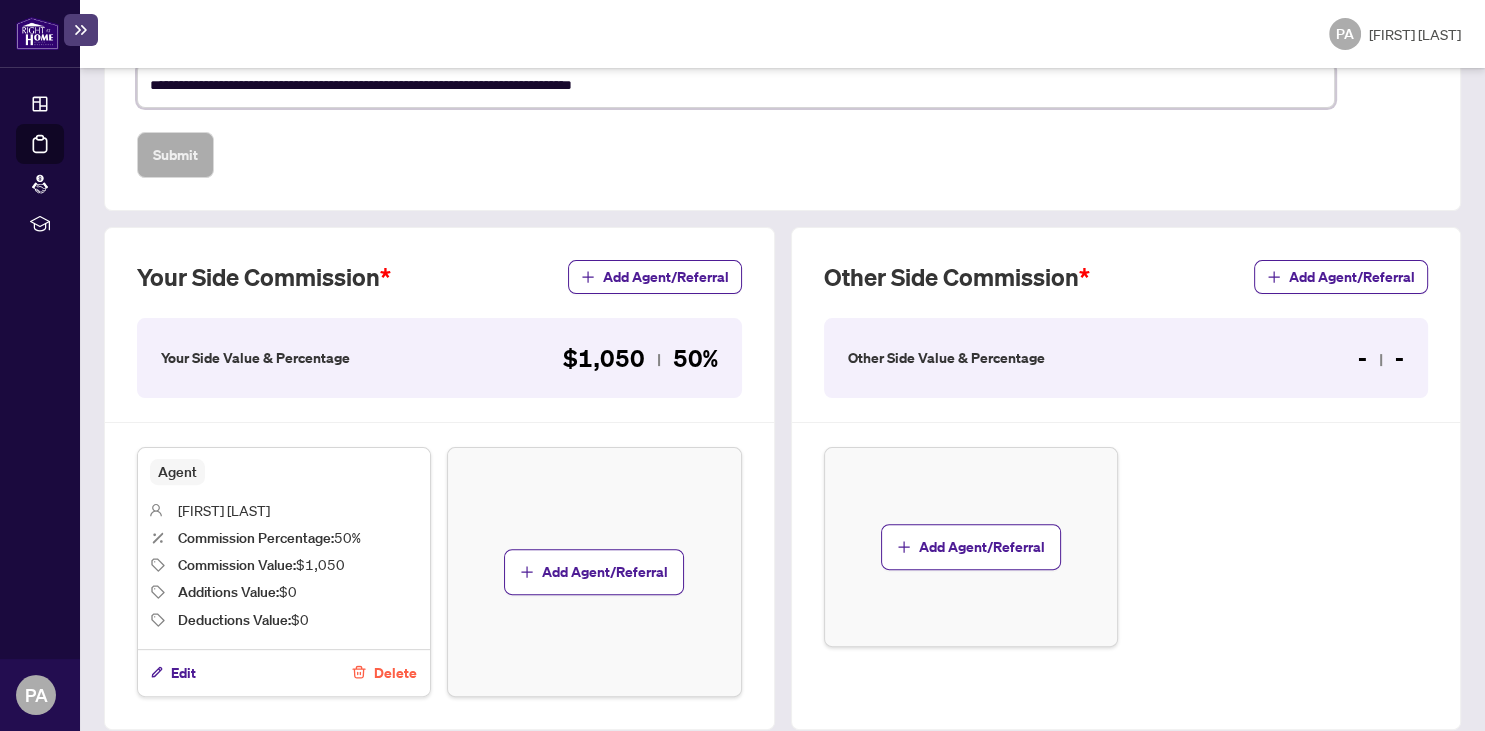 click on "**********" at bounding box center [736, 85] 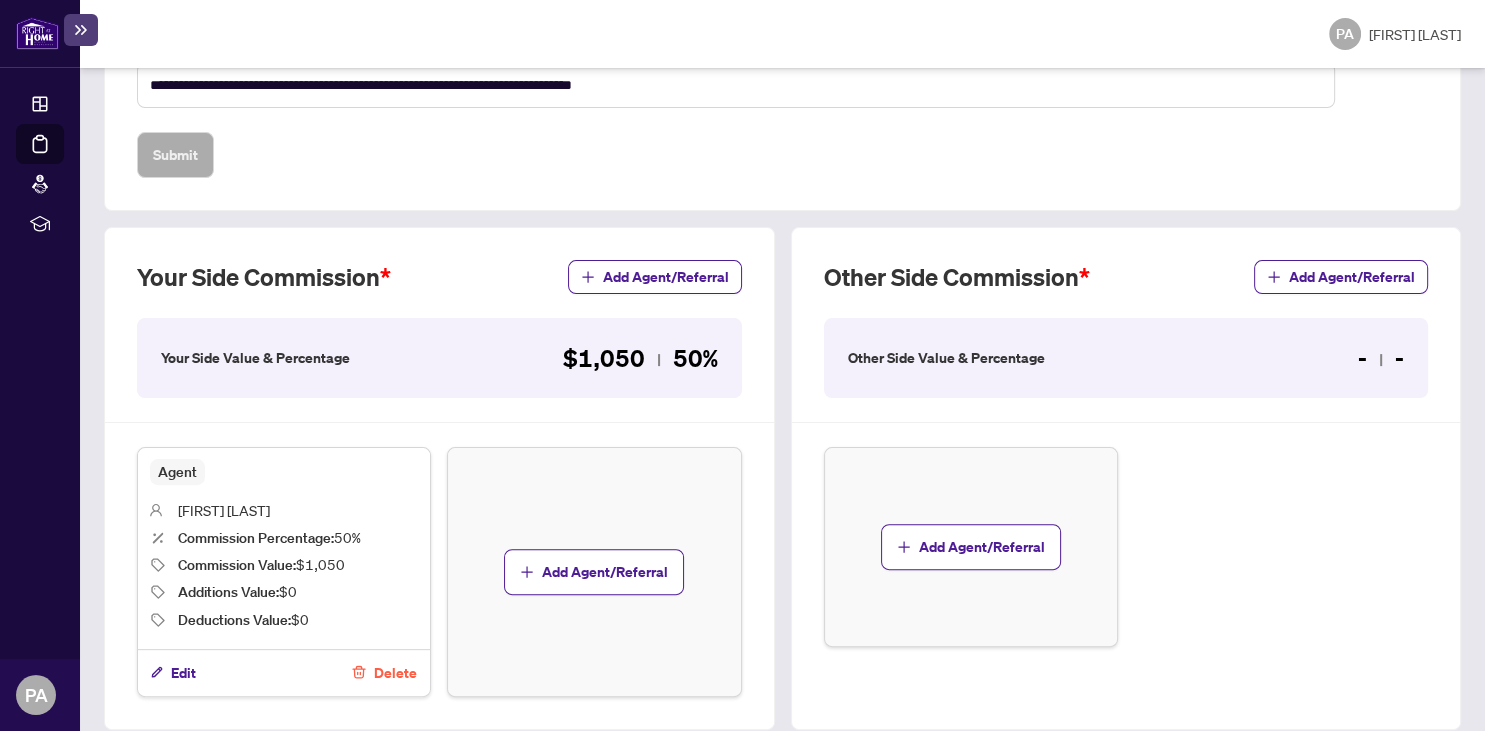 click 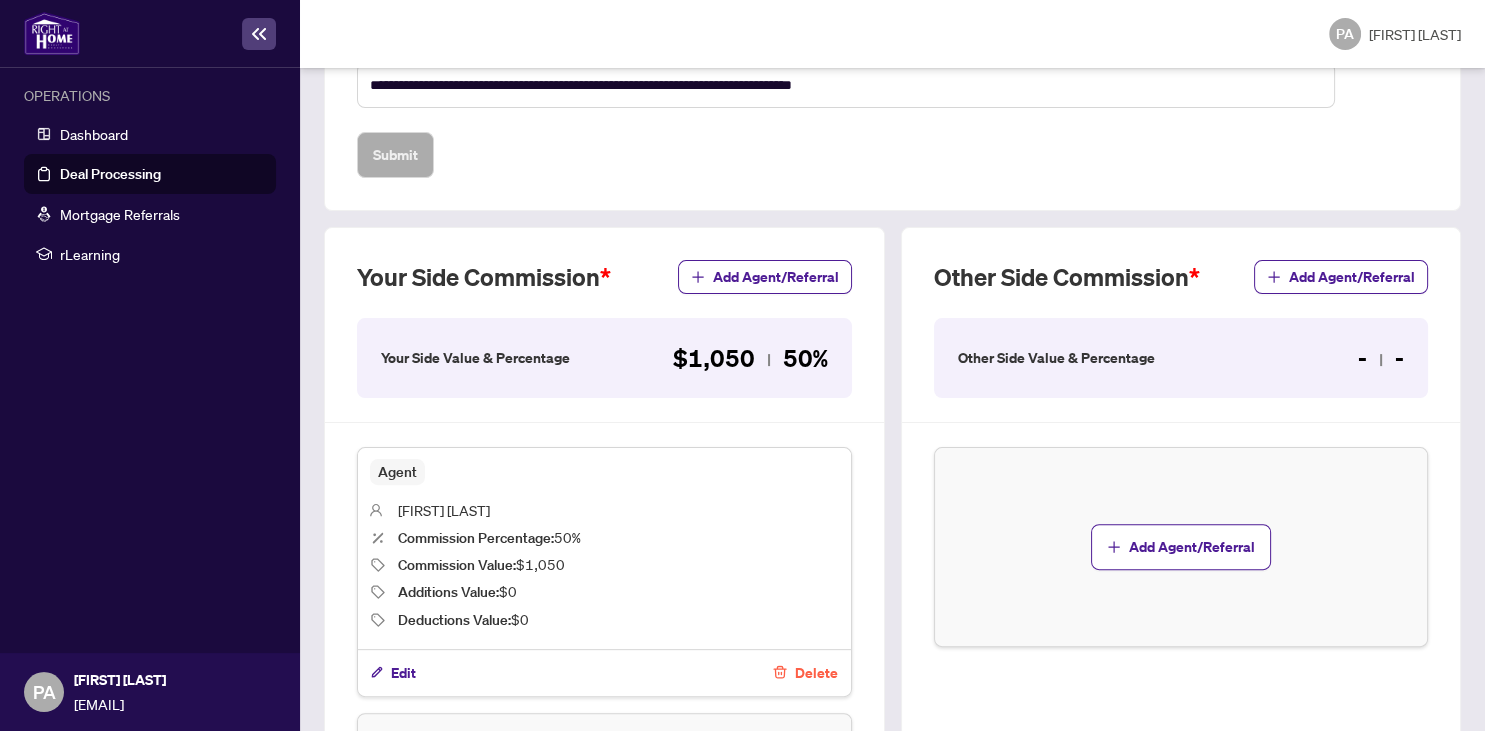 click 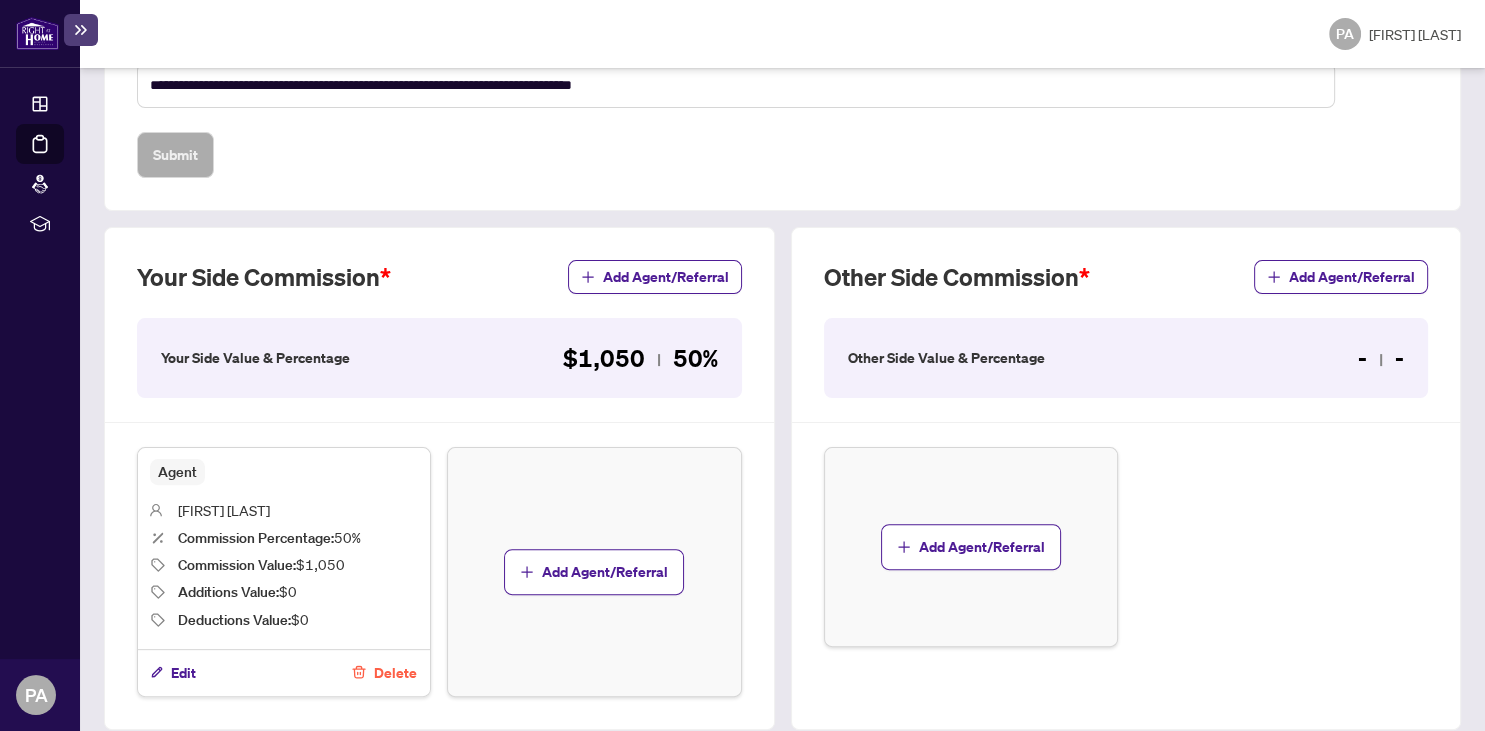click on "Previous Tab" at bounding box center [161, 767] 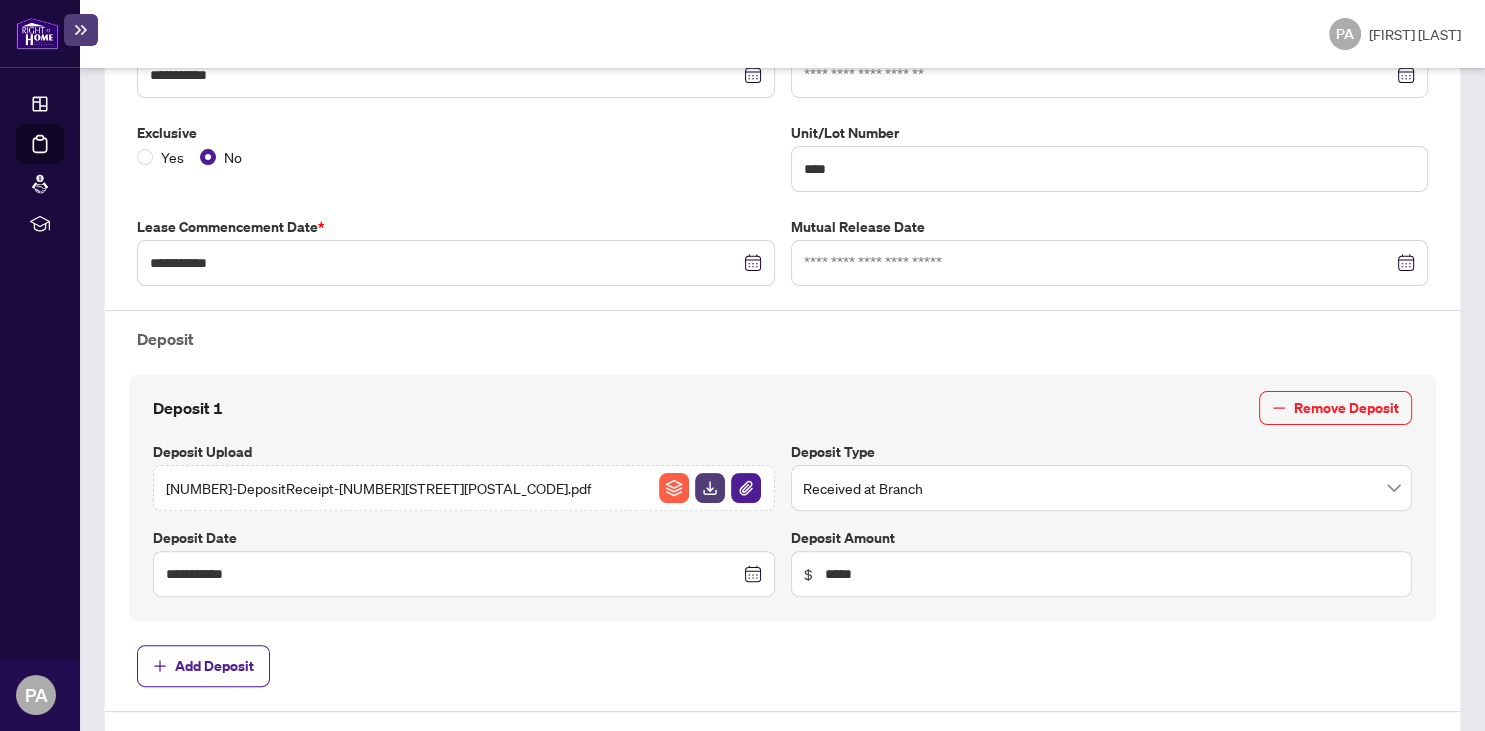 scroll, scrollTop: 0, scrollLeft: 0, axis: both 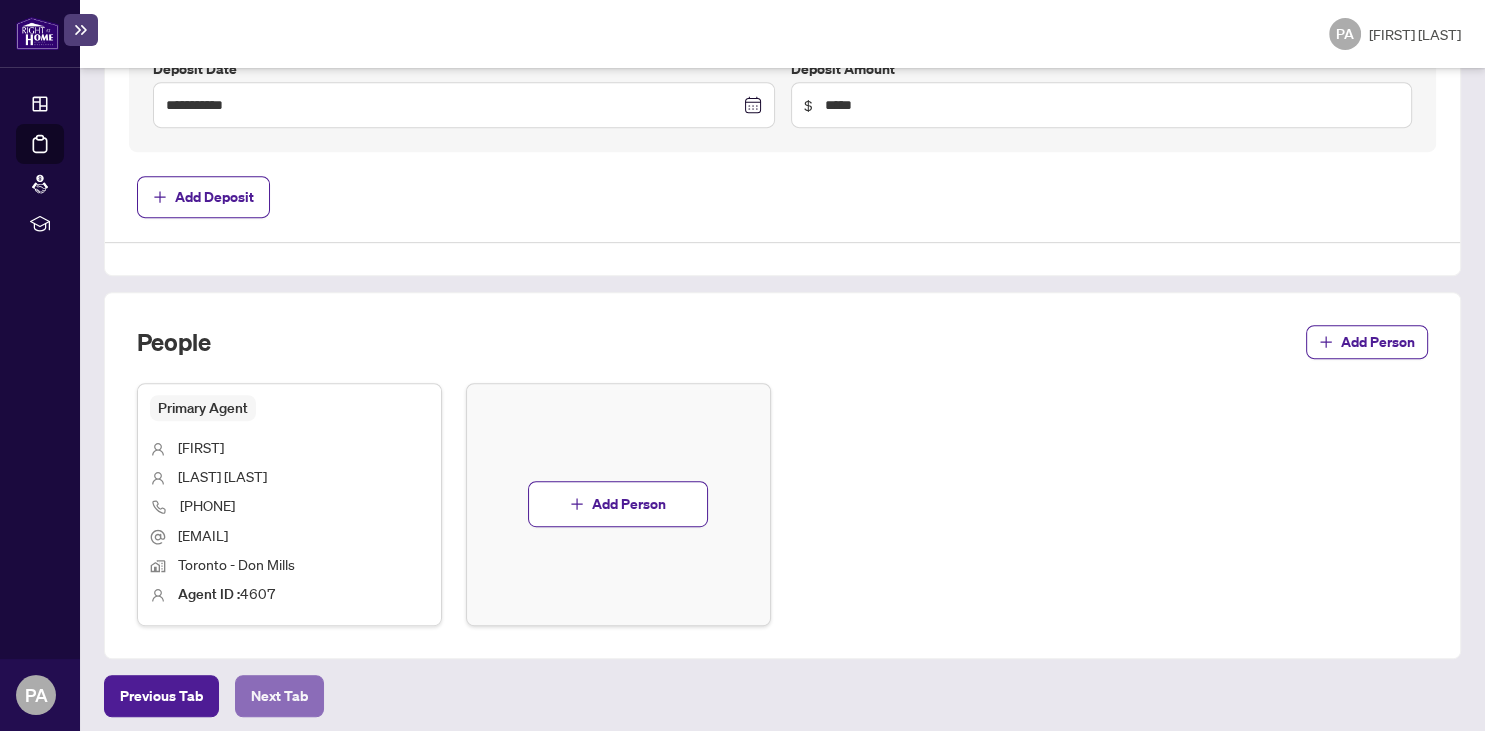 click on "Next Tab" at bounding box center [279, 696] 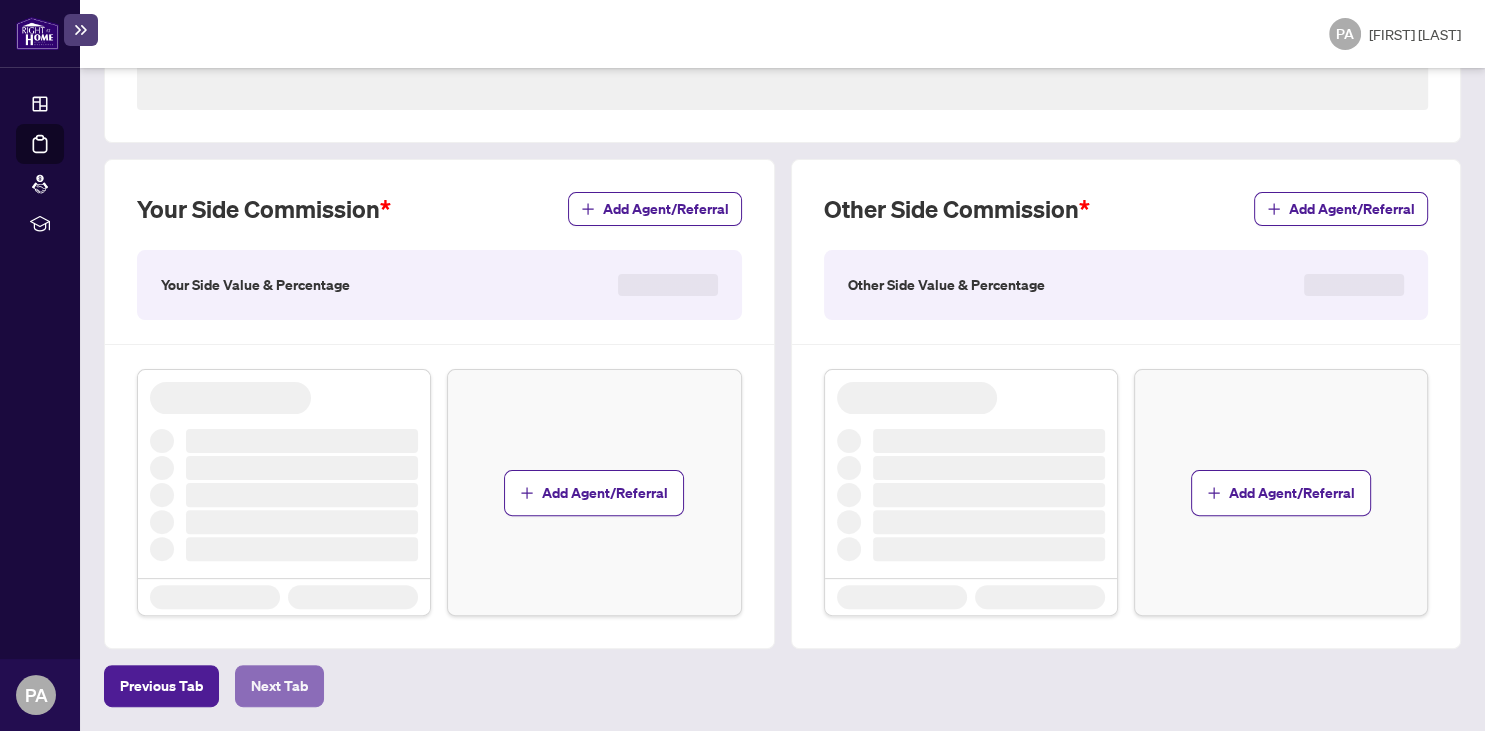 scroll, scrollTop: 0, scrollLeft: 0, axis: both 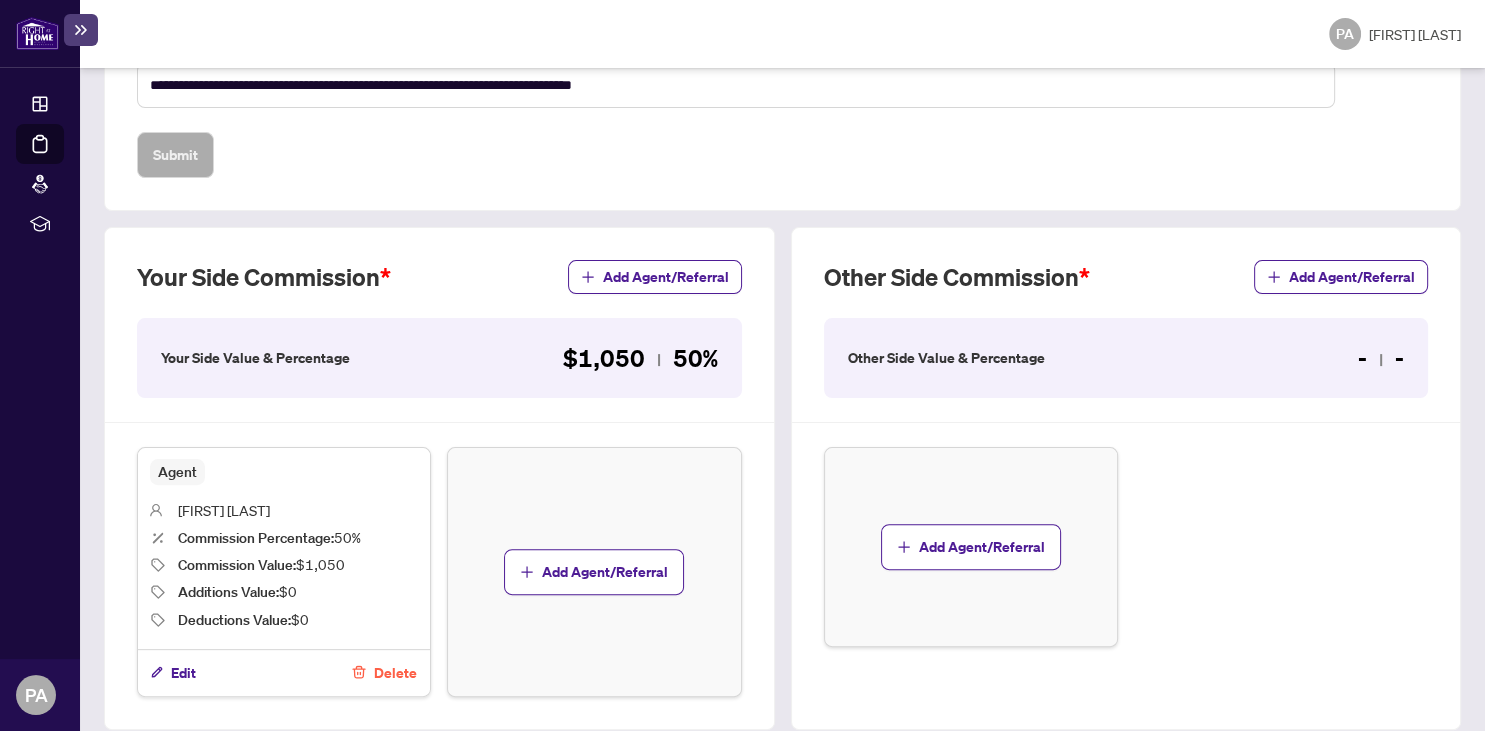 click on "Next Tab" at bounding box center [279, 767] 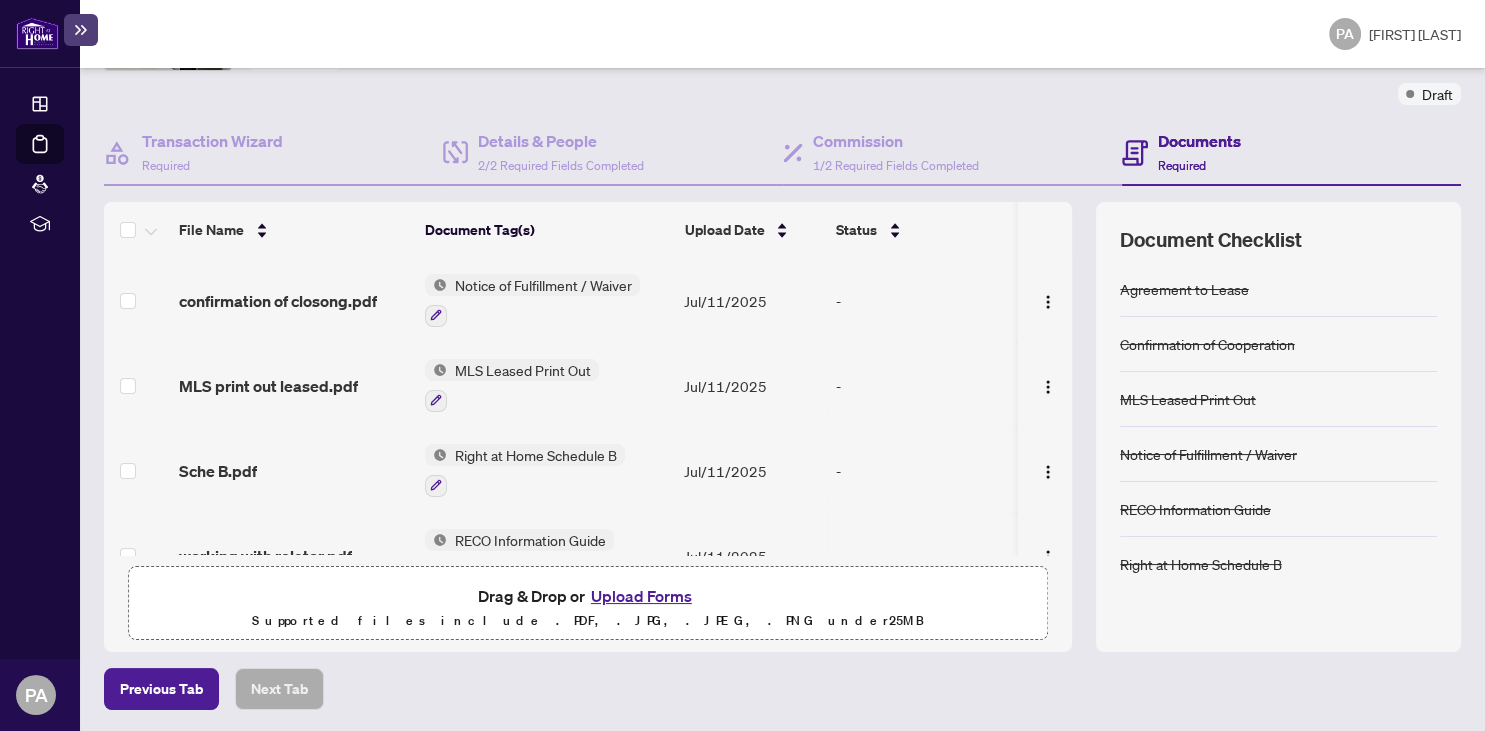 scroll, scrollTop: 0, scrollLeft: 0, axis: both 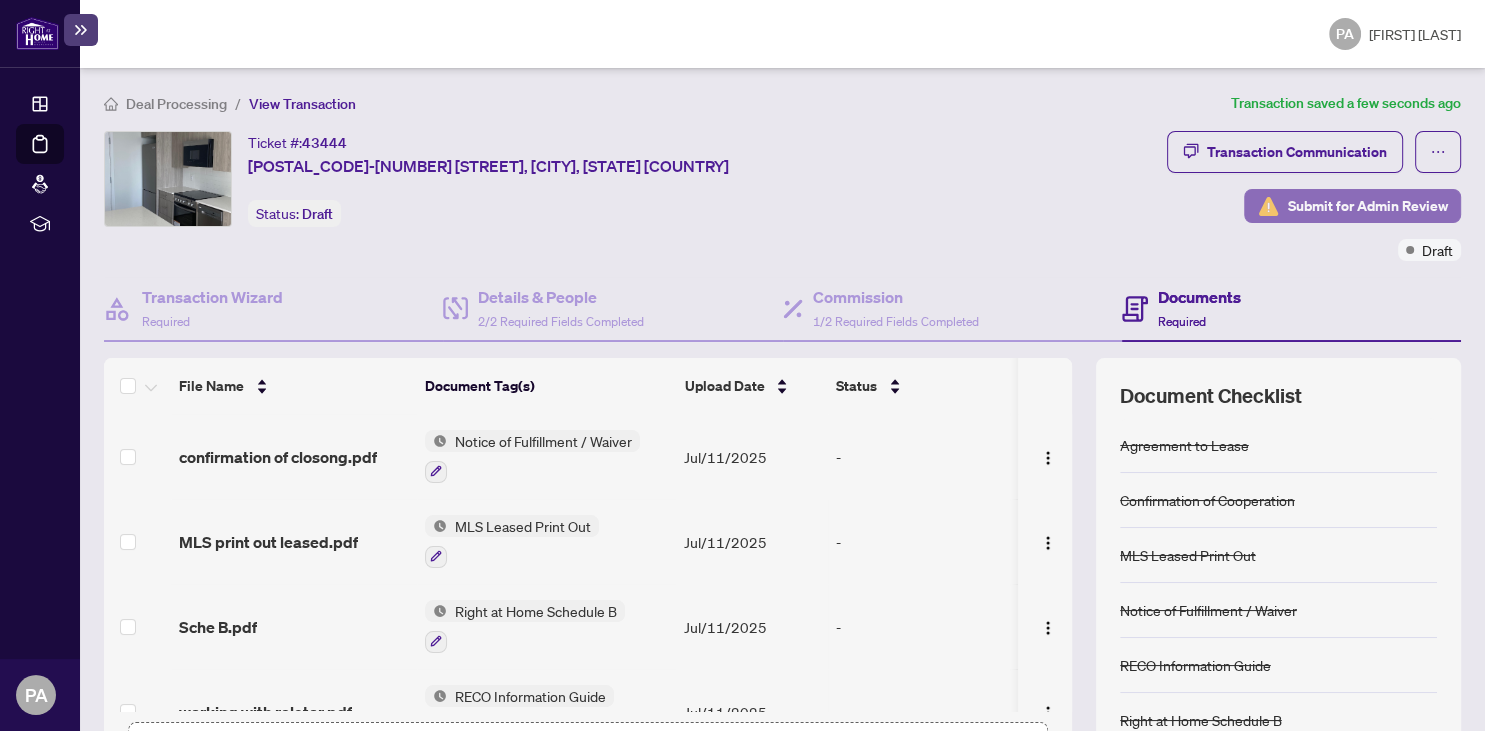 click on "Submit for Admin Review" at bounding box center (1368, 206) 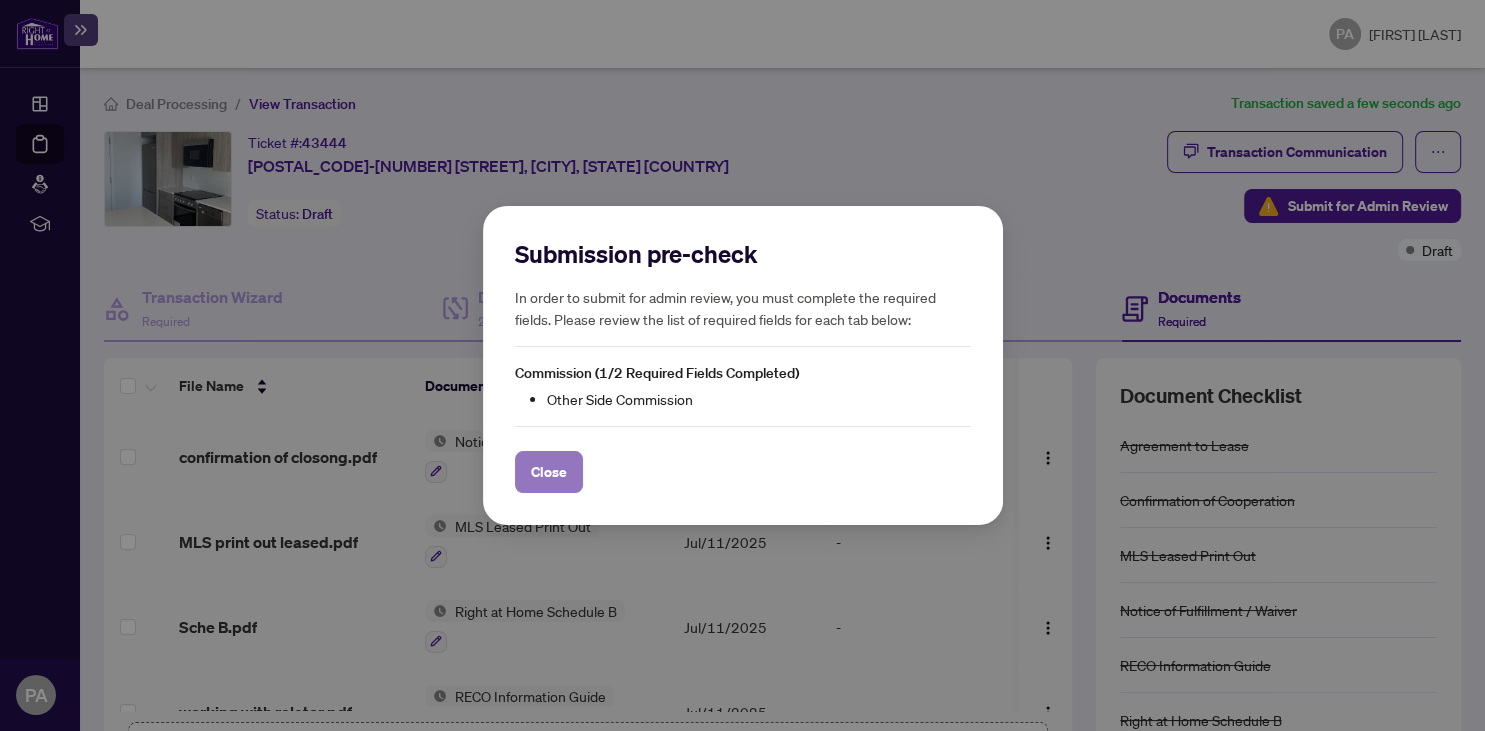 click on "Close" at bounding box center (549, 472) 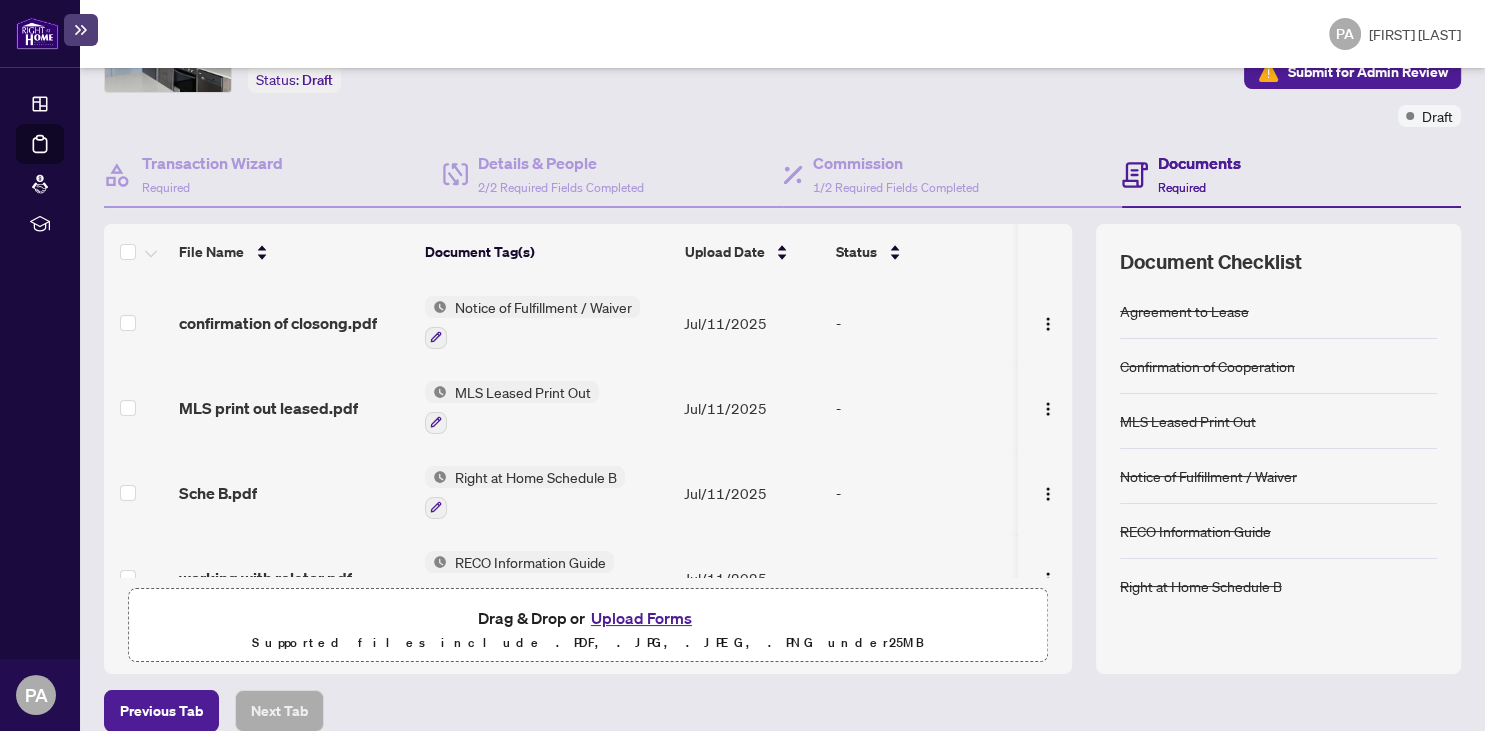 scroll, scrollTop: 156, scrollLeft: 0, axis: vertical 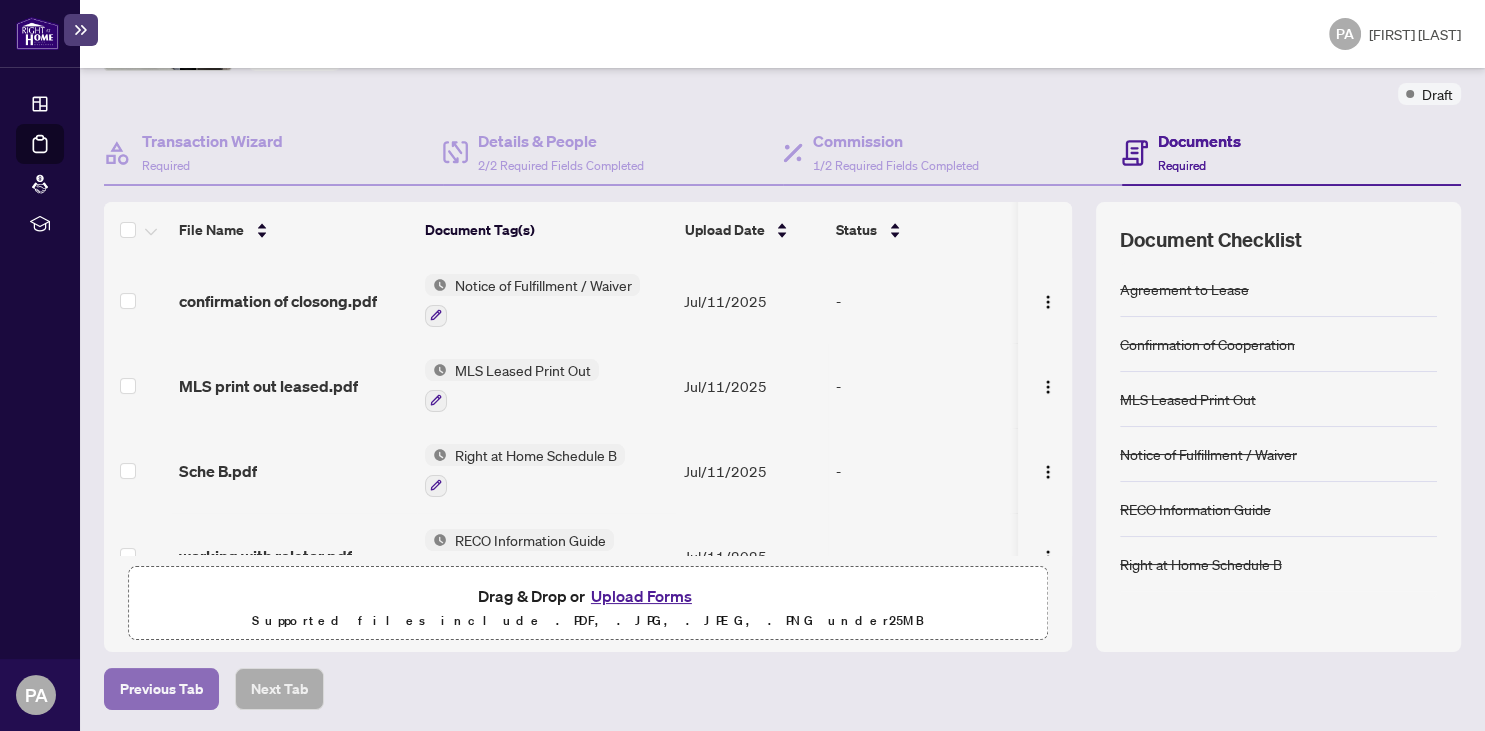 click on "Previous Tab" at bounding box center (161, 689) 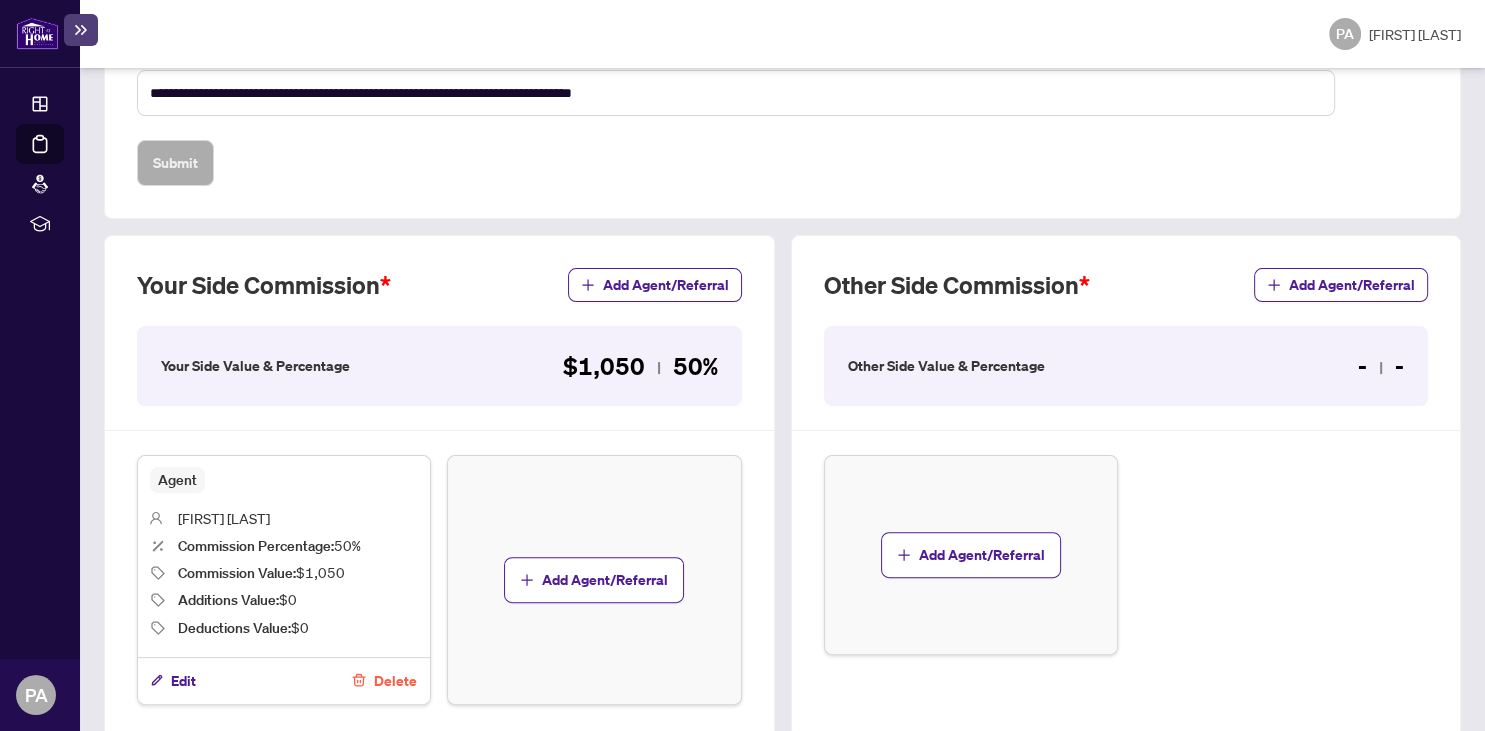 scroll, scrollTop: 513, scrollLeft: 0, axis: vertical 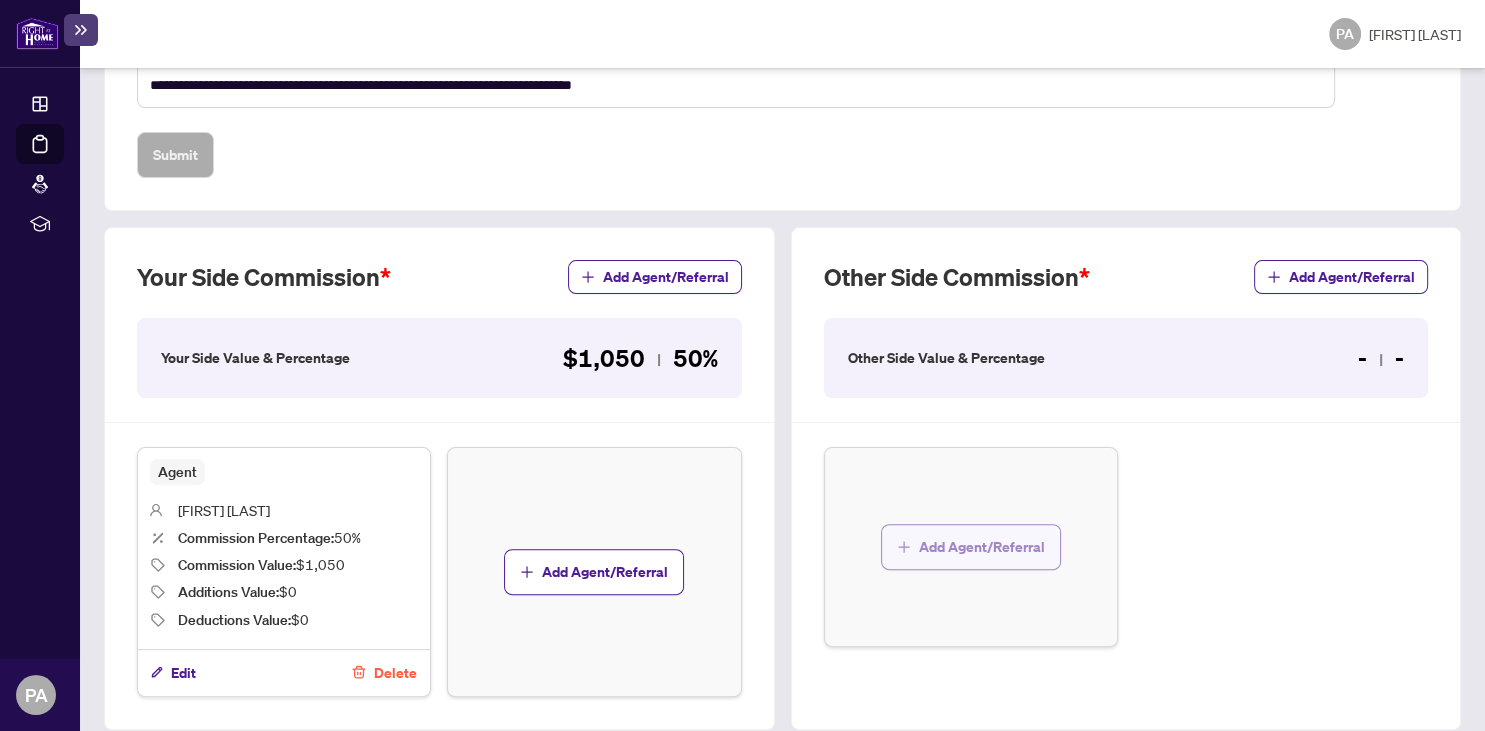click on "Add Agent/Referral" at bounding box center (982, 547) 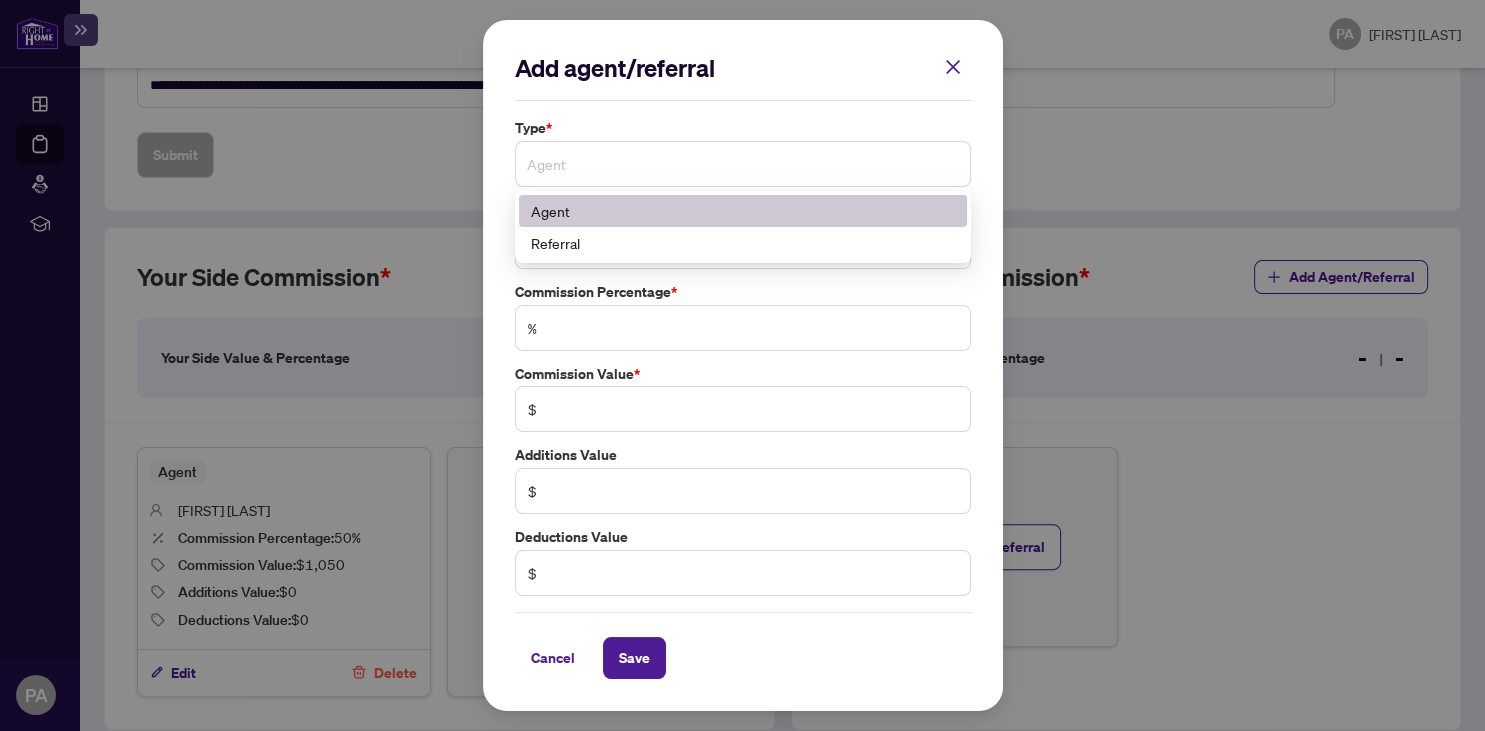 click on "Agent" at bounding box center (743, 164) 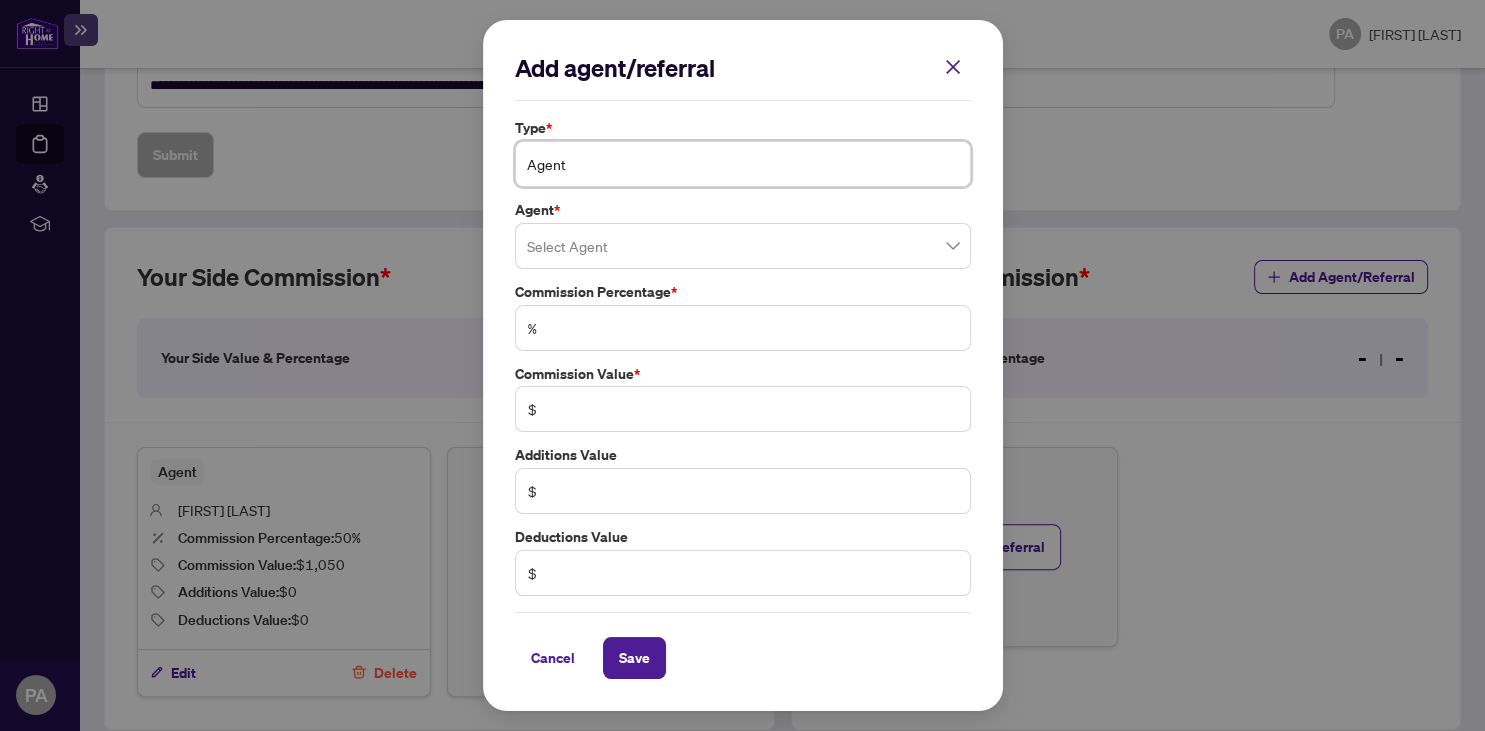 click on "Agent" at bounding box center [743, 164] 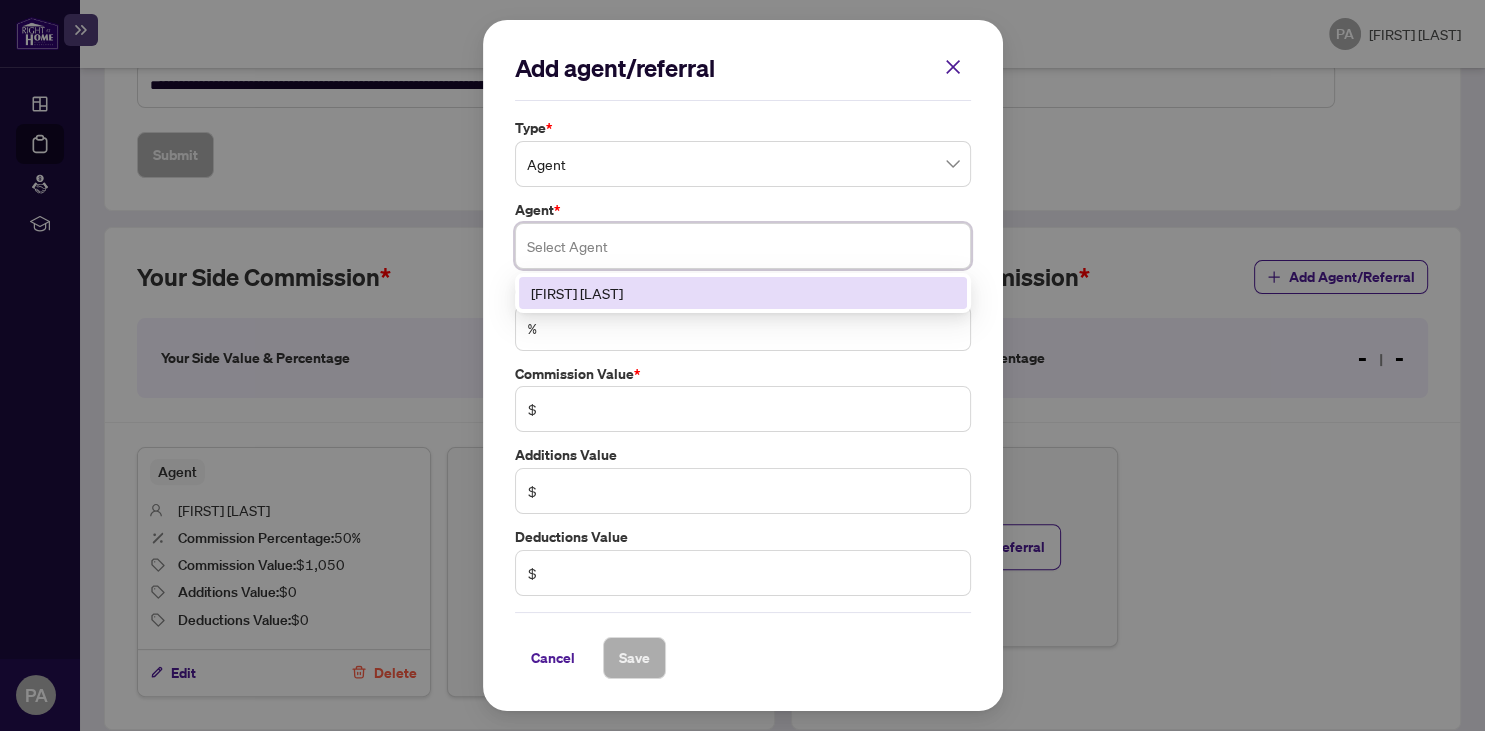 click at bounding box center [743, 246] 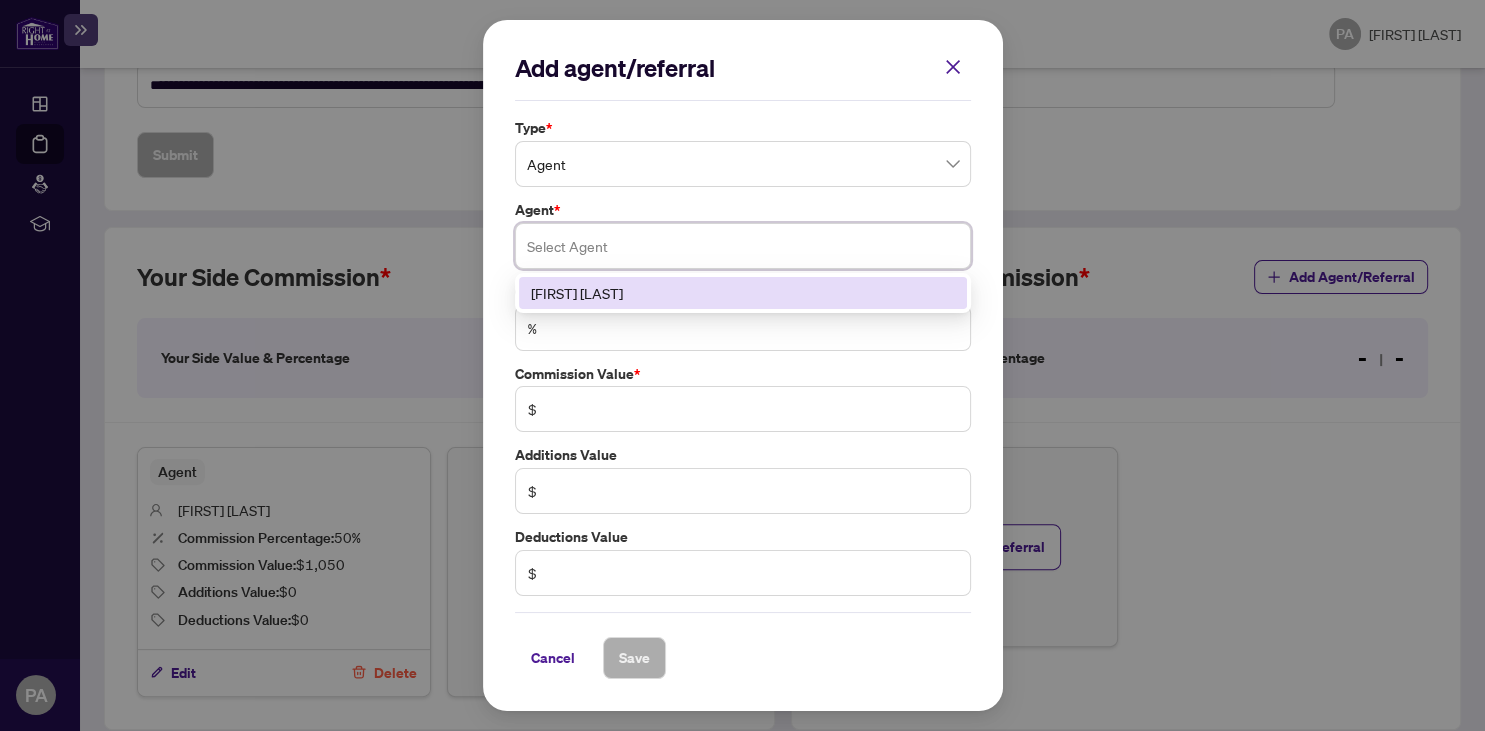 click at bounding box center (743, 246) 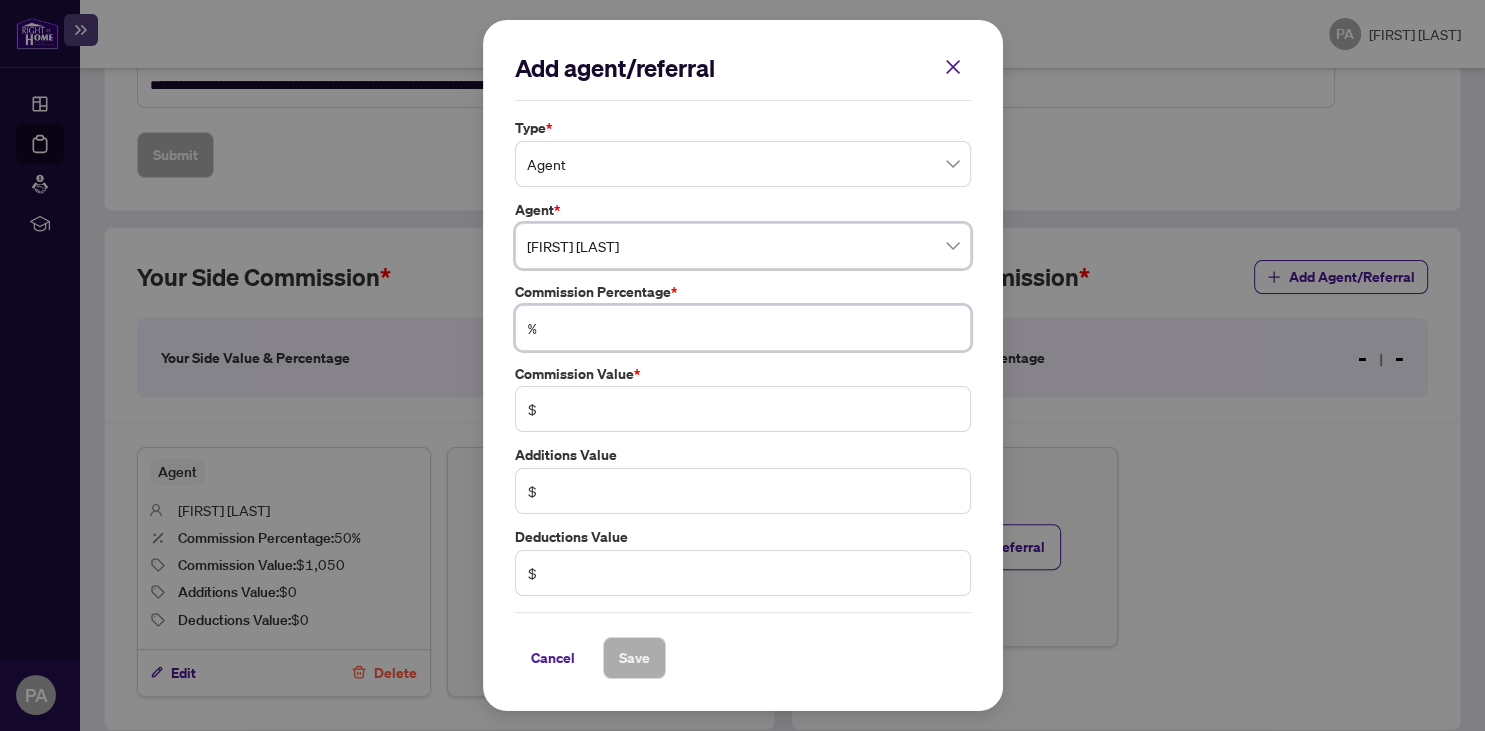 click at bounding box center [753, 328] 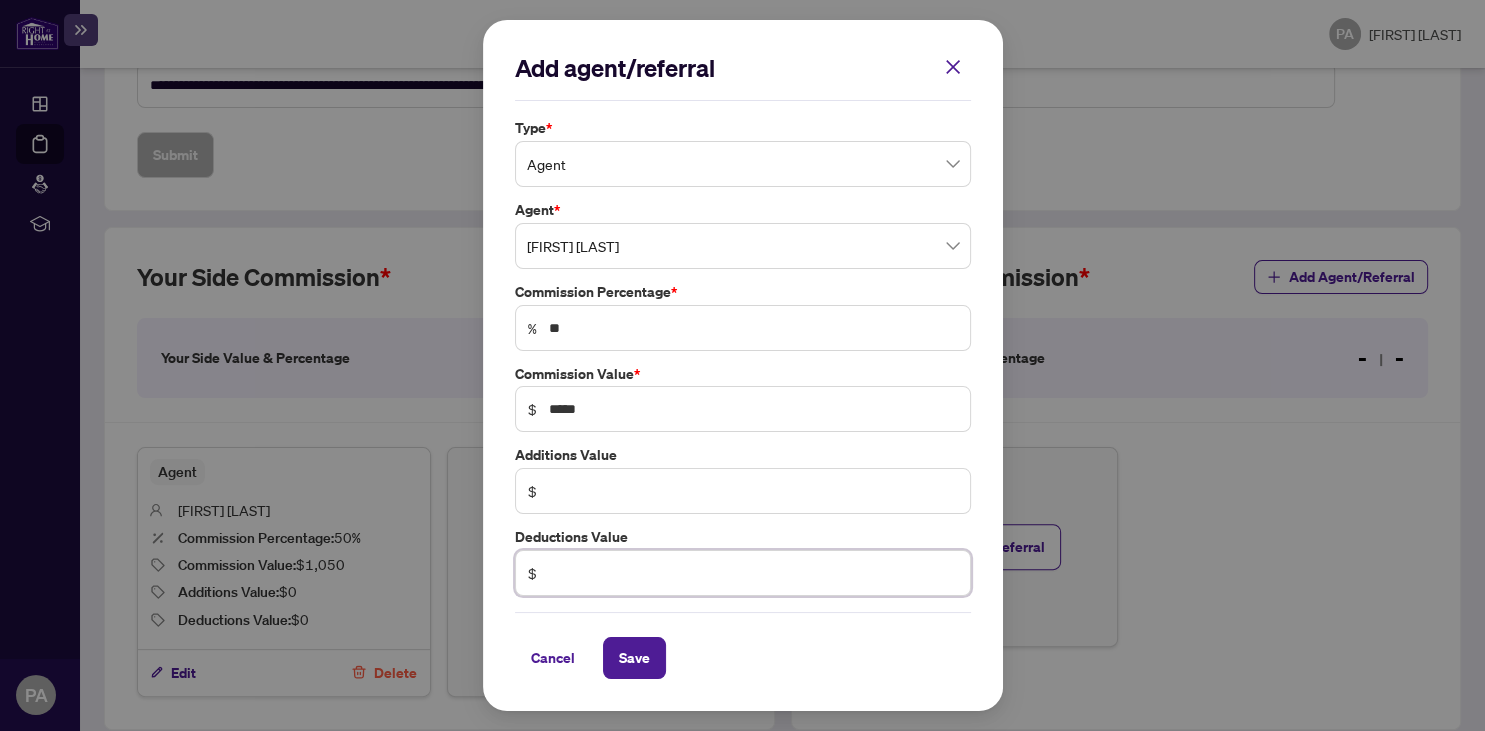 click at bounding box center (753, 573) 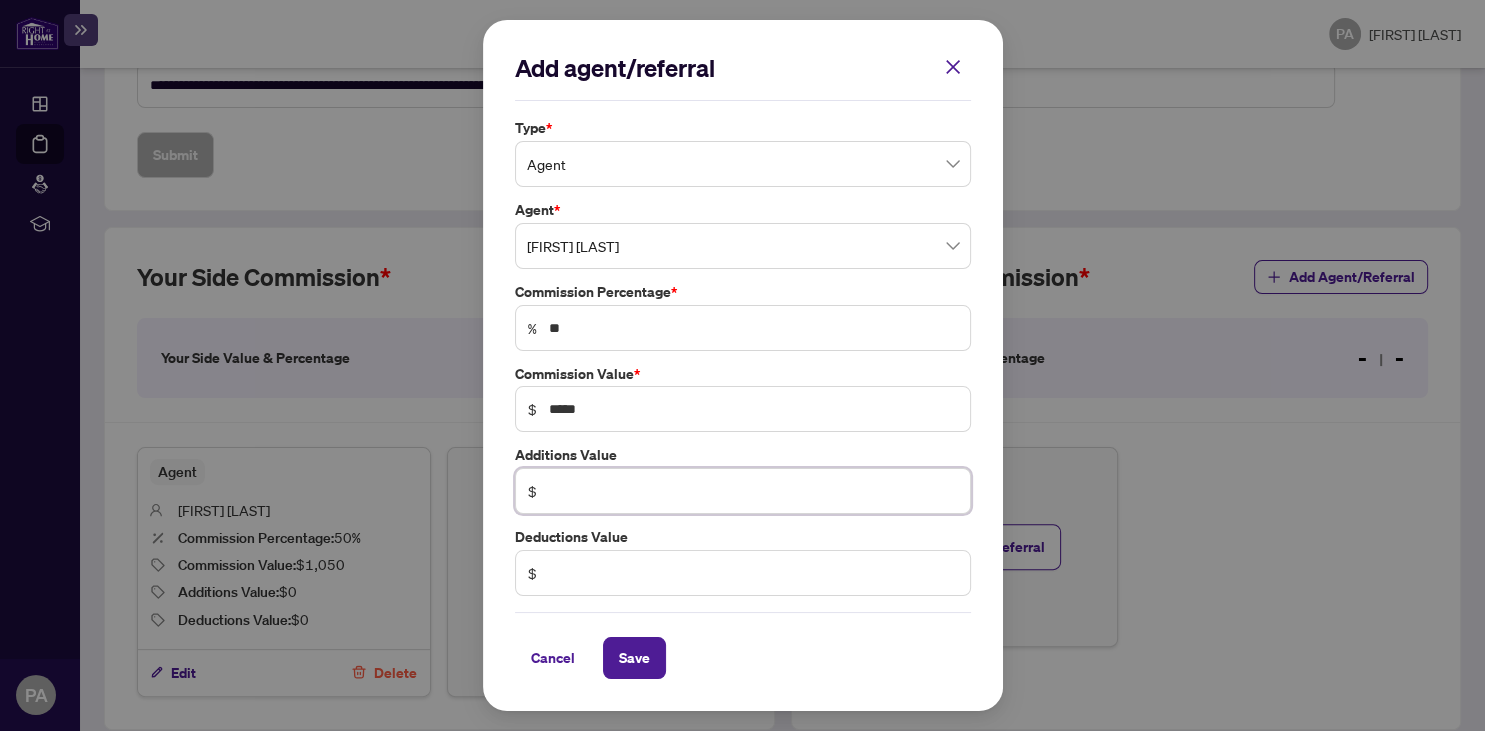 click at bounding box center (753, 491) 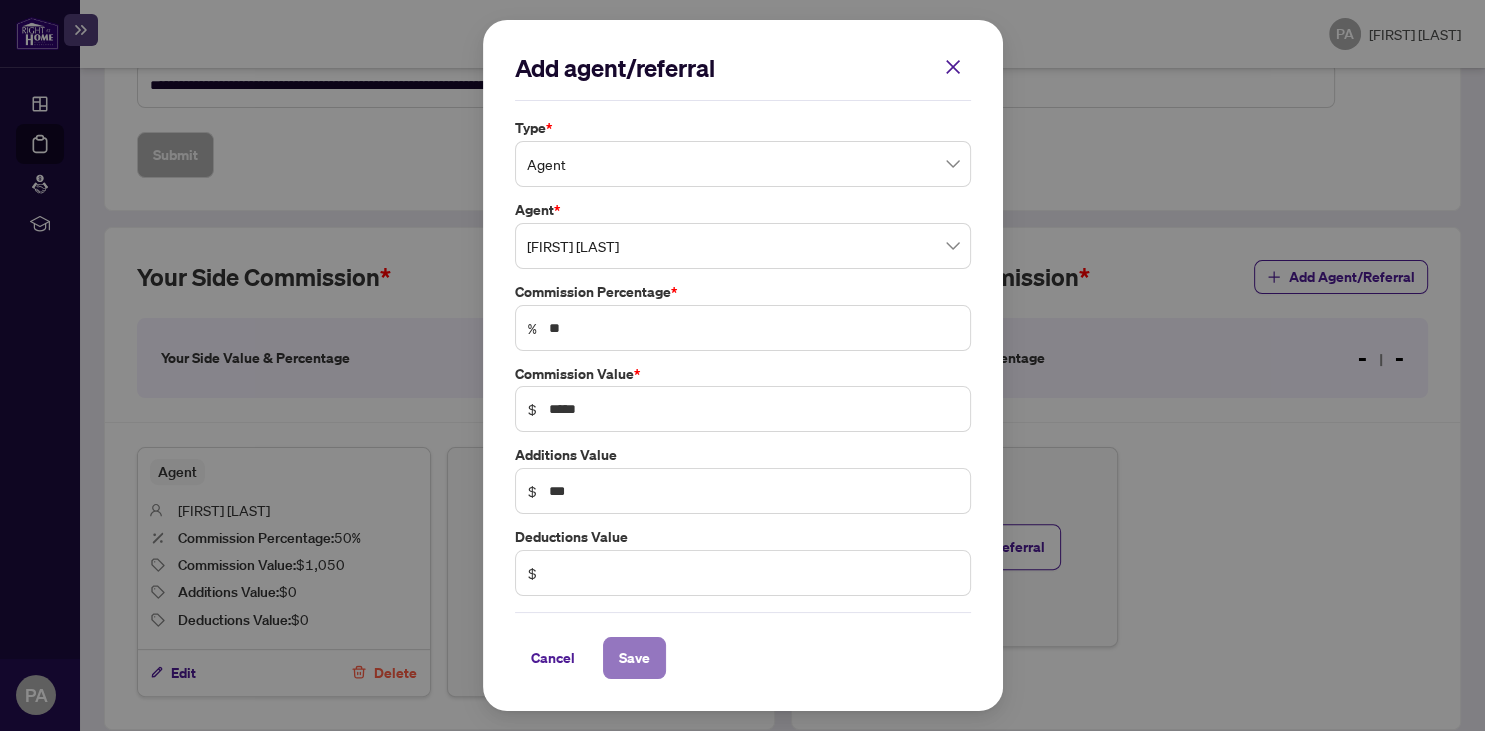 click on "Save" at bounding box center (634, 658) 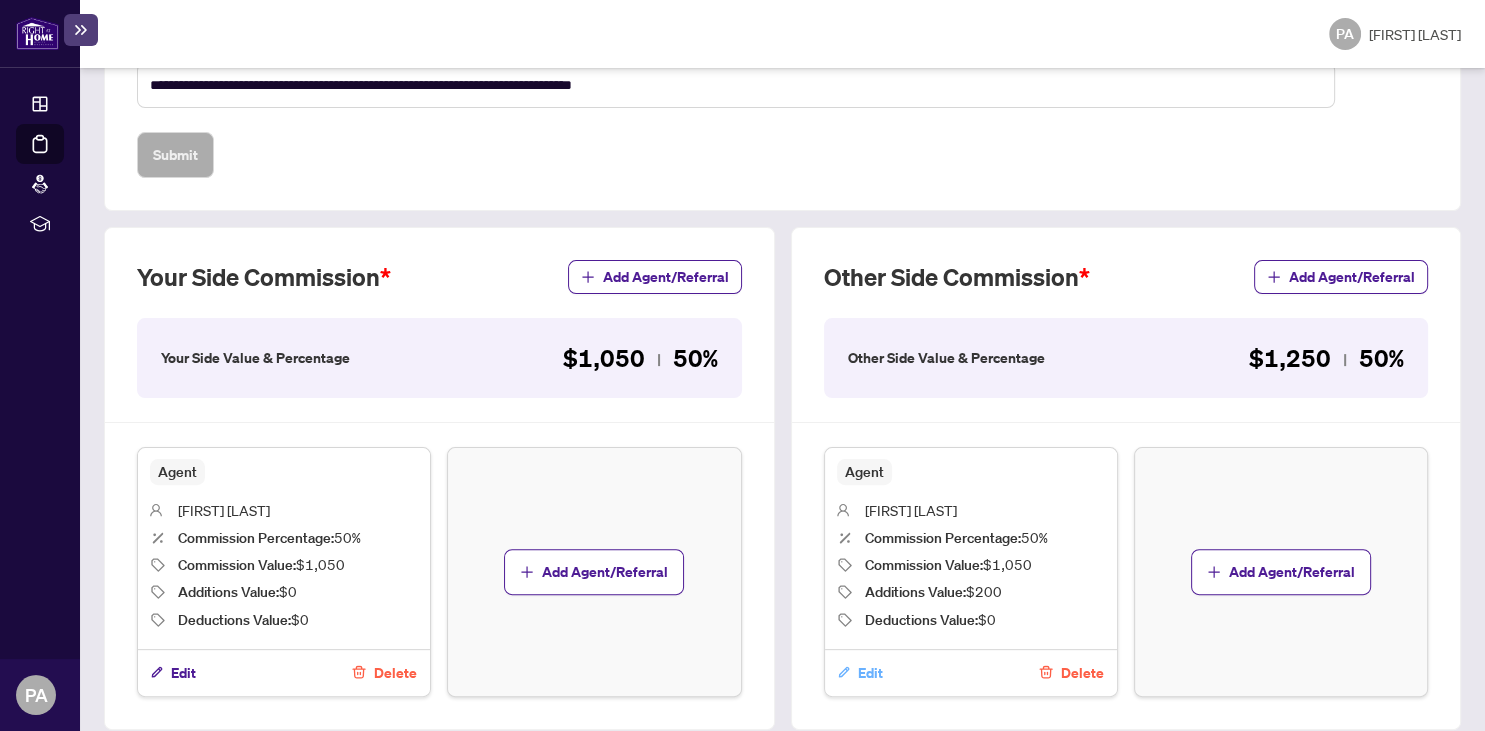 click on "Edit" at bounding box center [870, 673] 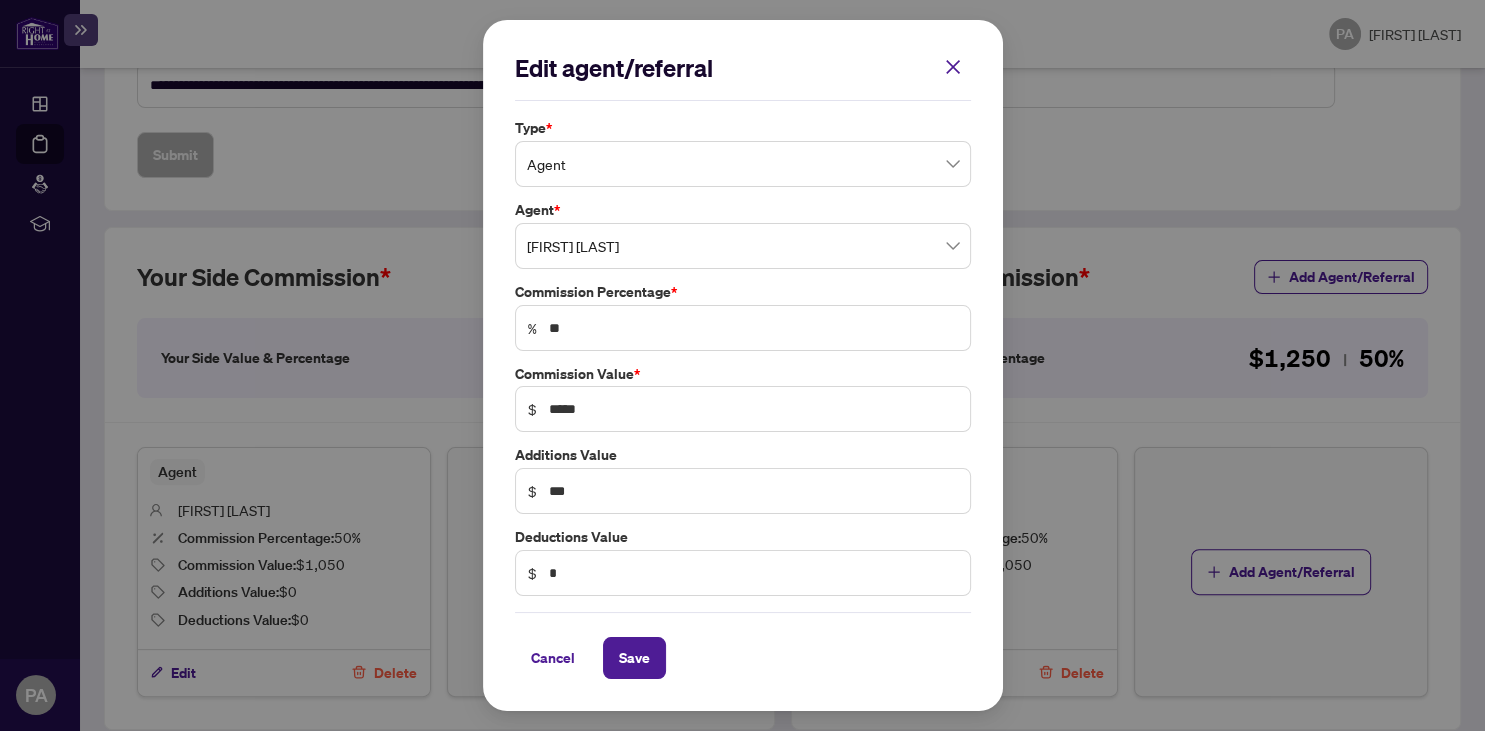 click on "Agent" at bounding box center (743, 164) 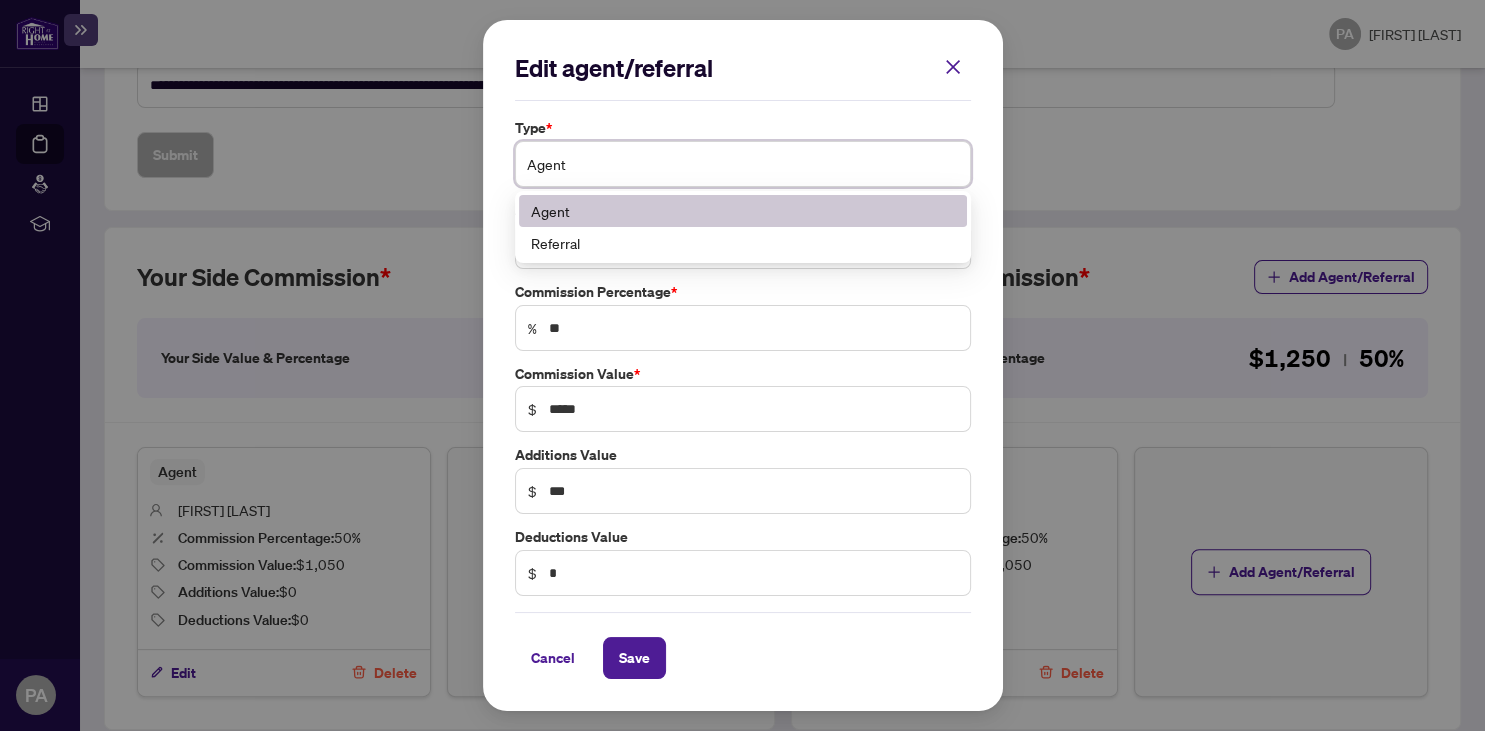 click on "Agent" at bounding box center (743, 164) 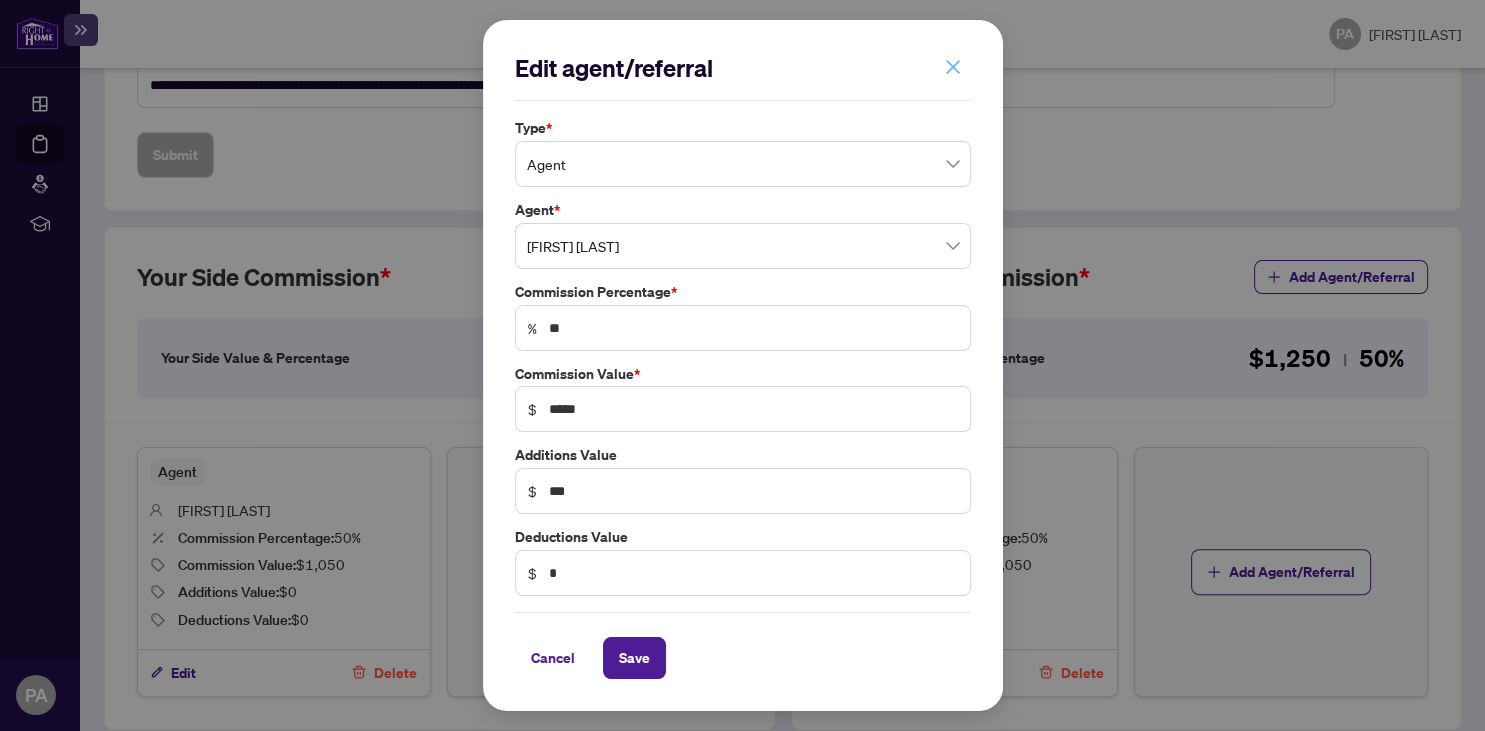 click 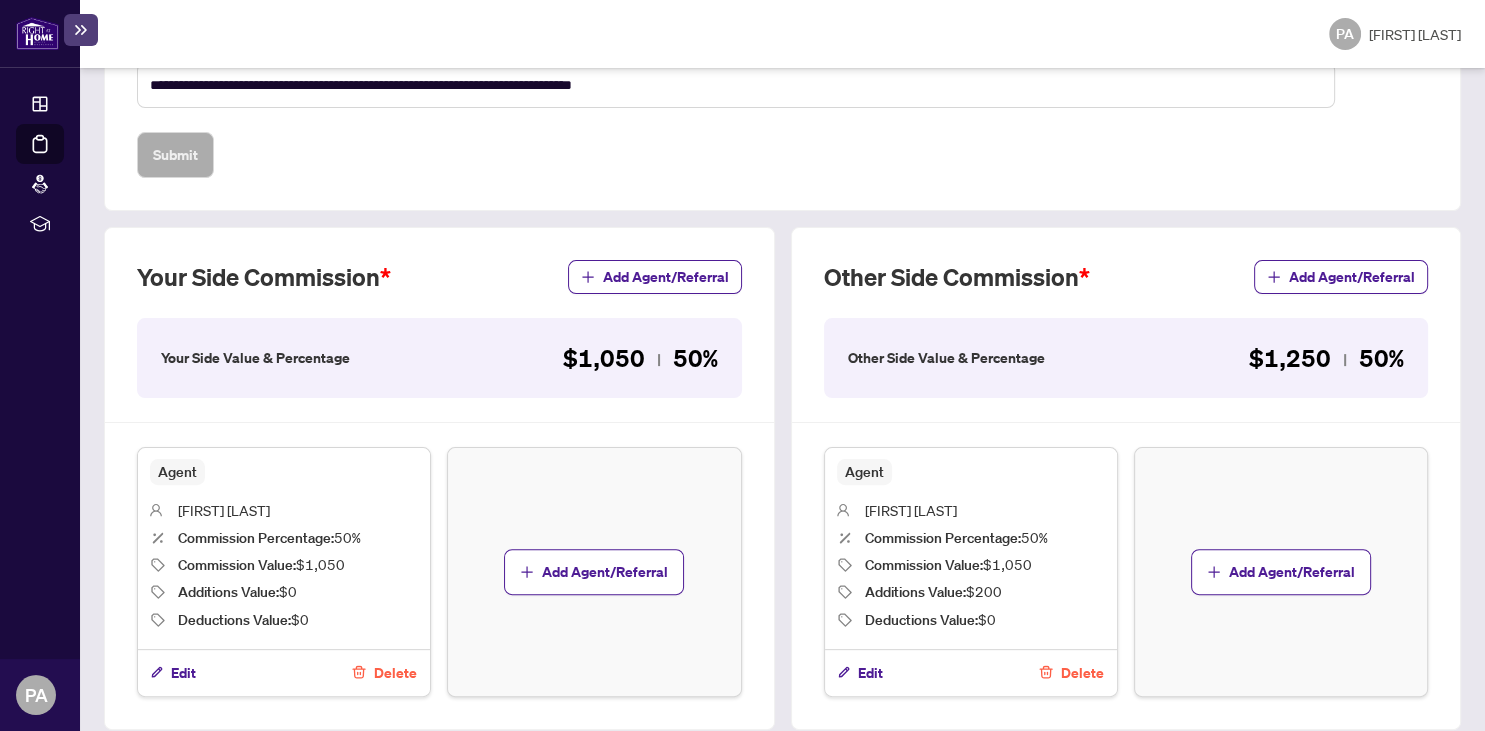scroll, scrollTop: 0, scrollLeft: 0, axis: both 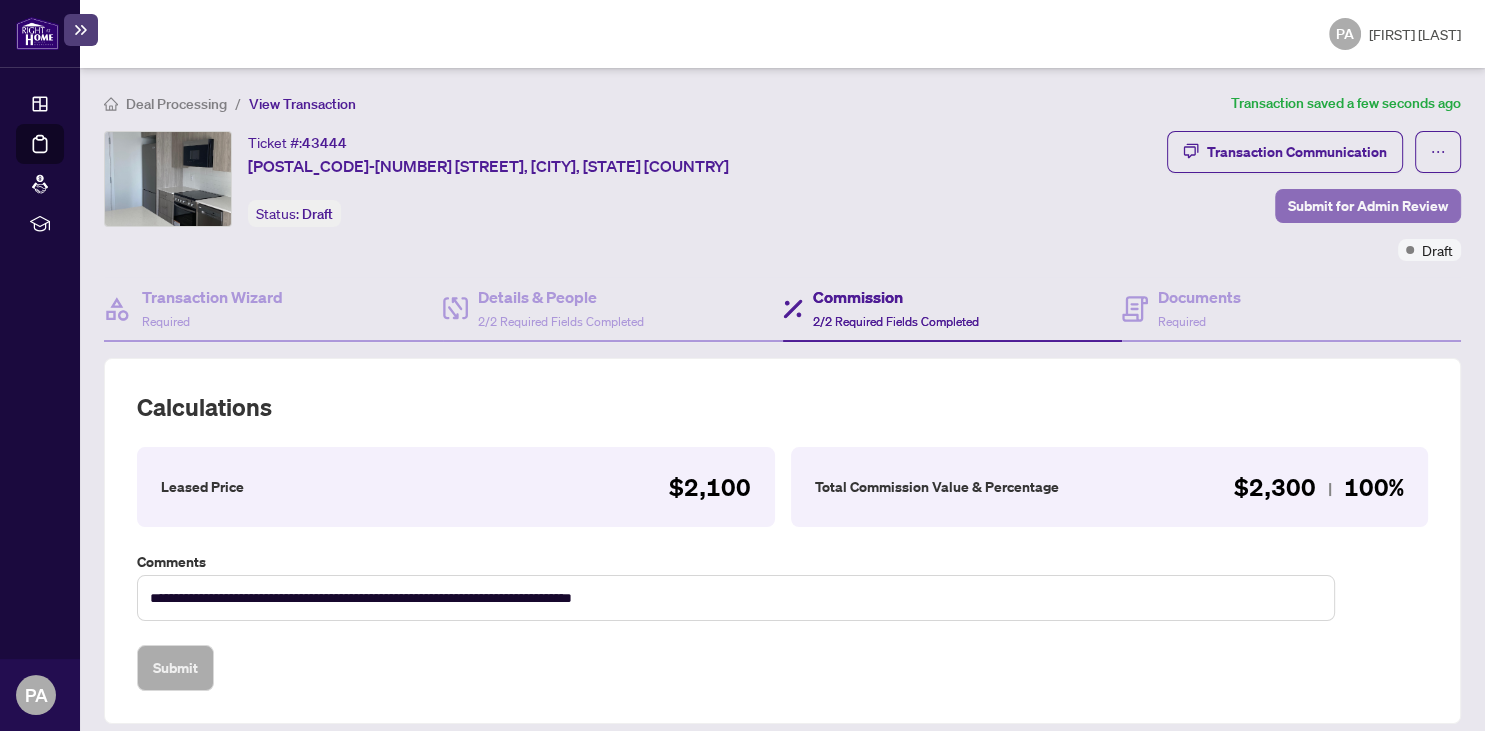 click on "Submit for Admin Review" at bounding box center [1368, 206] 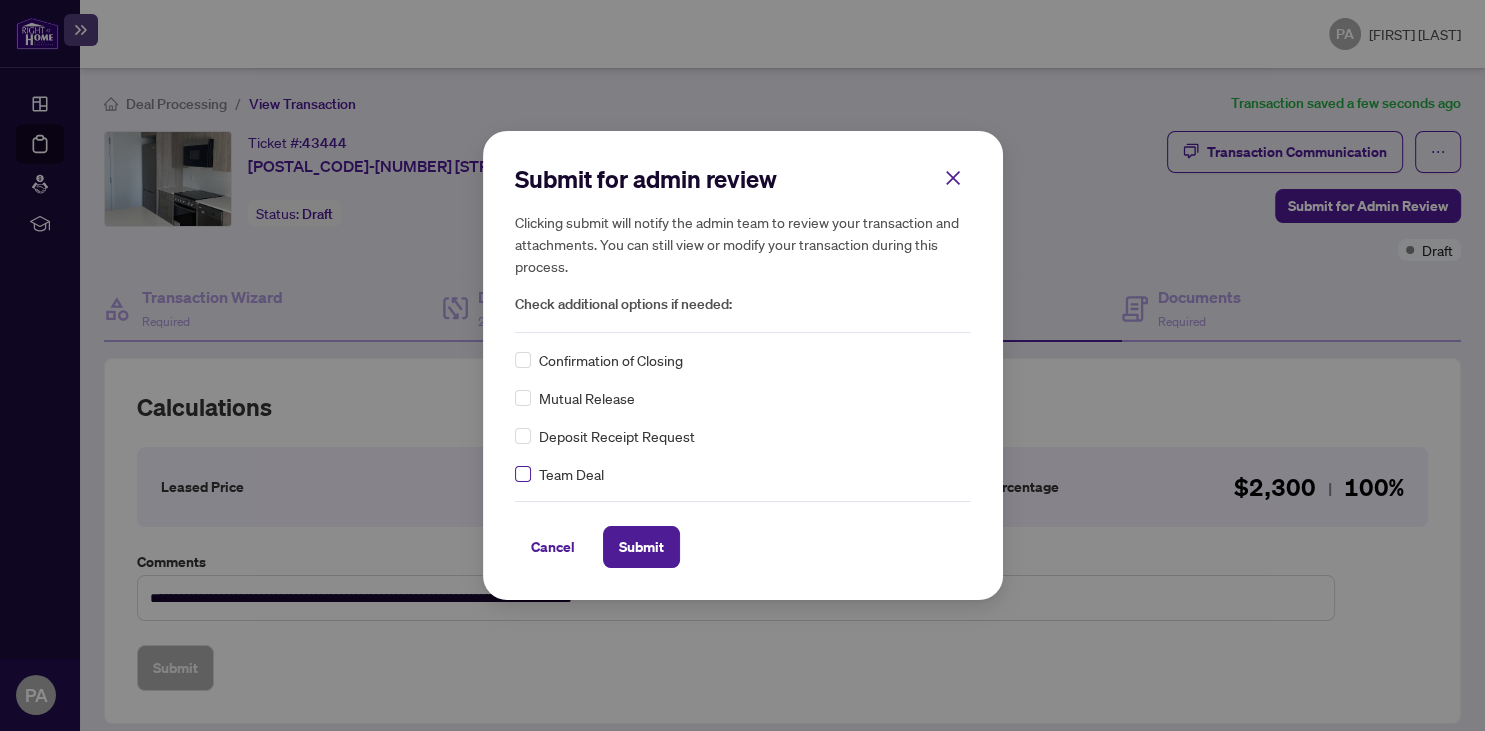 click at bounding box center (523, 474) 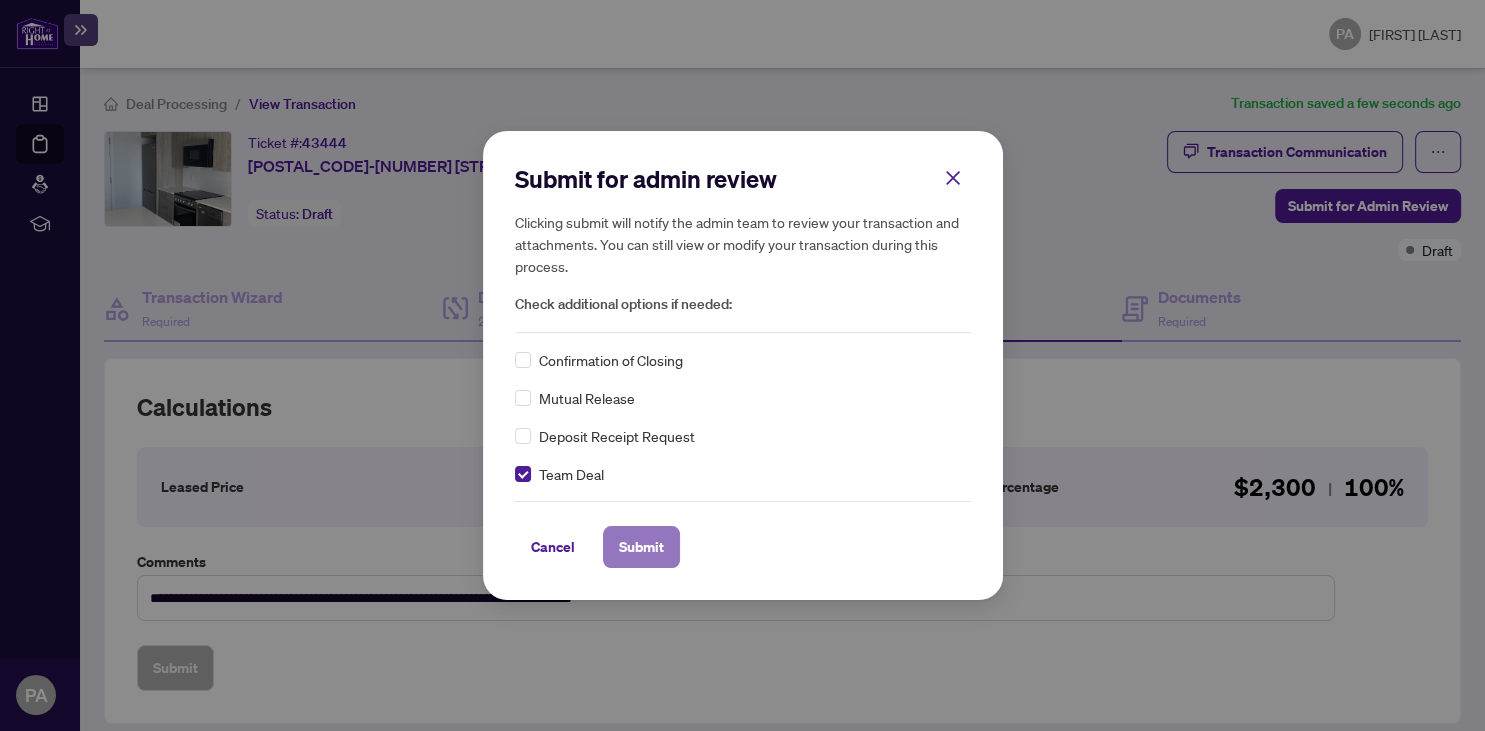 click on "Submit" at bounding box center (641, 547) 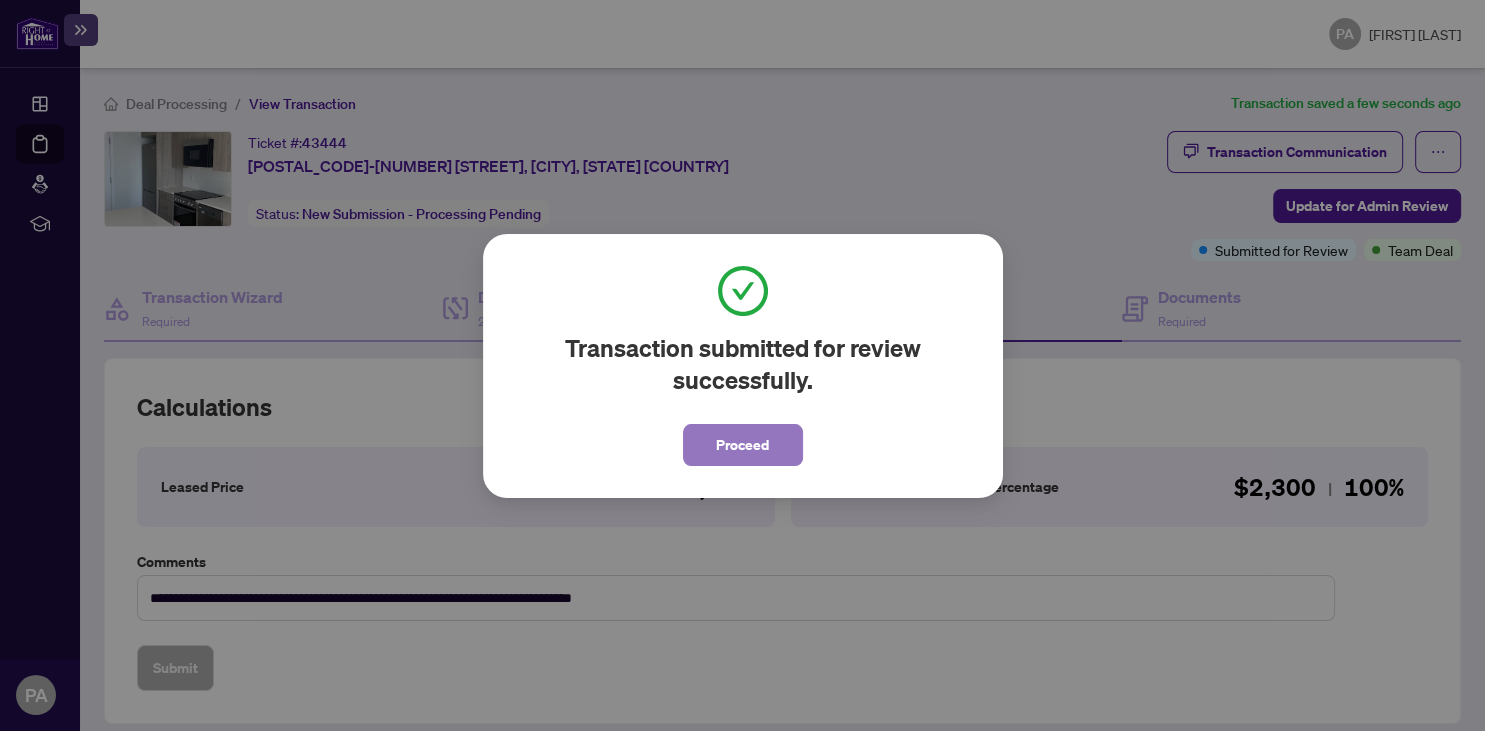 click on "Proceed" at bounding box center [742, 445] 